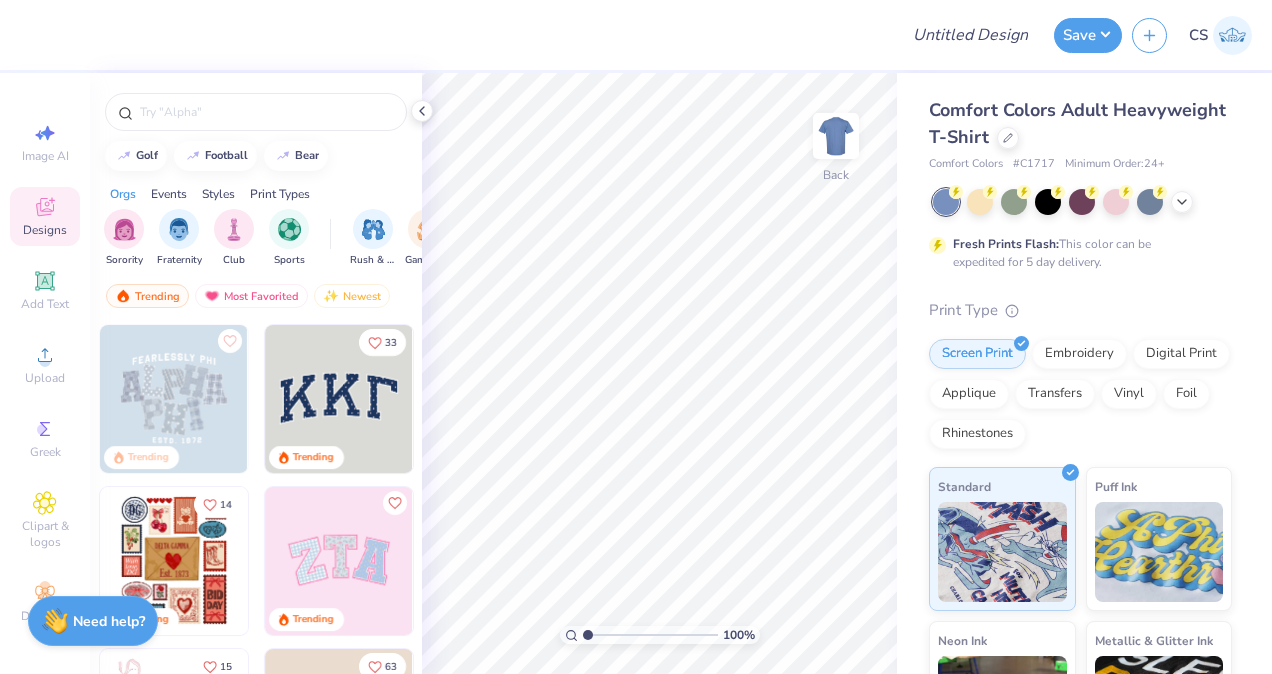 scroll, scrollTop: 0, scrollLeft: 0, axis: both 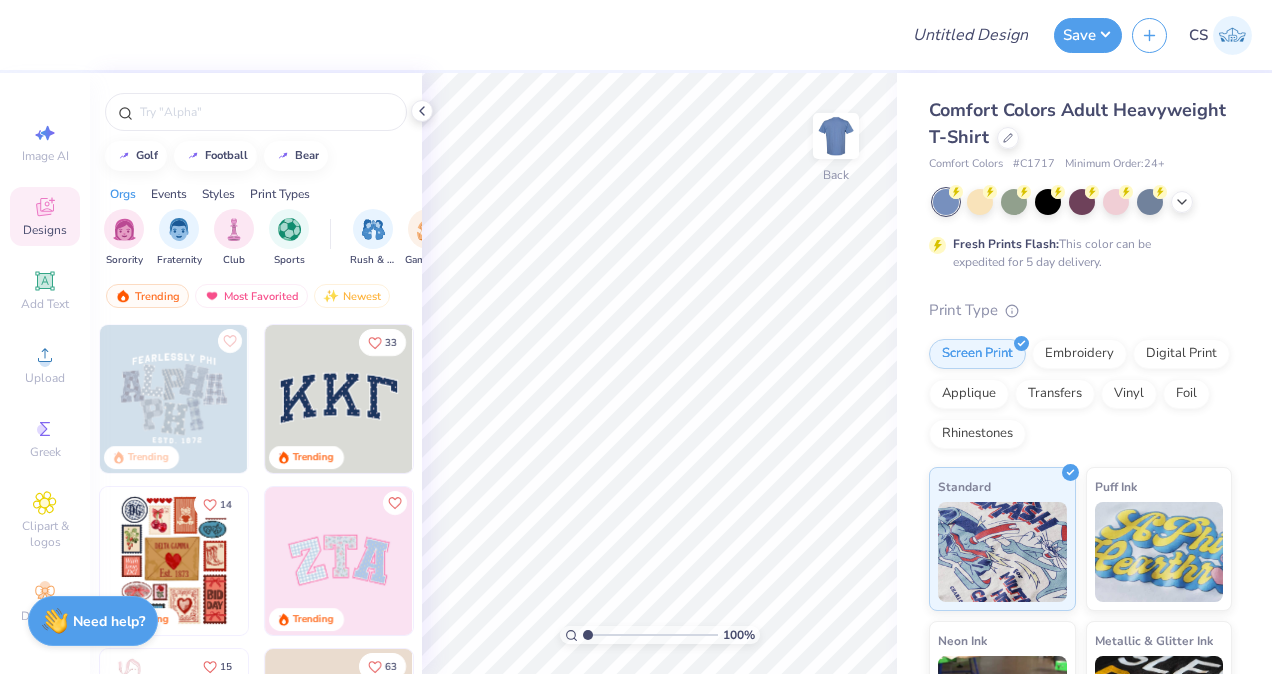 click on "Comfort Colors Adult Heavyweight T-Shirt Comfort Colors # C1717 Minimum Order:  24 +" at bounding box center (1080, 135) 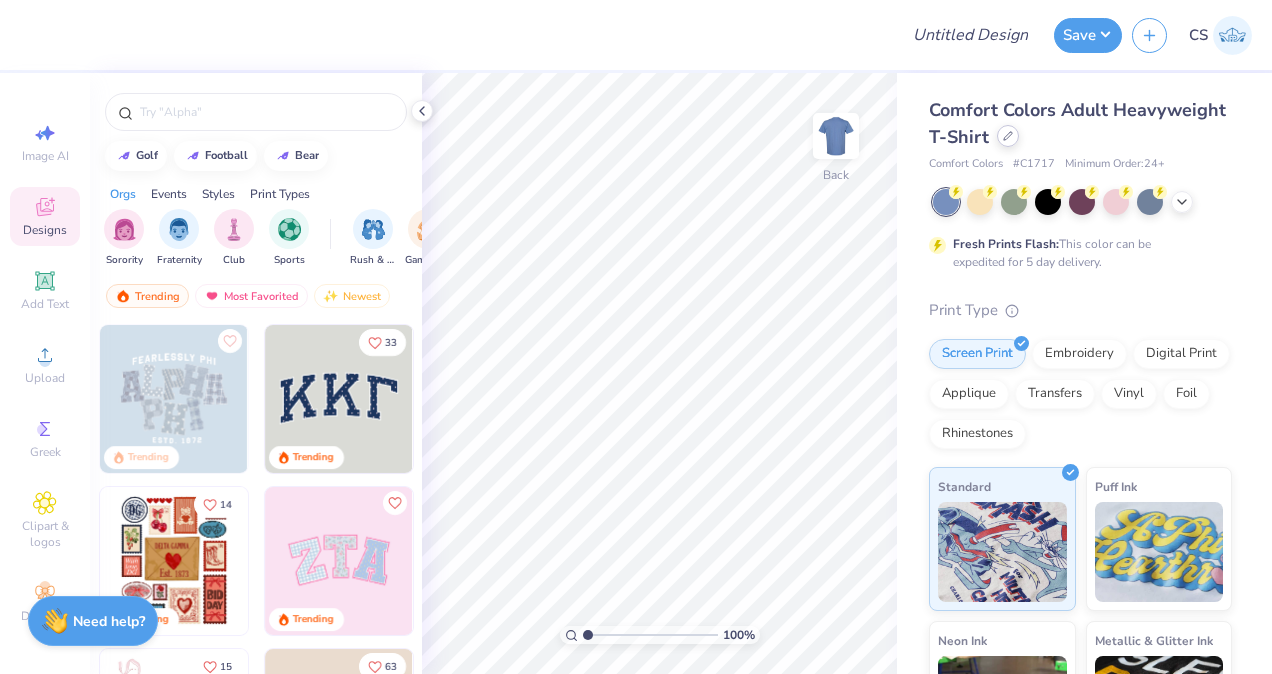 click at bounding box center (1008, 136) 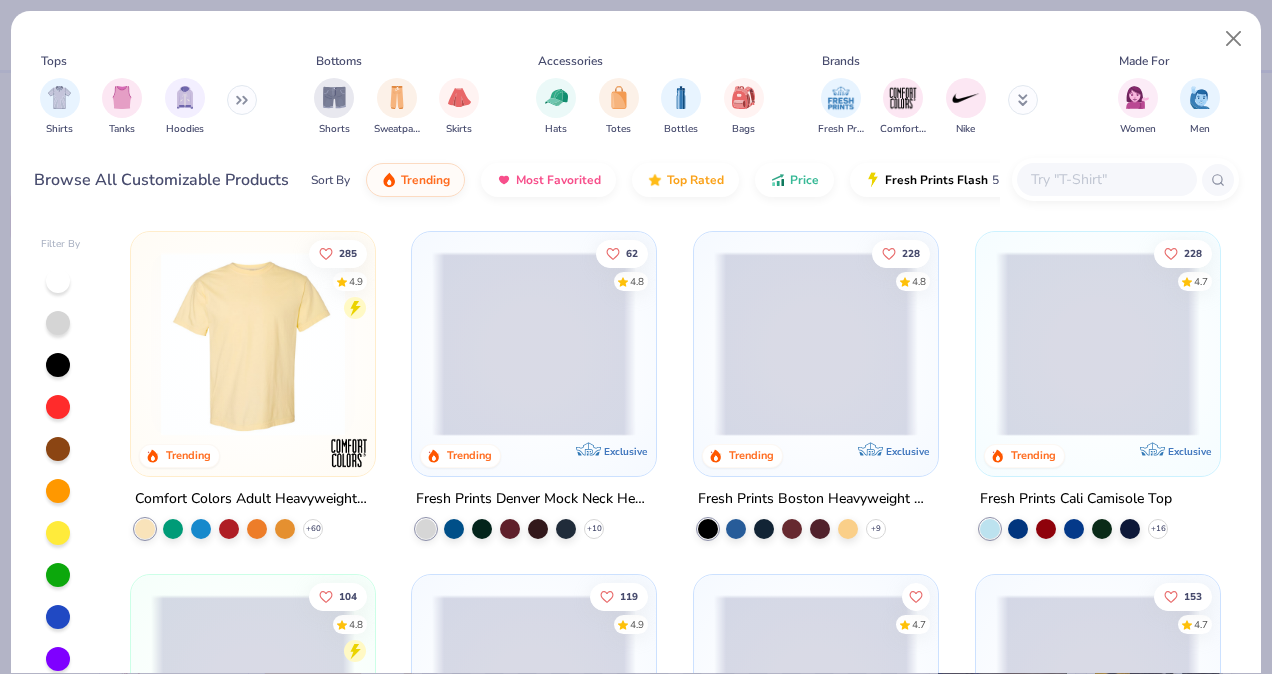 click at bounding box center [1106, 179] 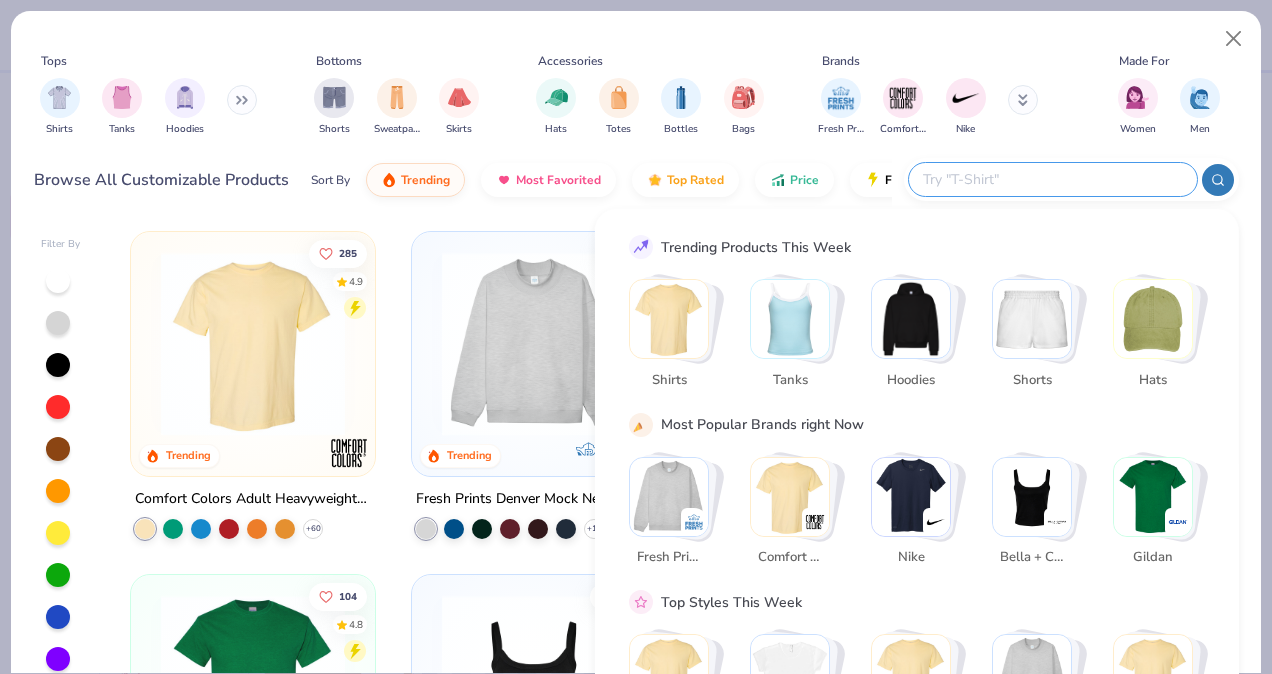 paste on "FP83" 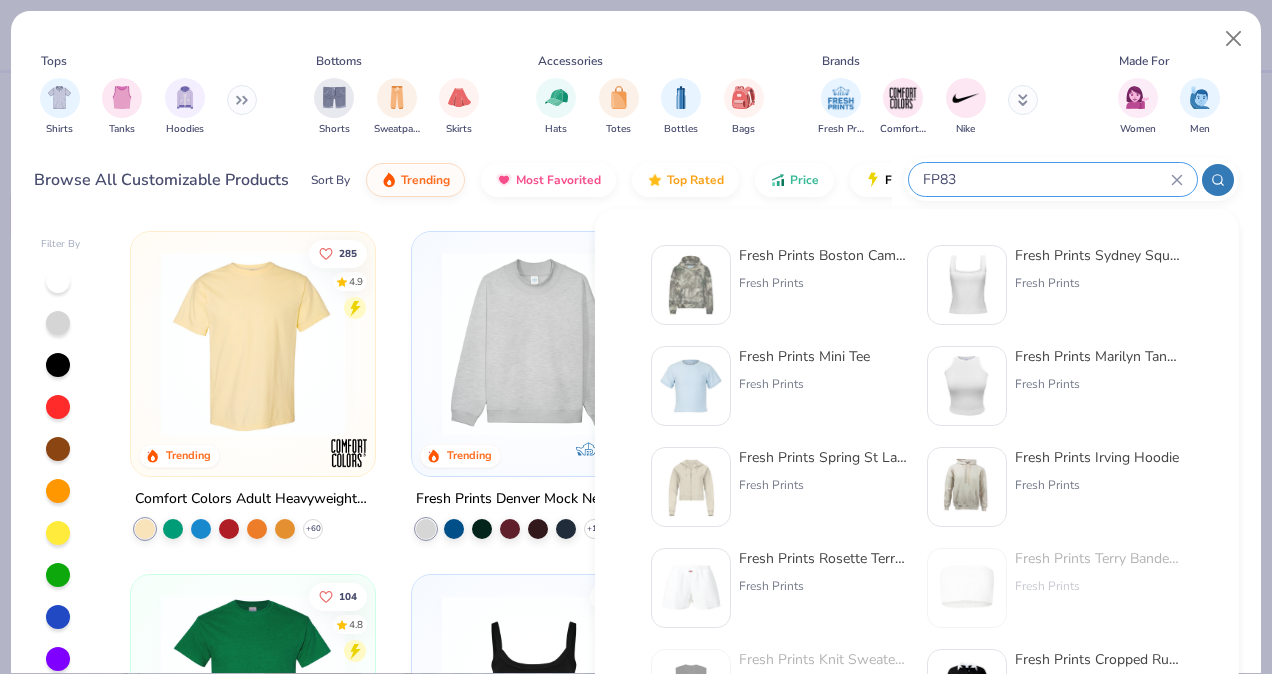 type on "FP83" 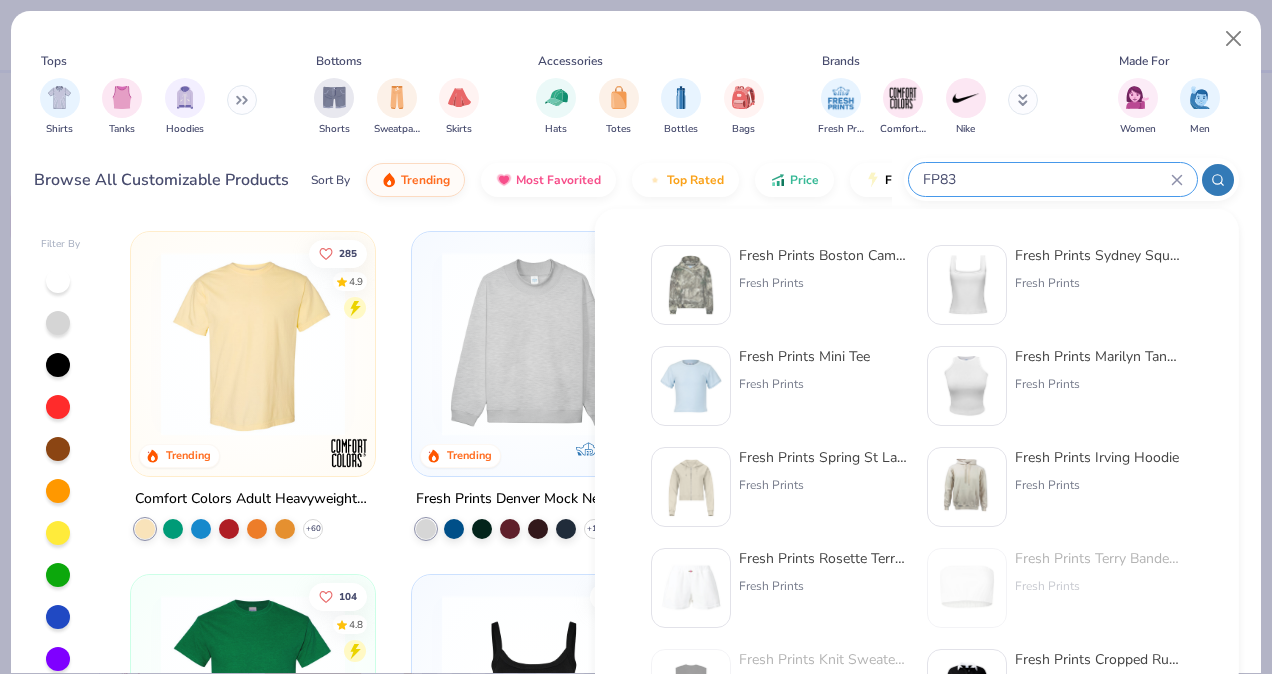 click at bounding box center [691, 285] 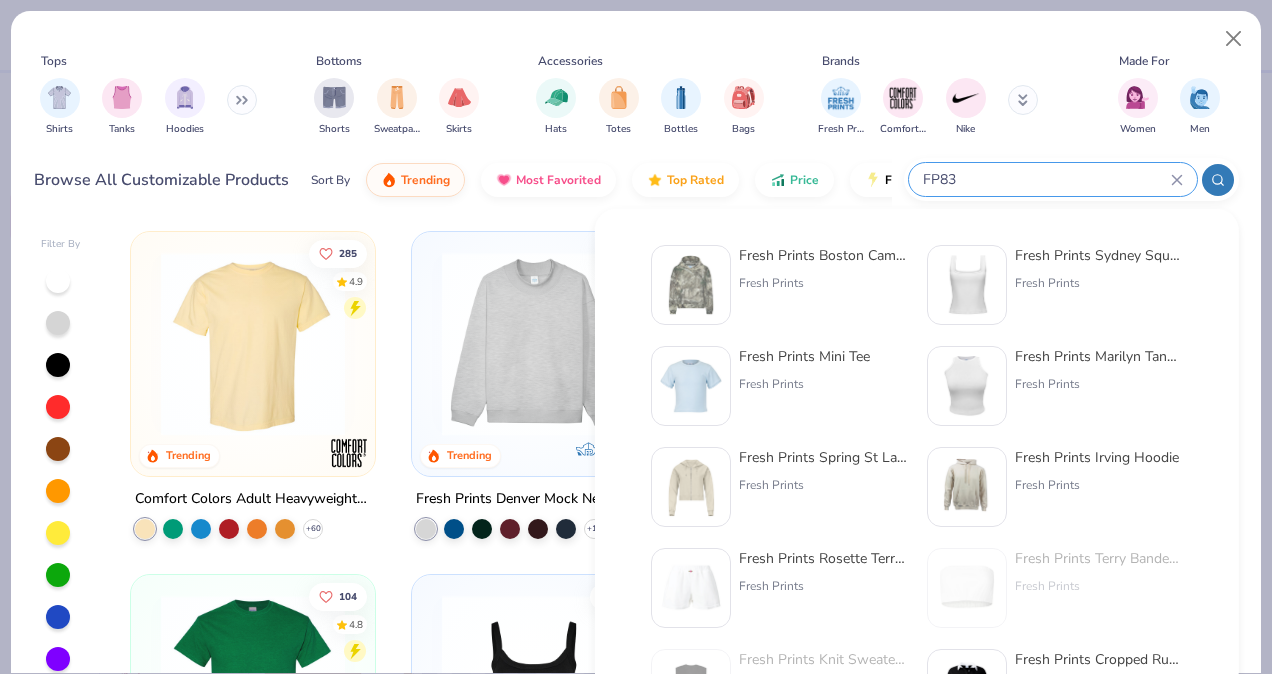 type 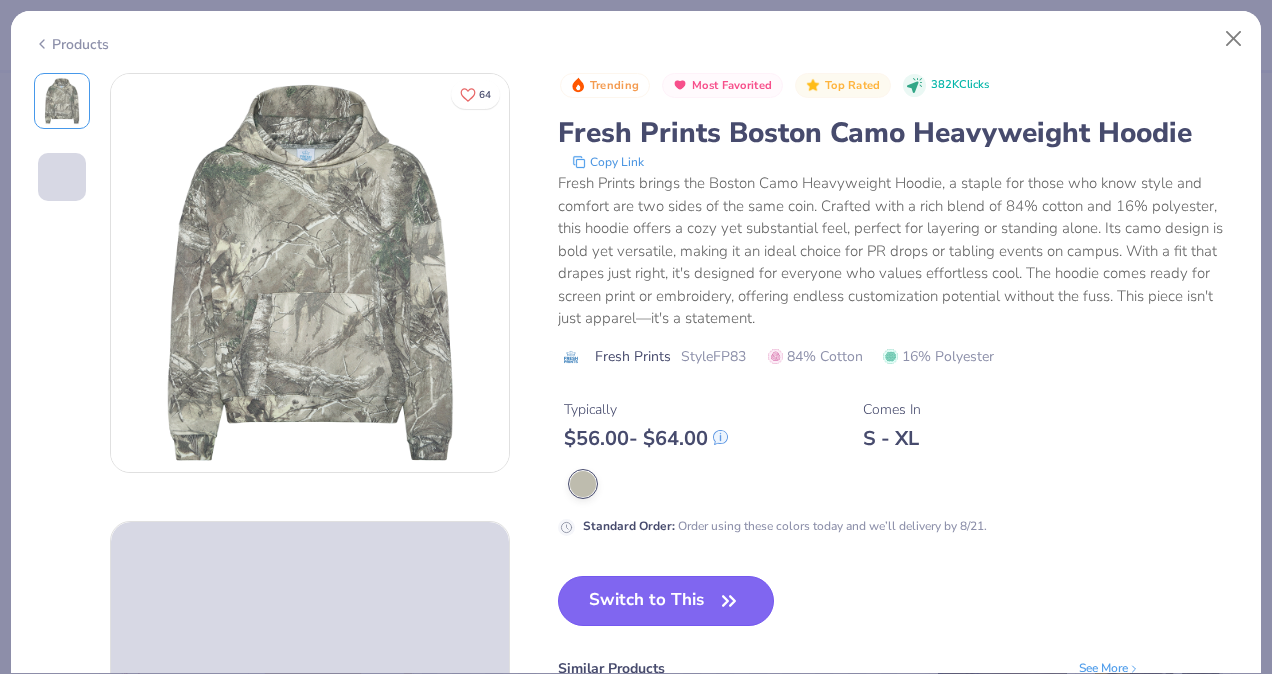 click on "Switch to This" at bounding box center [666, 601] 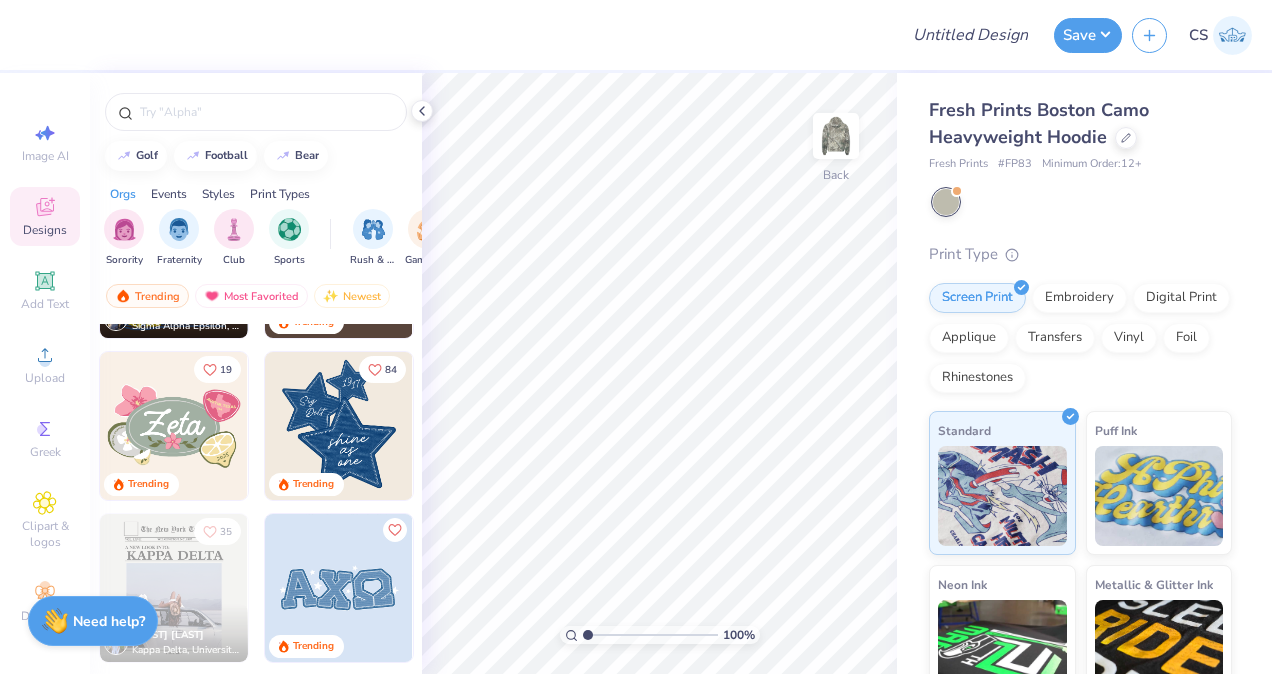 scroll, scrollTop: 786, scrollLeft: 0, axis: vertical 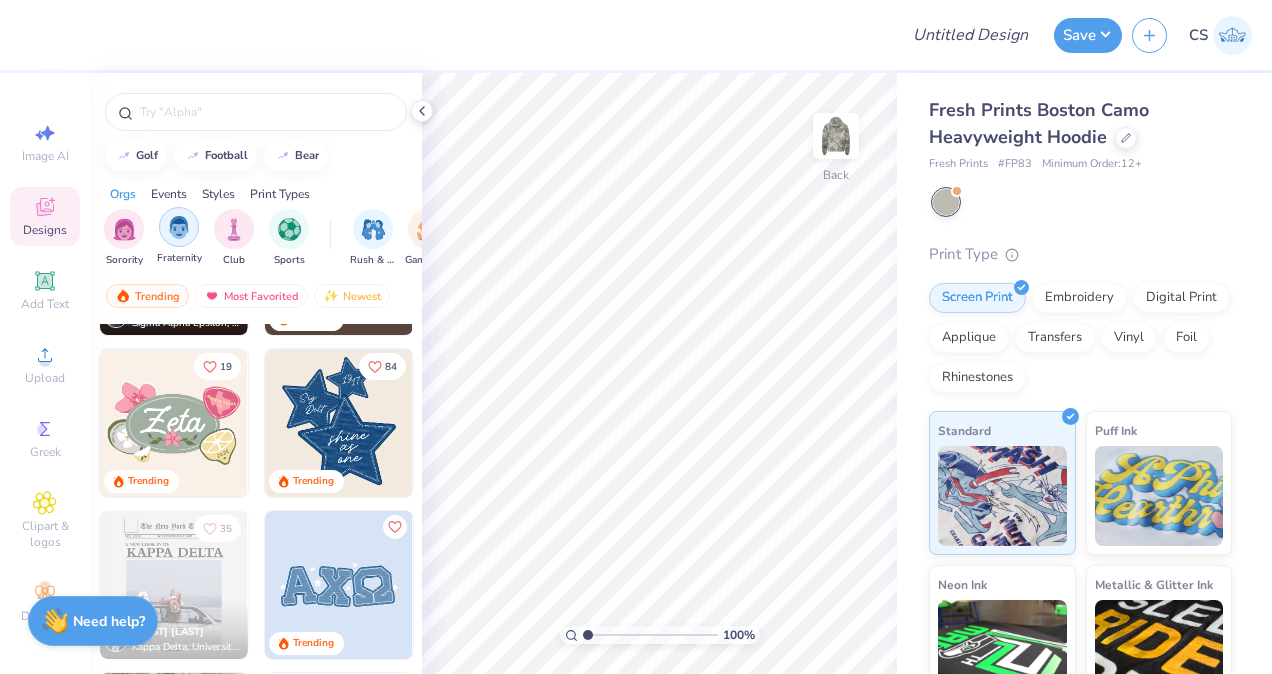 click at bounding box center [179, 227] 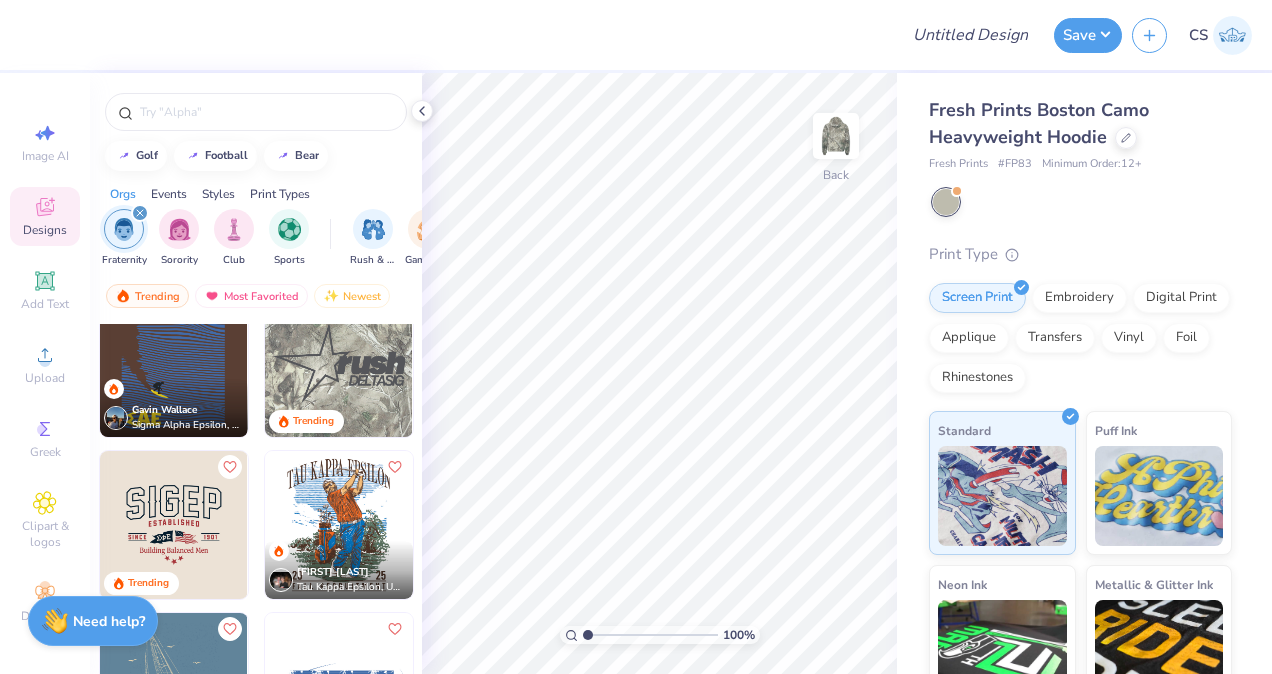 scroll, scrollTop: 0, scrollLeft: 0, axis: both 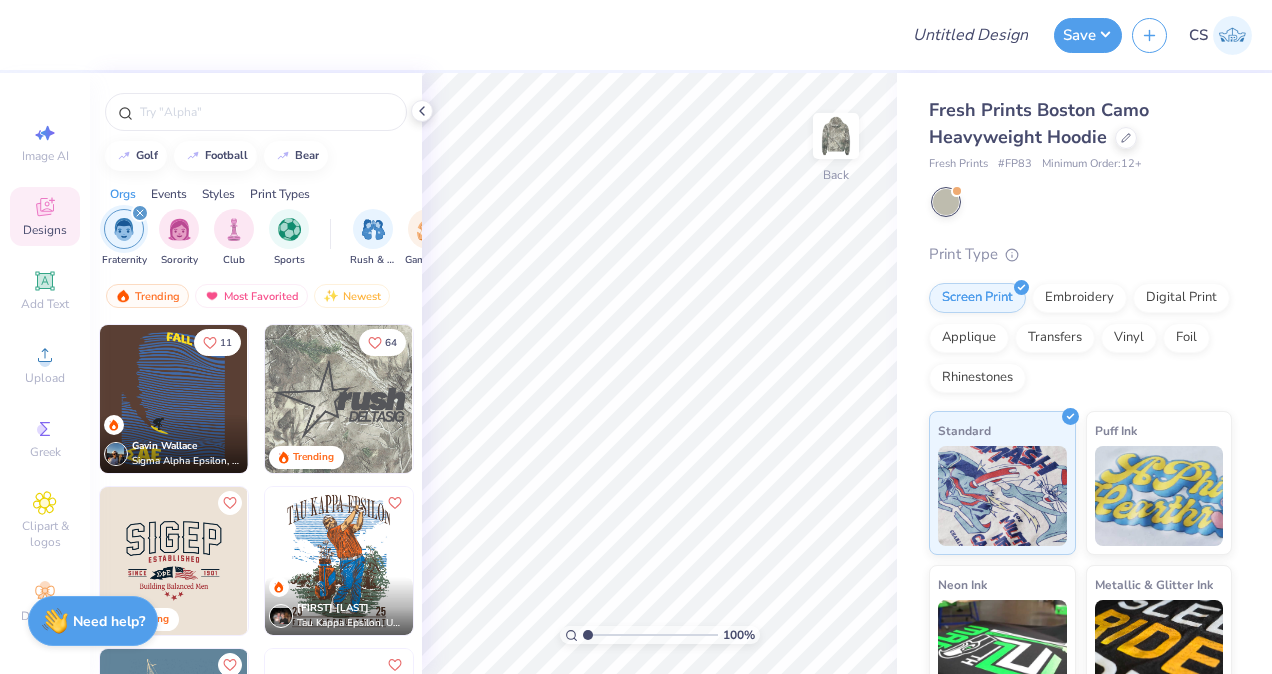 click at bounding box center [339, 399] 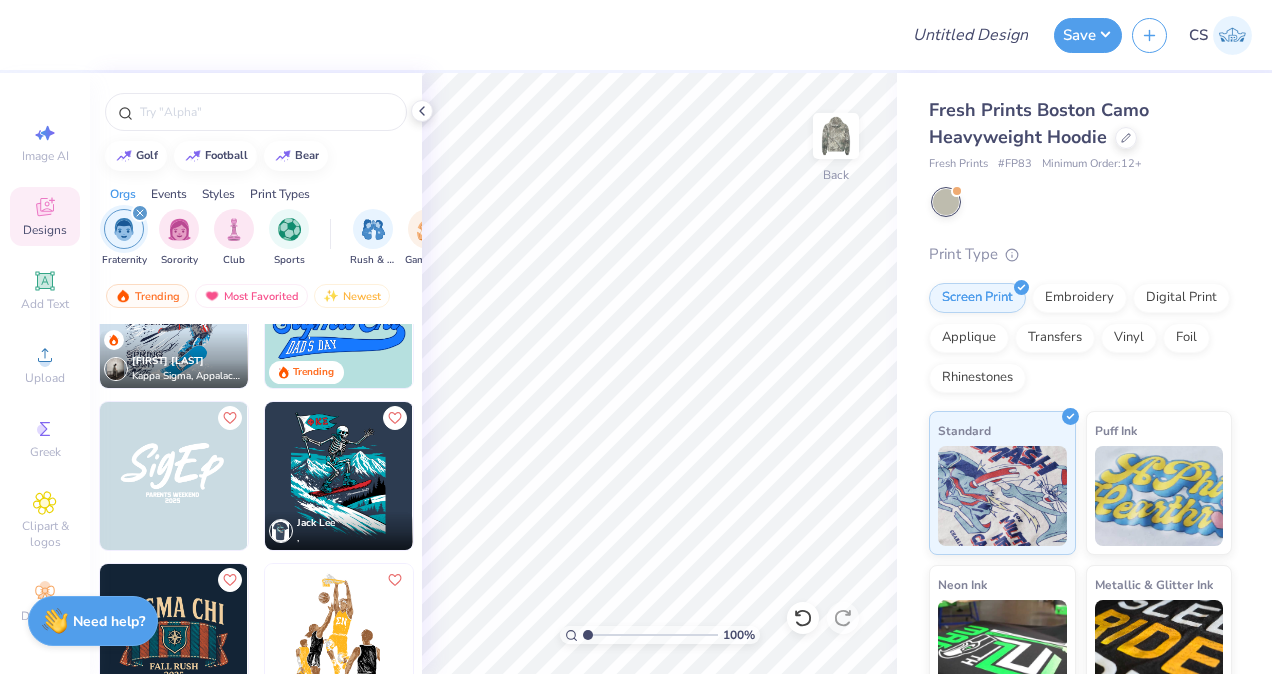 scroll, scrollTop: 2190, scrollLeft: 0, axis: vertical 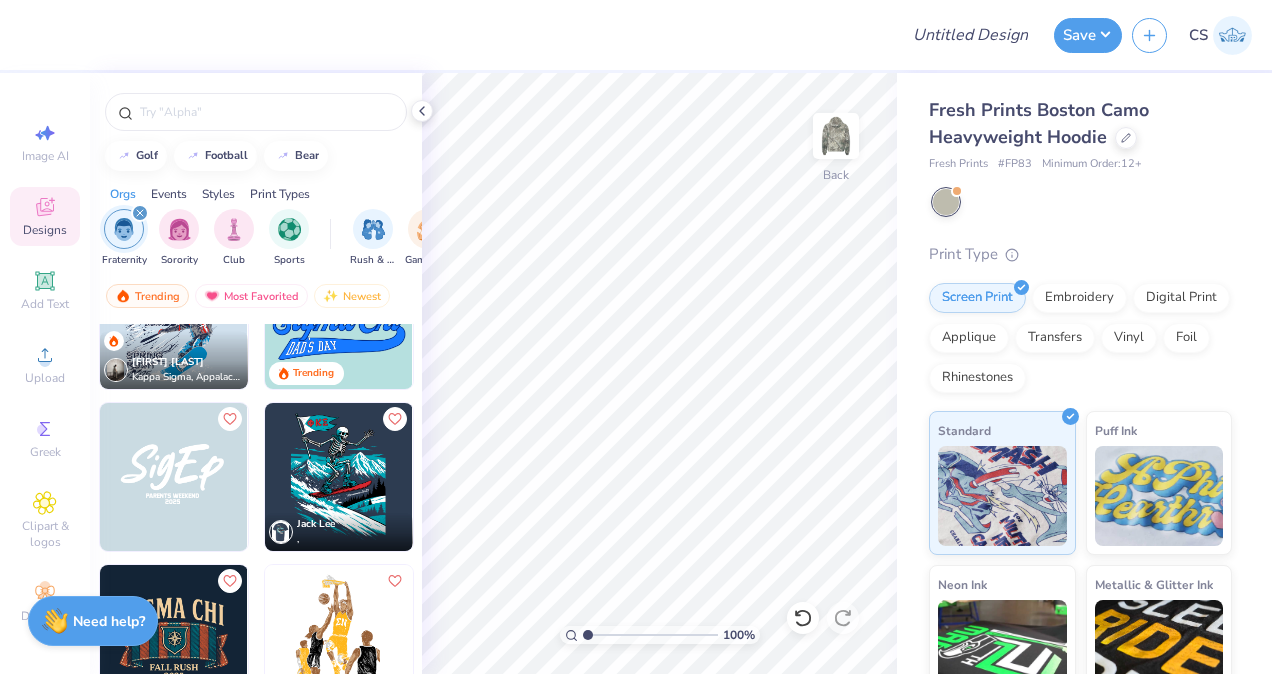 click at bounding box center [174, 477] 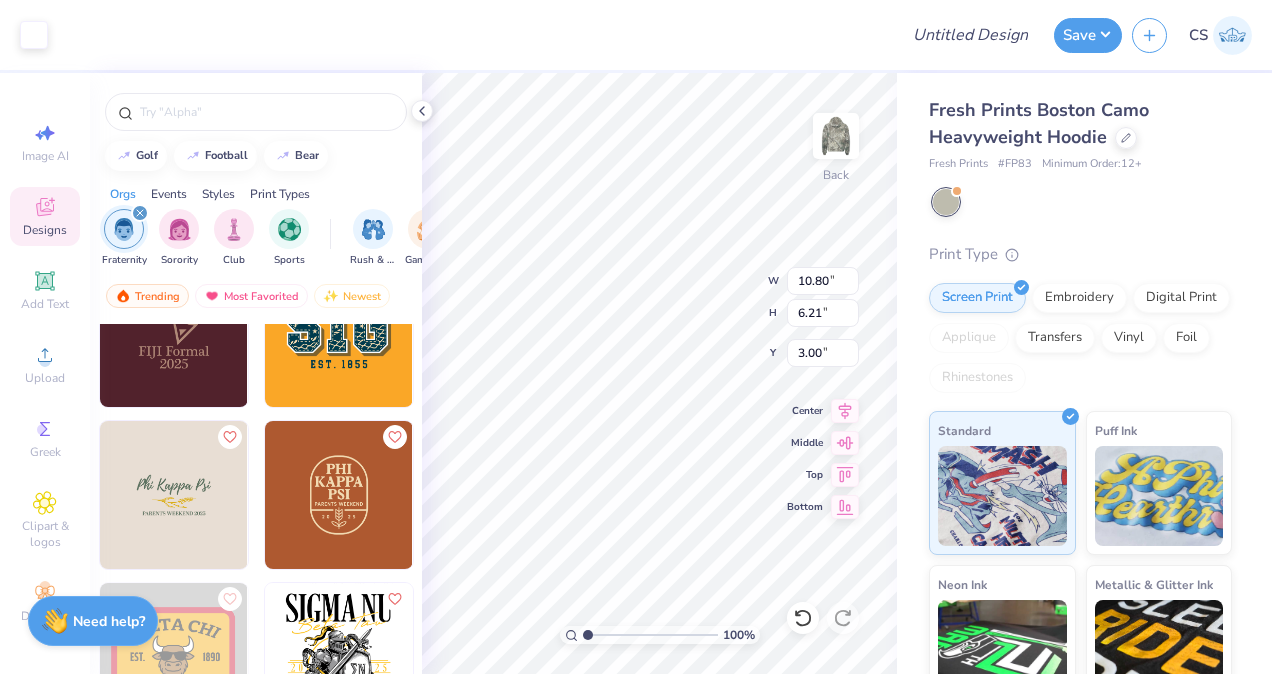 scroll, scrollTop: 4439, scrollLeft: 0, axis: vertical 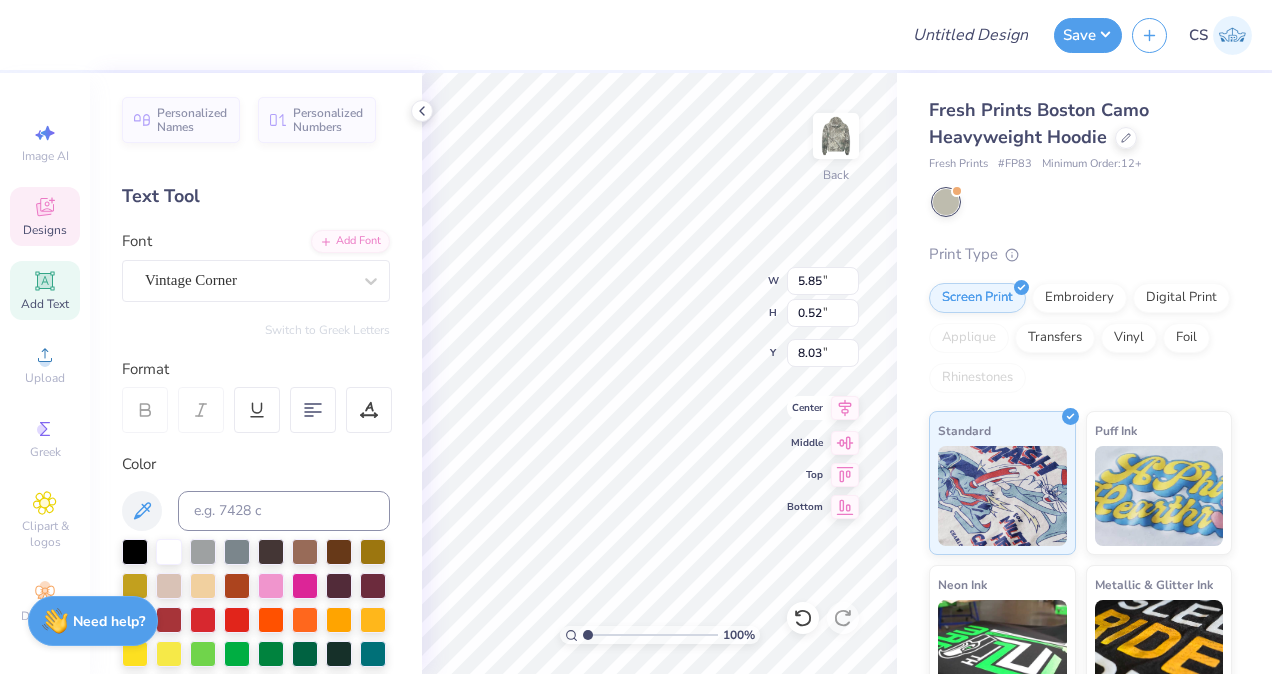 type on "[NAME] [NAME] Chapter" 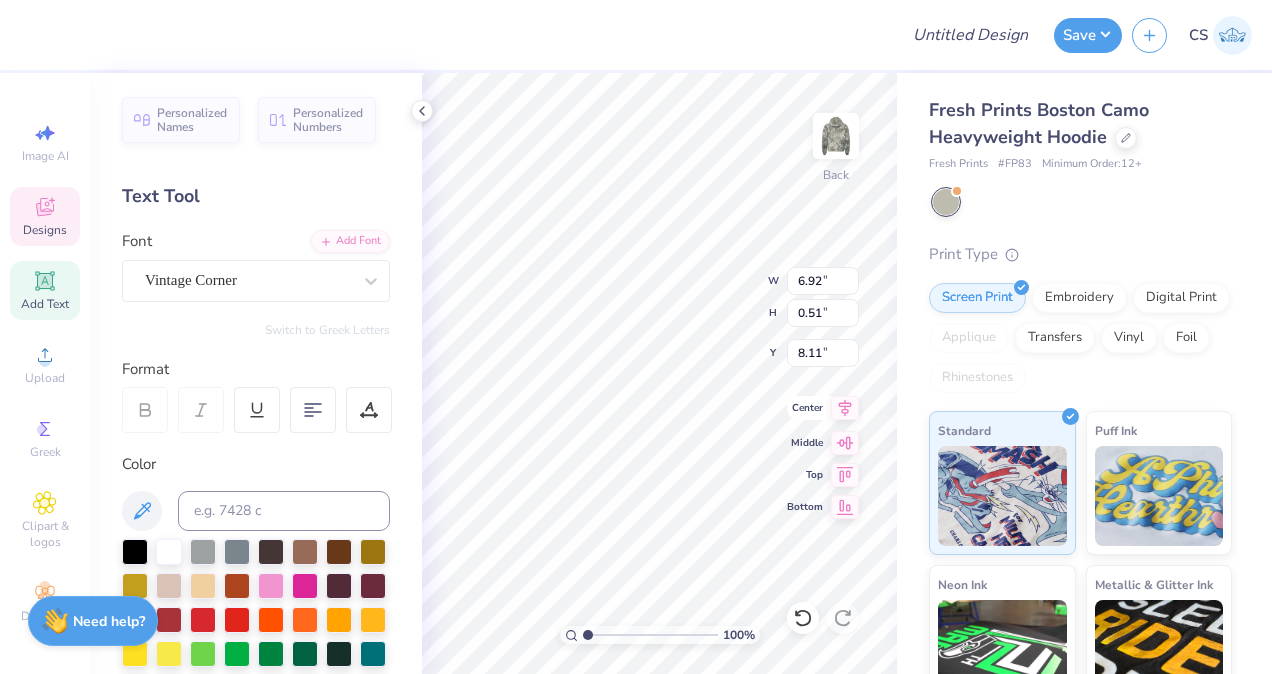 type on "6.92" 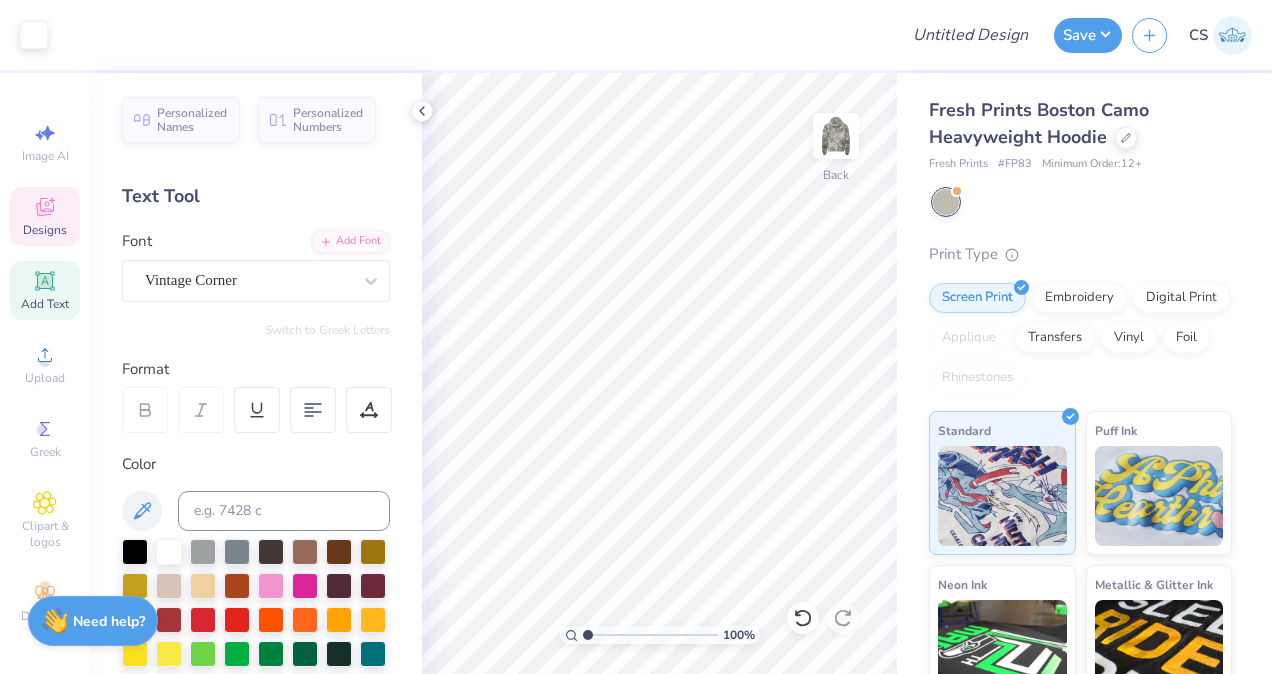 click on "Designs" at bounding box center (45, 216) 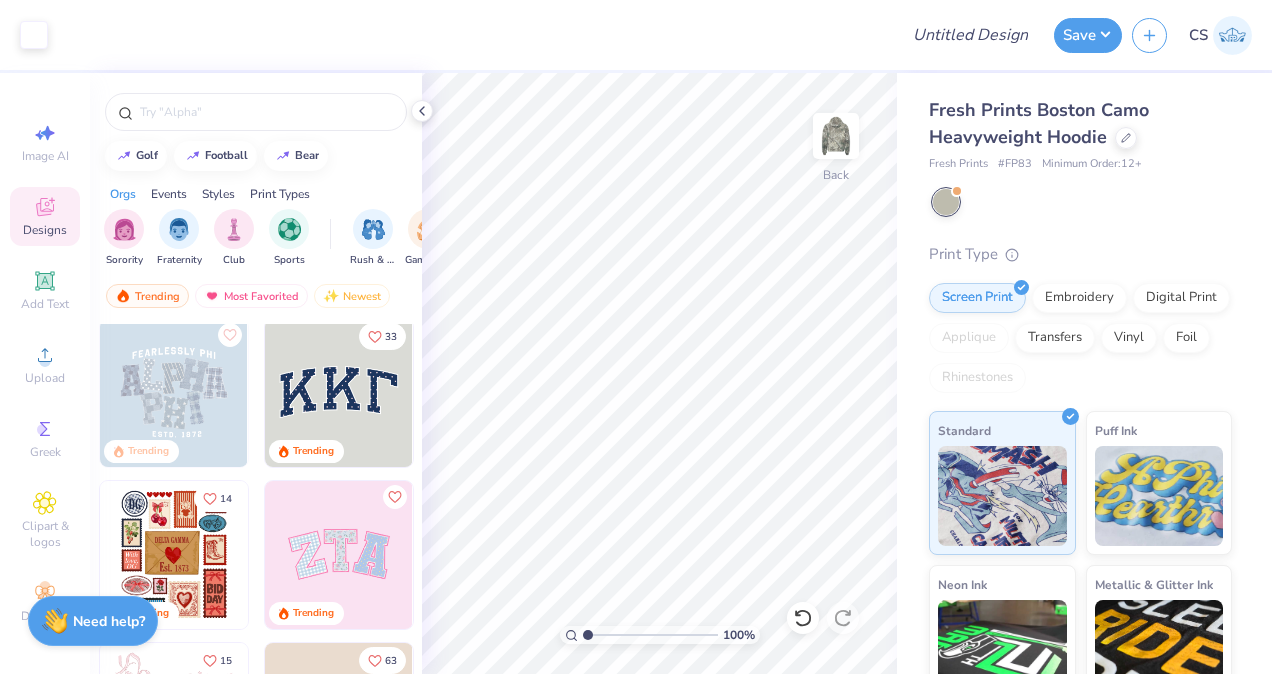 scroll, scrollTop: 0, scrollLeft: 0, axis: both 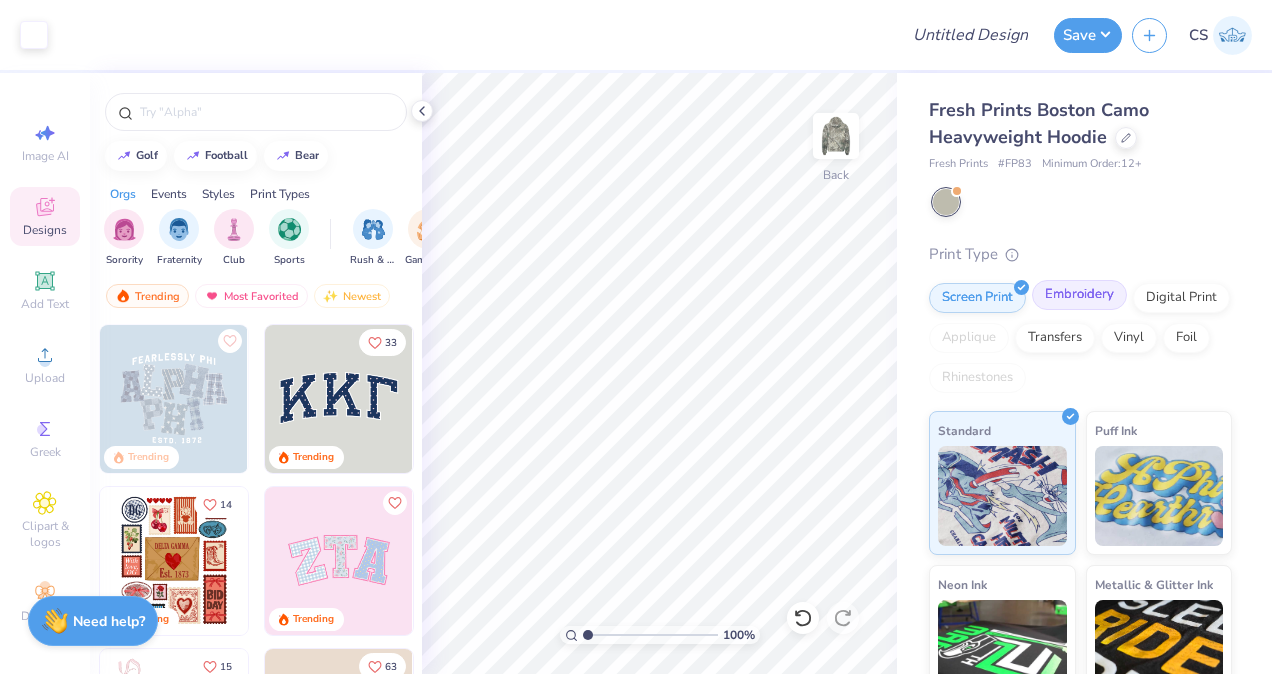 click on "Embroidery" at bounding box center (1079, 295) 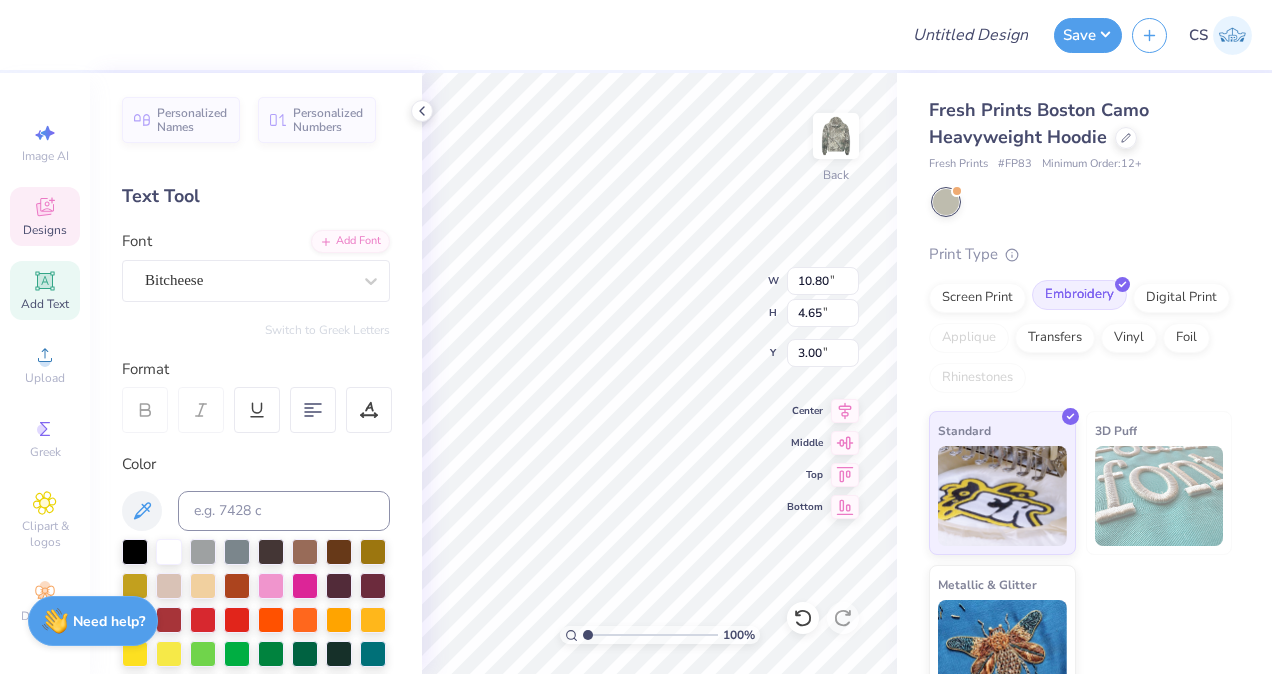 click on "Embroidery" at bounding box center [1079, 295] 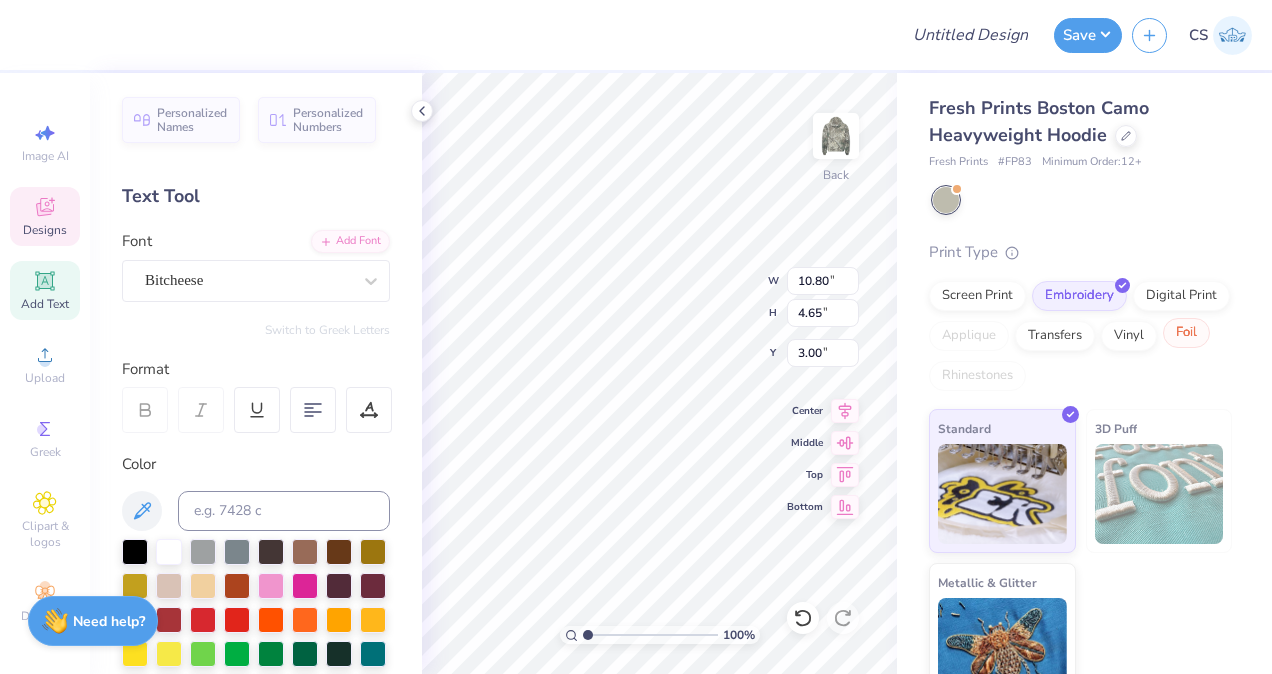 scroll, scrollTop: 0, scrollLeft: 0, axis: both 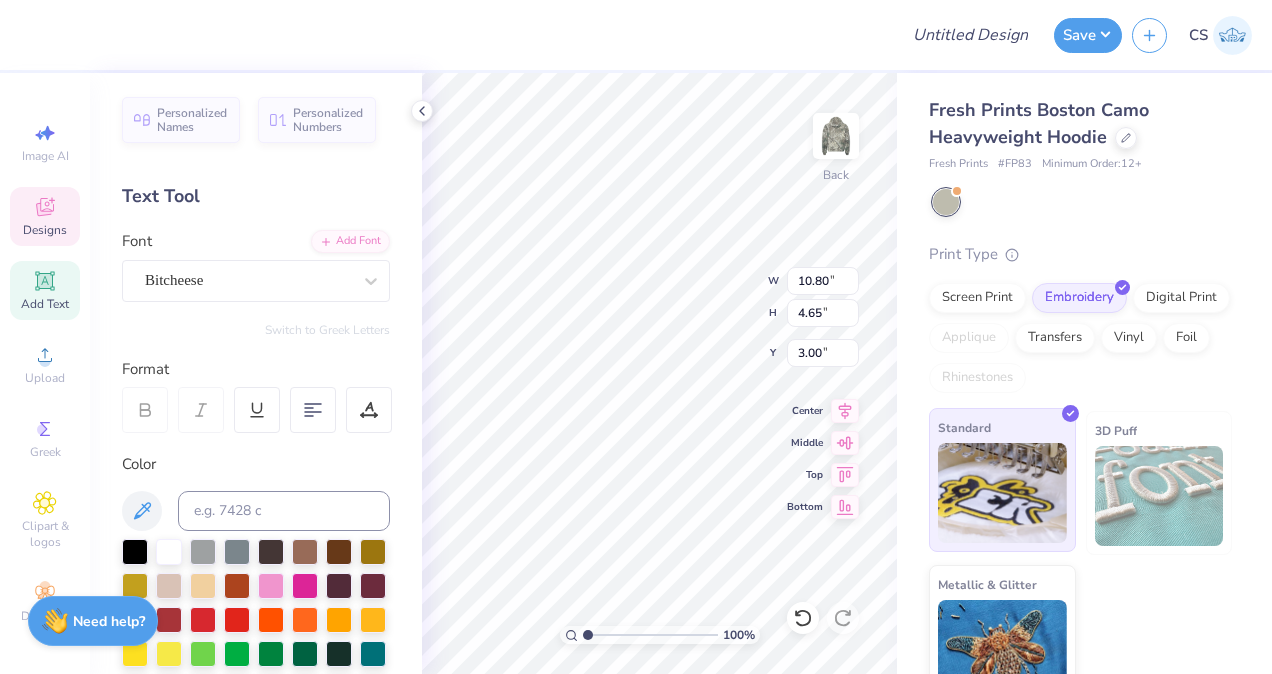 click at bounding box center (1002, 493) 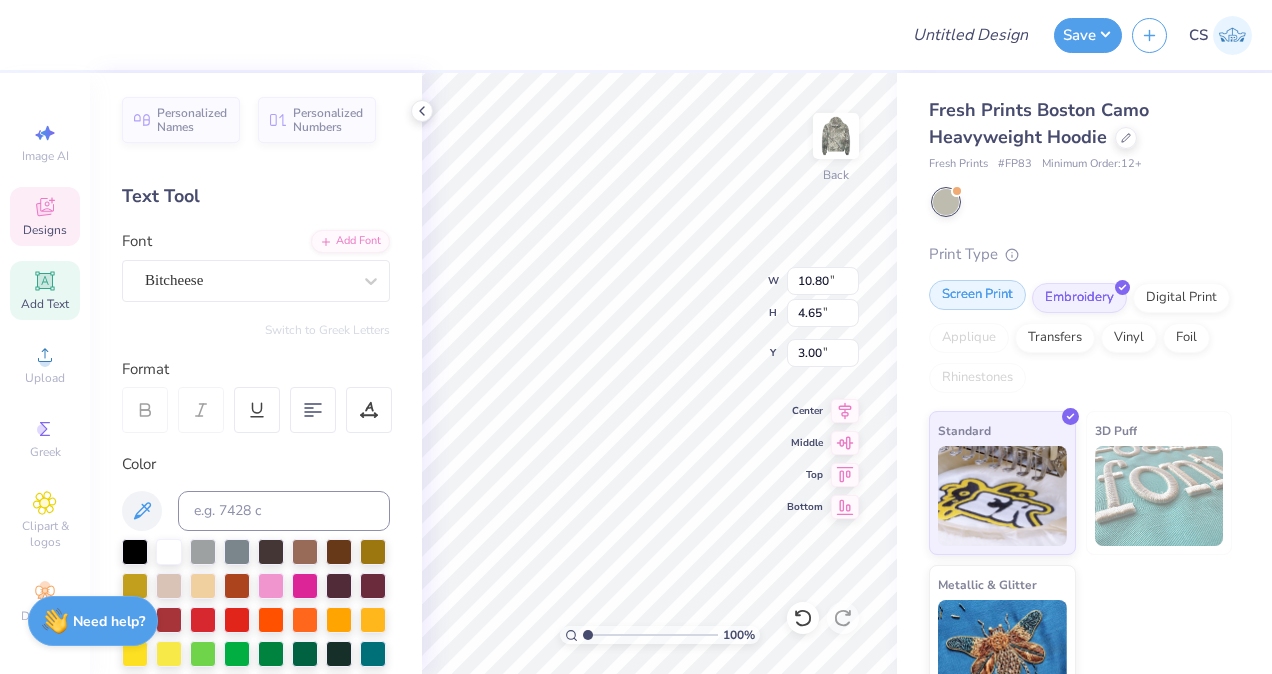 click on "Screen Print" at bounding box center (977, 295) 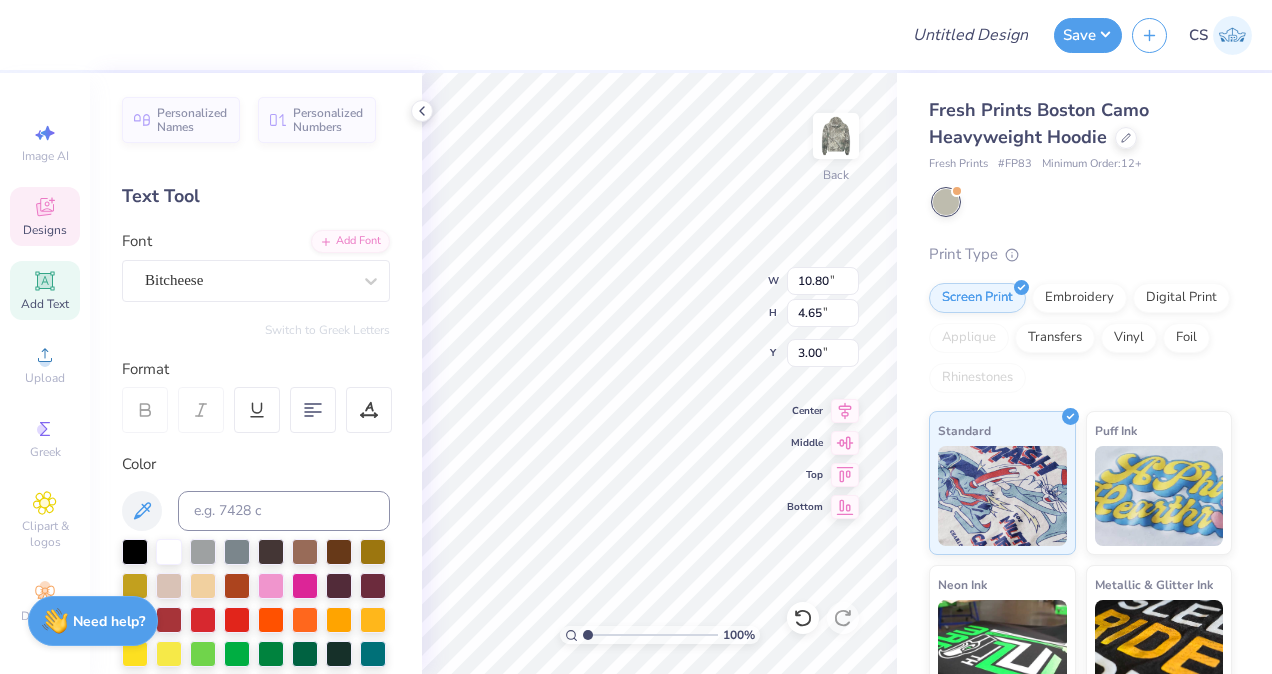 click at bounding box center (1082, 202) 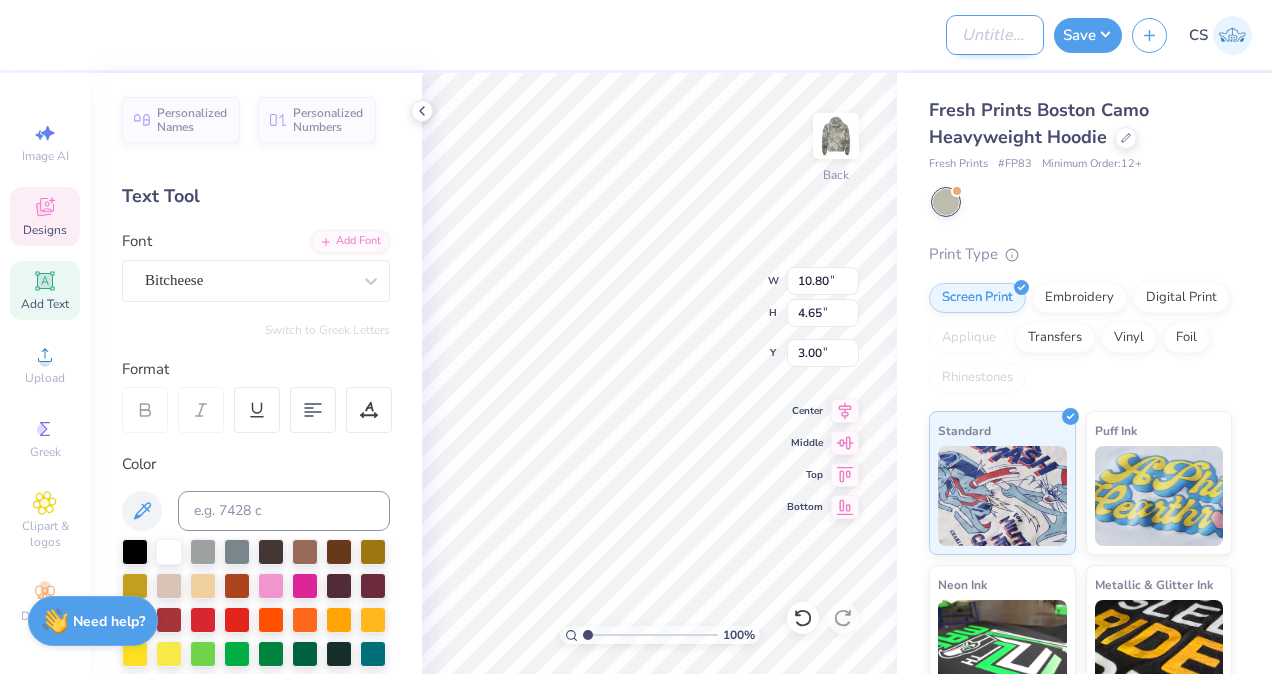 click on "Design Title" at bounding box center (995, 35) 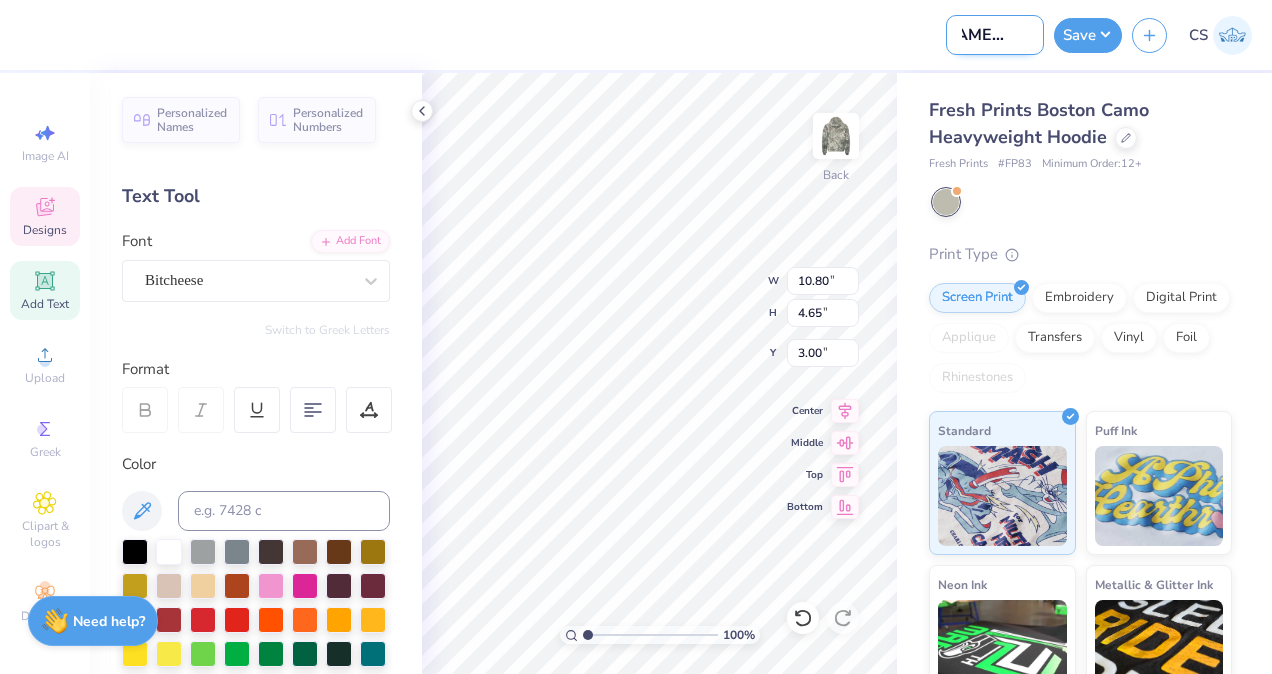 scroll, scrollTop: 0, scrollLeft: 50, axis: horizontal 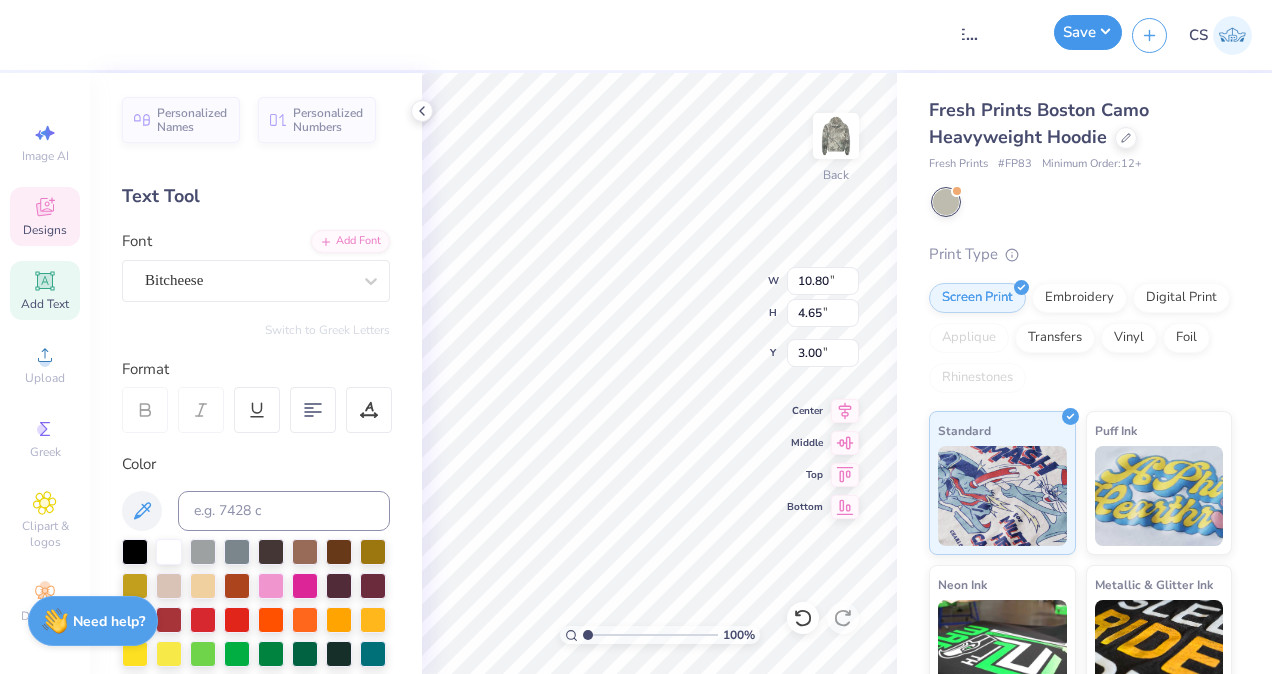 click on "Save" at bounding box center [1088, 32] 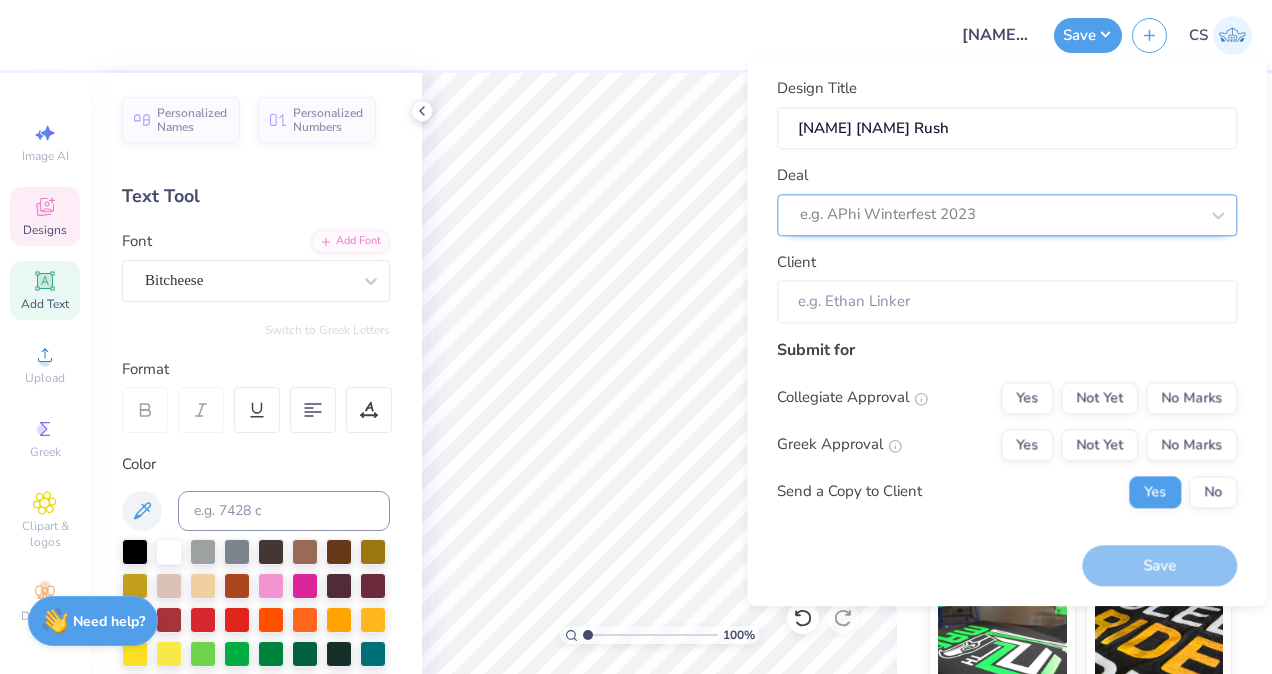 click at bounding box center [999, 215] 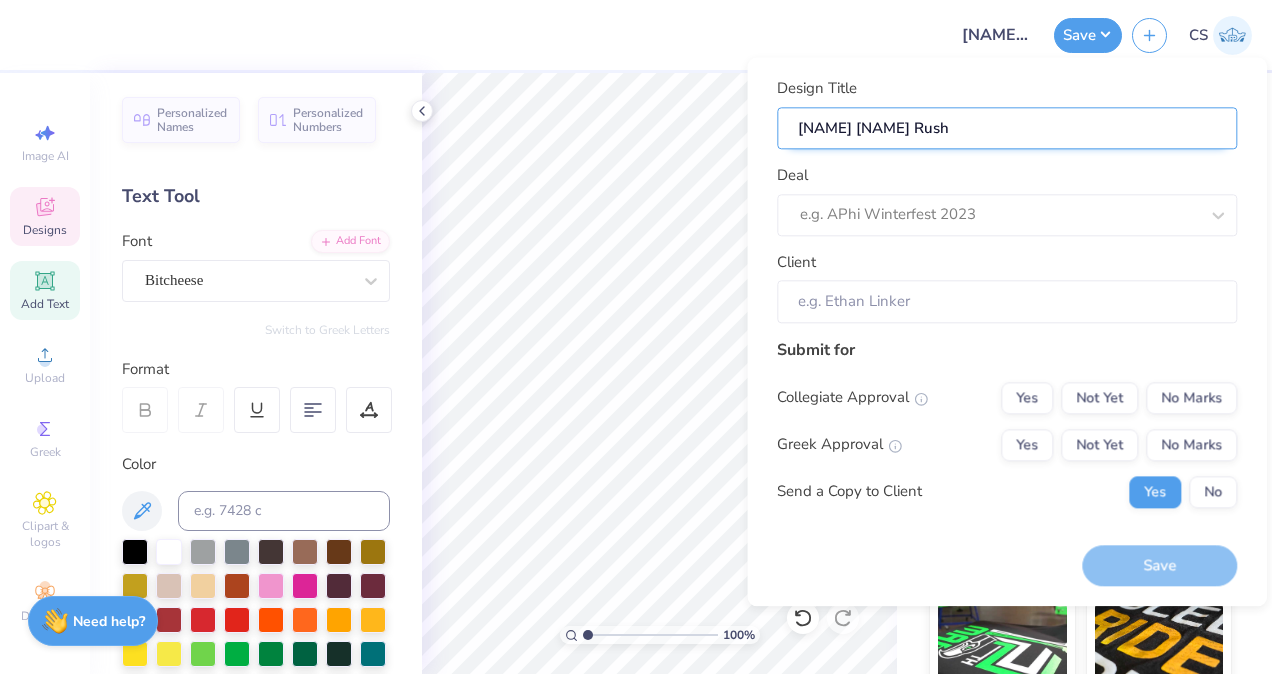 drag, startPoint x: 918, startPoint y: 129, endPoint x: 780, endPoint y: 124, distance: 138.09055 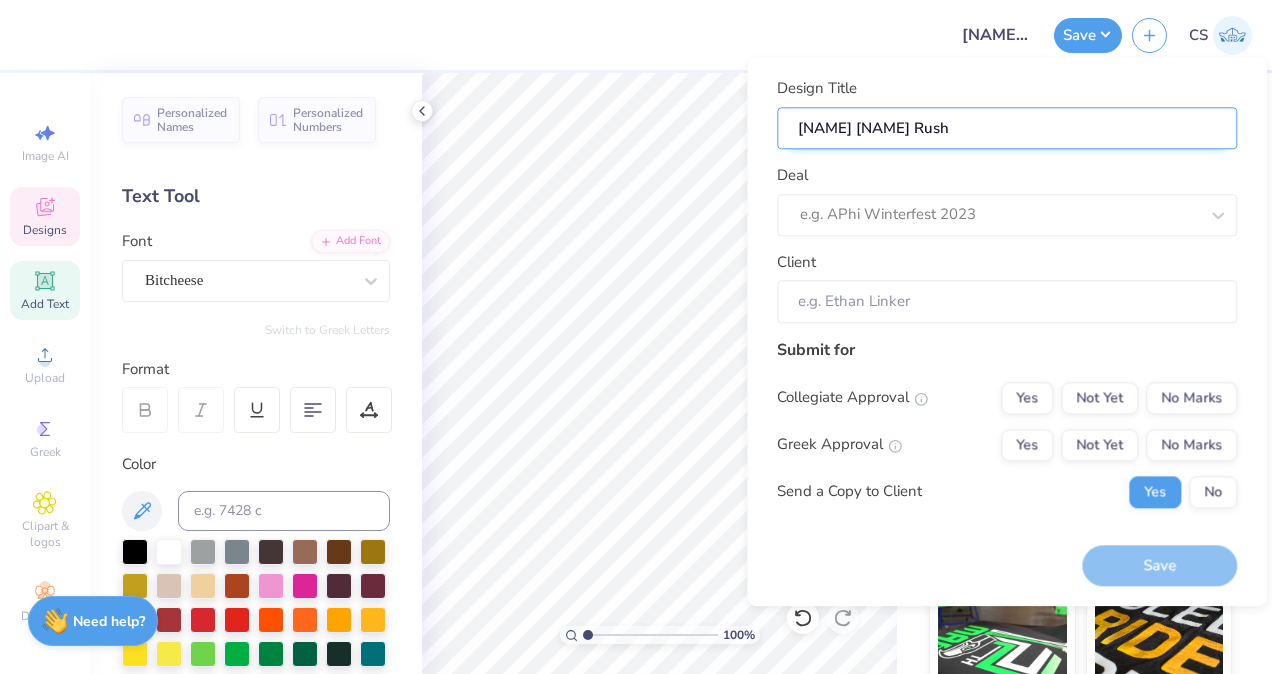 type on "C" 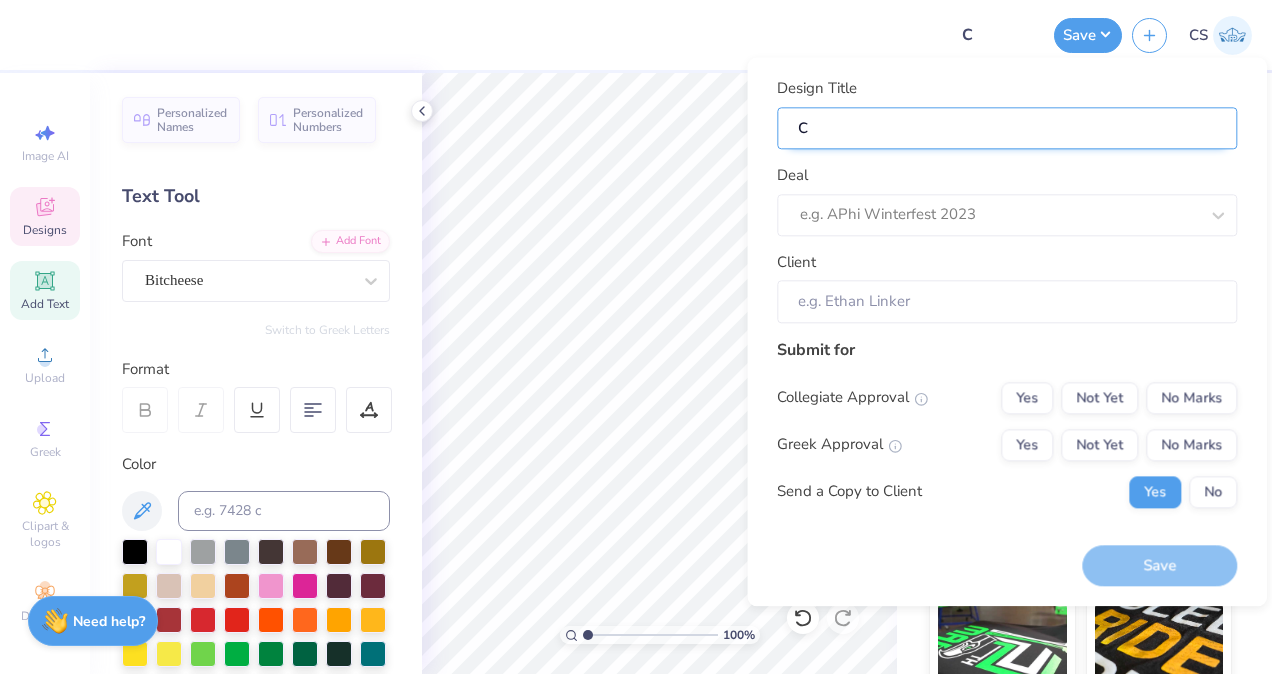 type on "Ca" 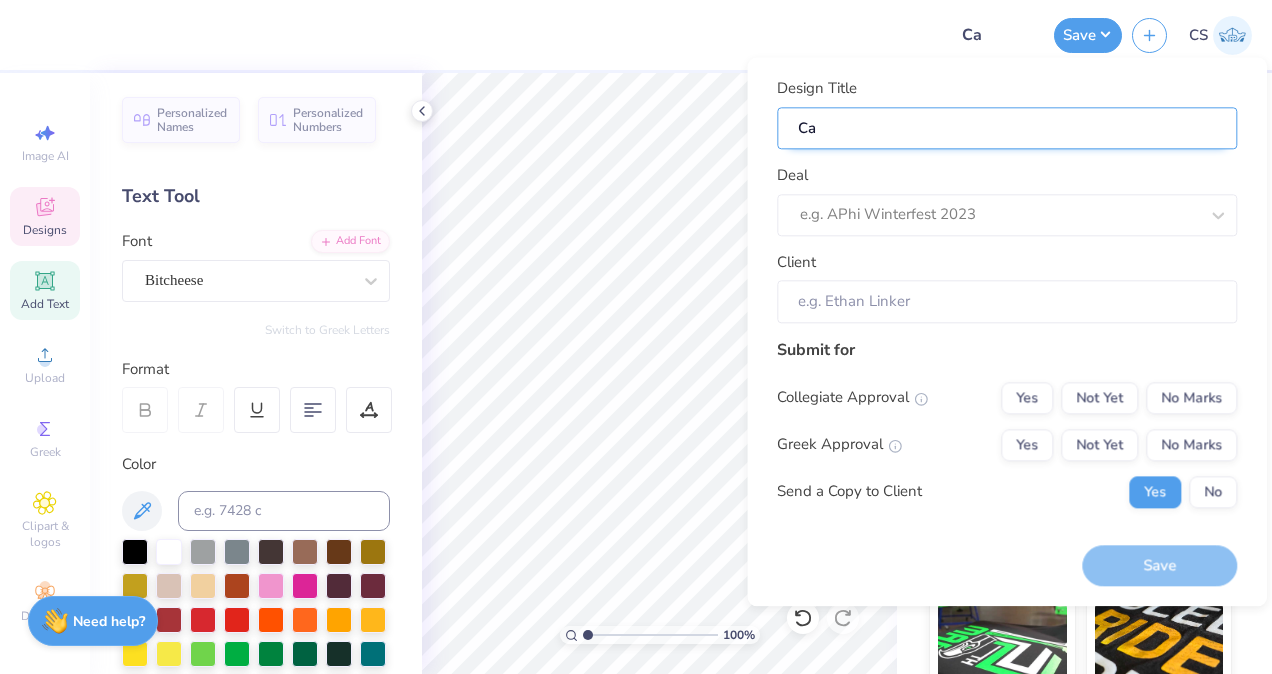 type on "Cam" 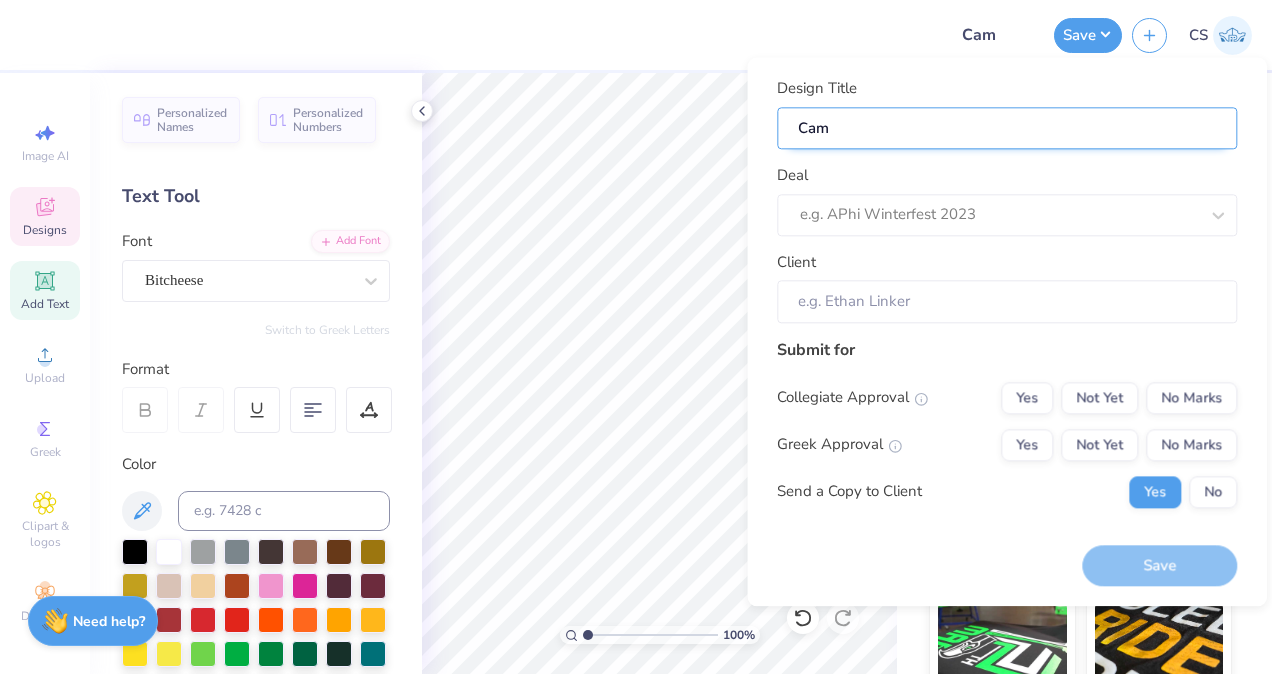 type on "Camo" 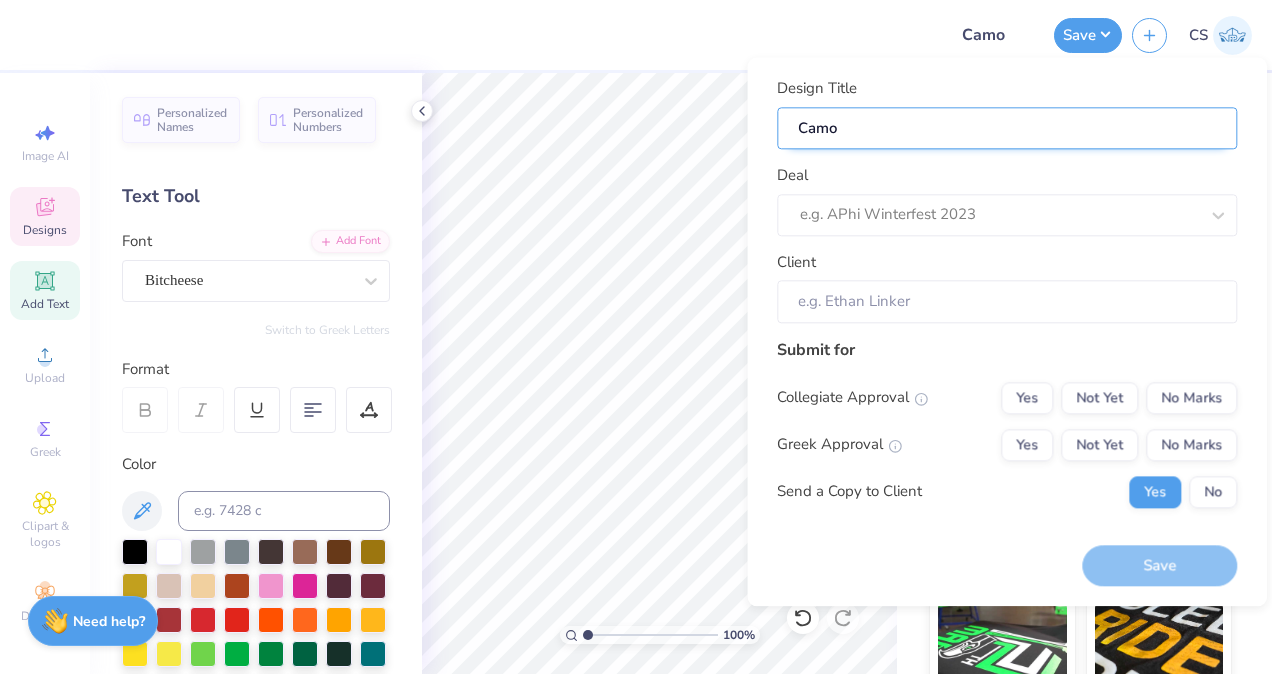 type on "Camo" 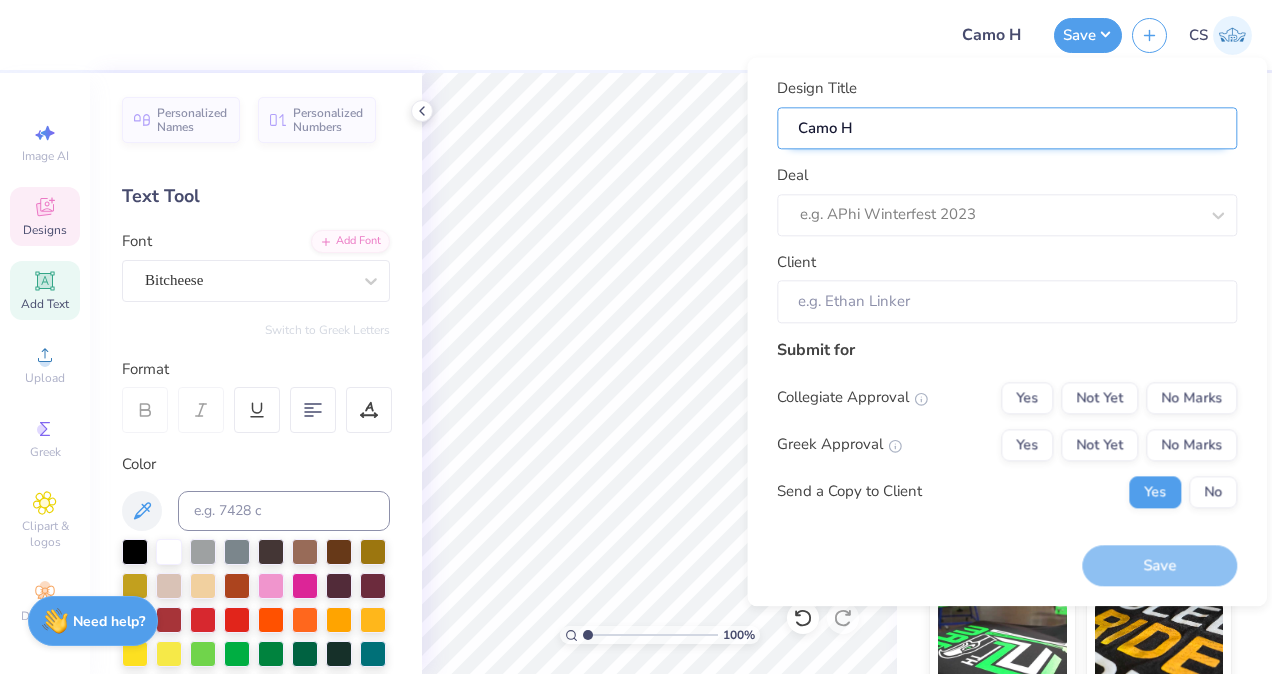 type on "Camo Ho" 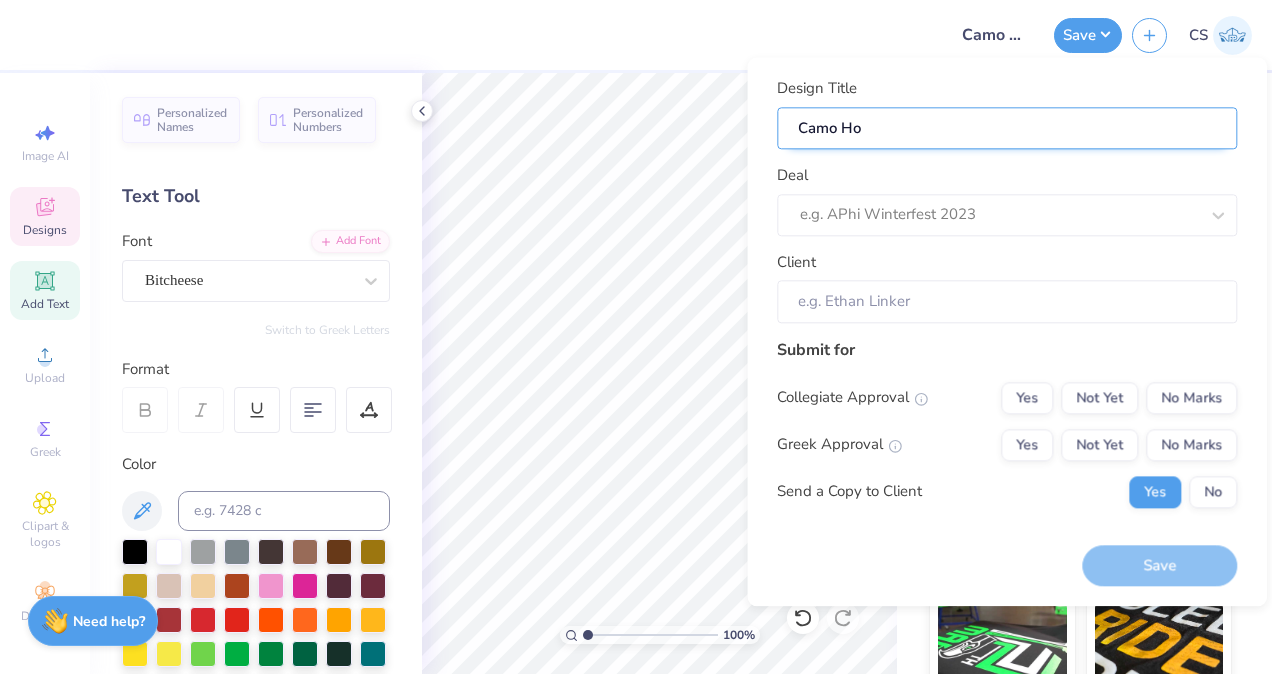 type on "Camo Hoo" 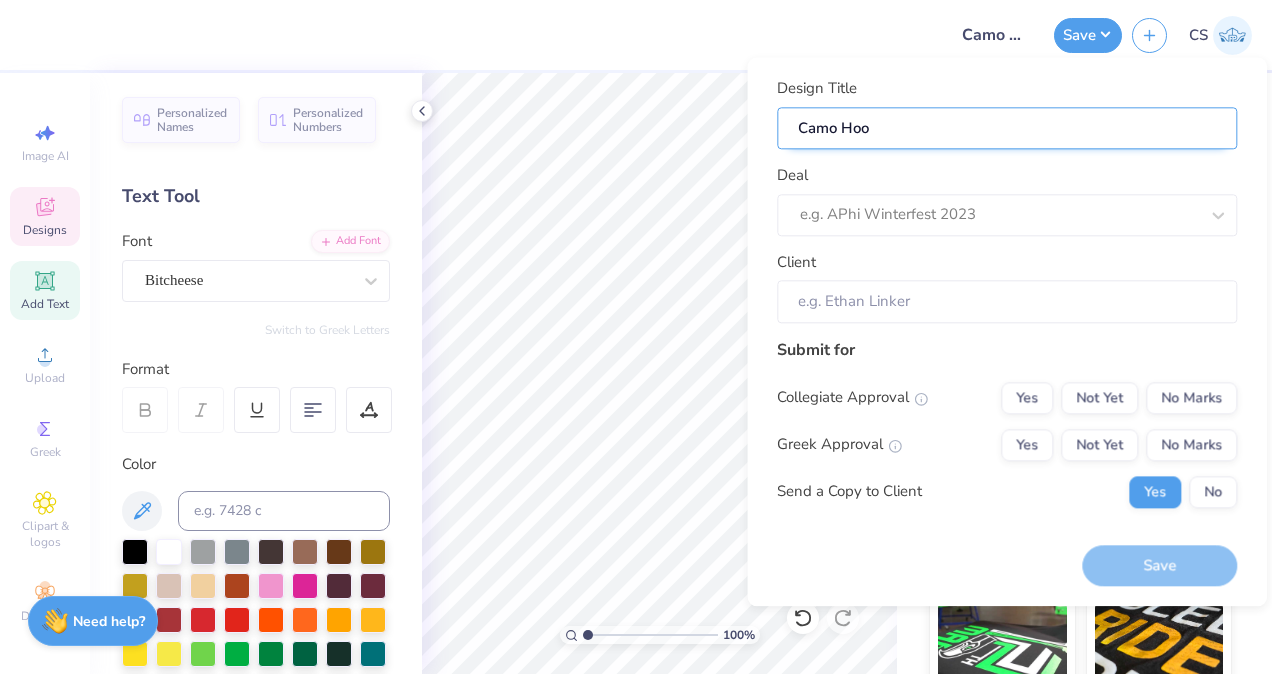 type on "Camo Hood" 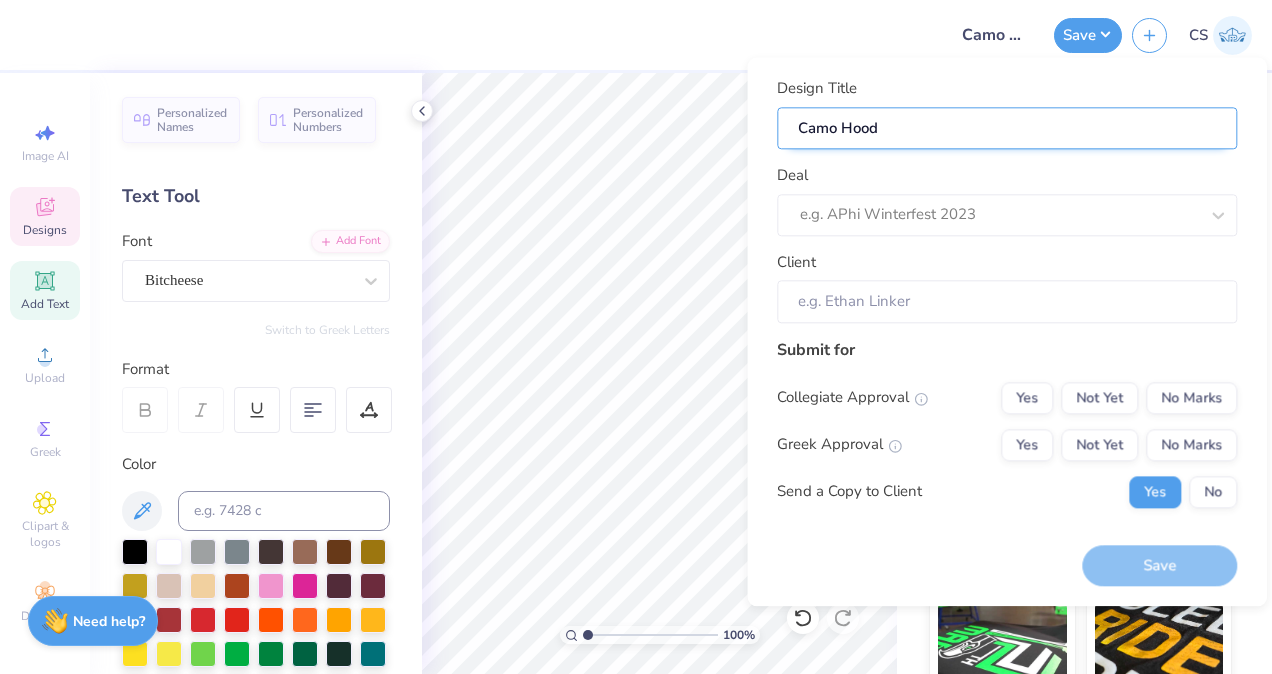 type on "Camo Hoodi" 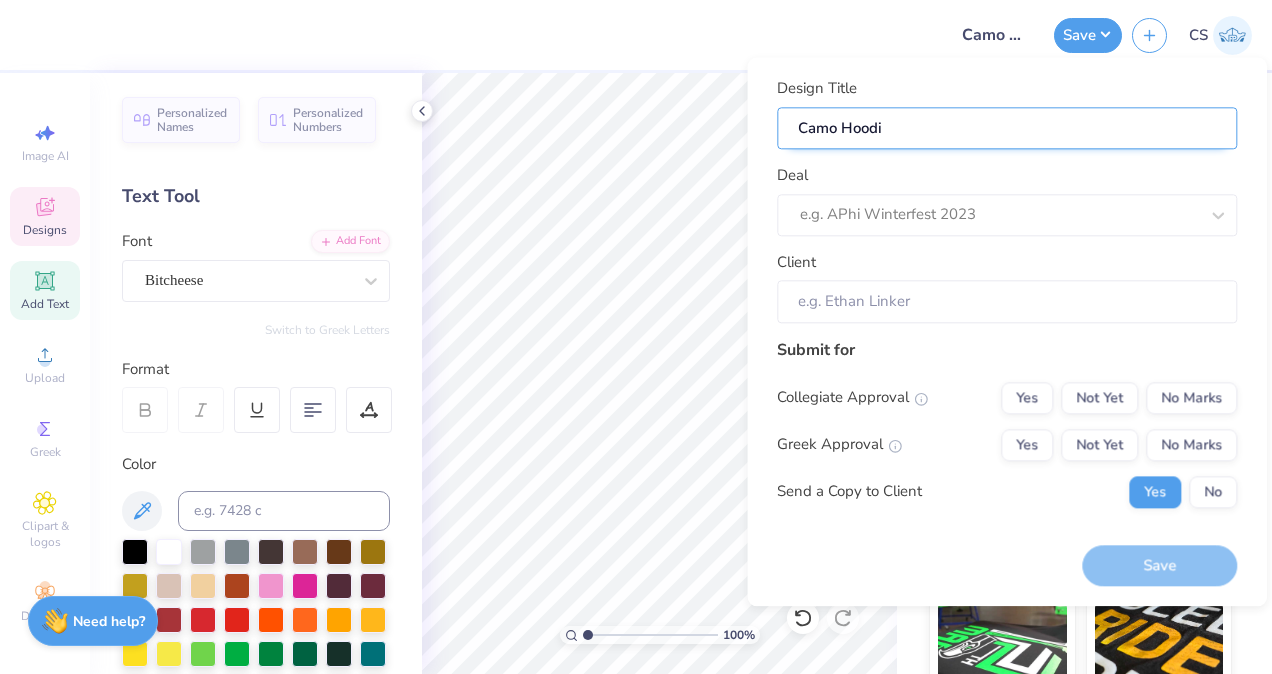 type on "Camo Hoodie" 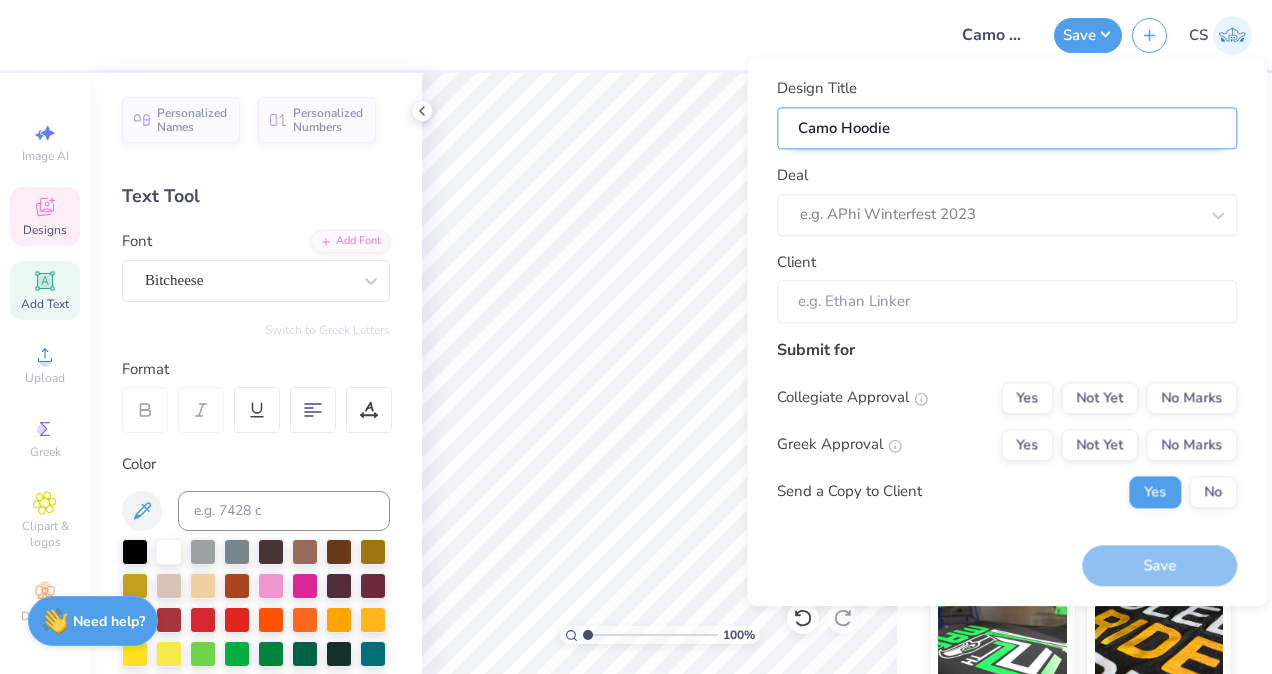 type on "Camo Hoodie" 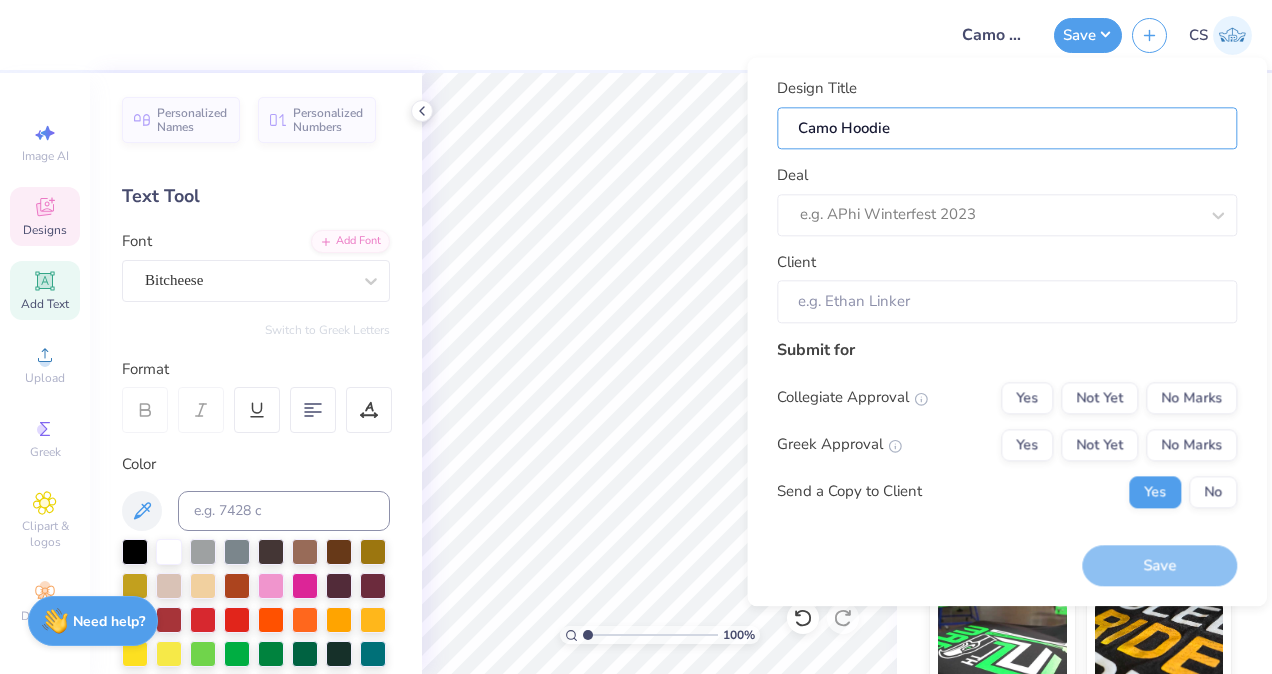 type on "Camo Hoodie" 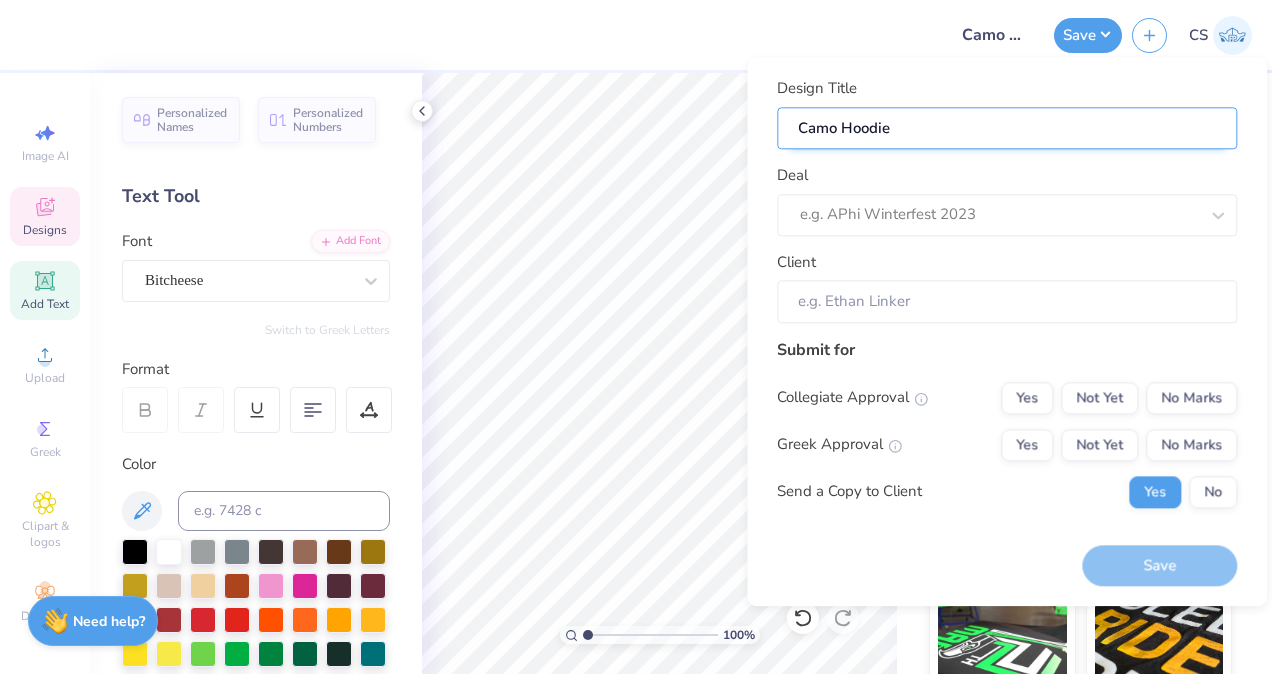 paste on "—" 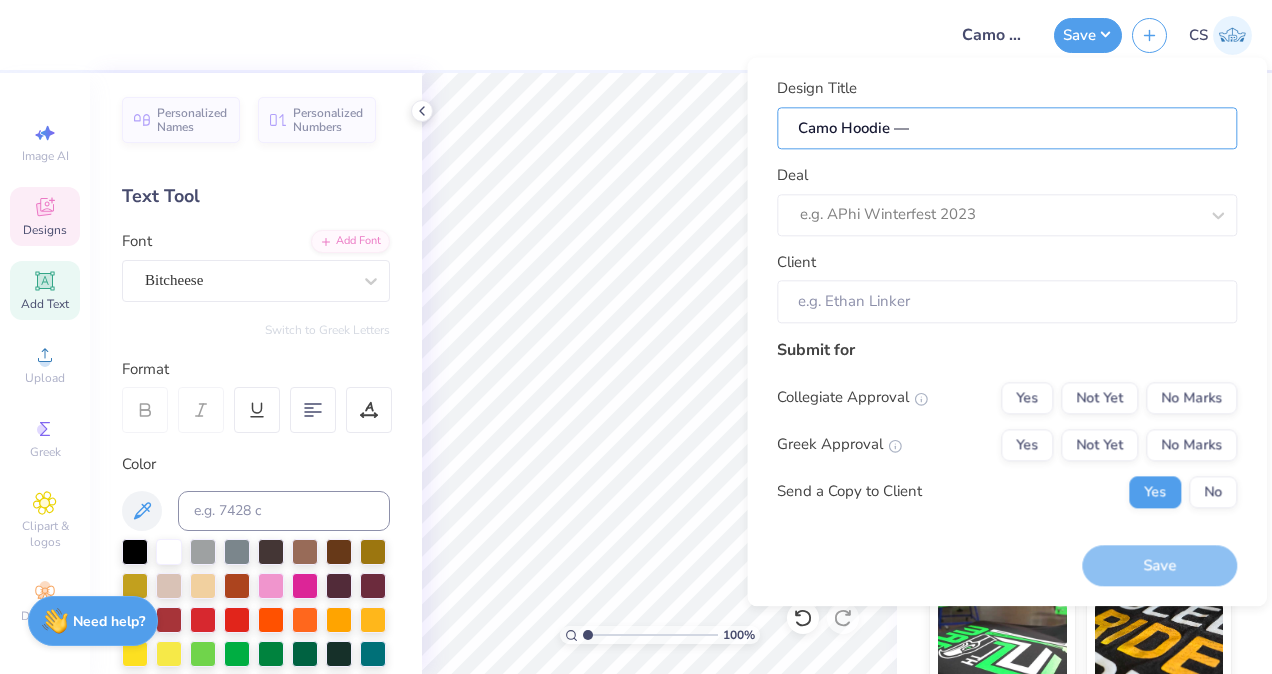 type on "Camo Hoodie —" 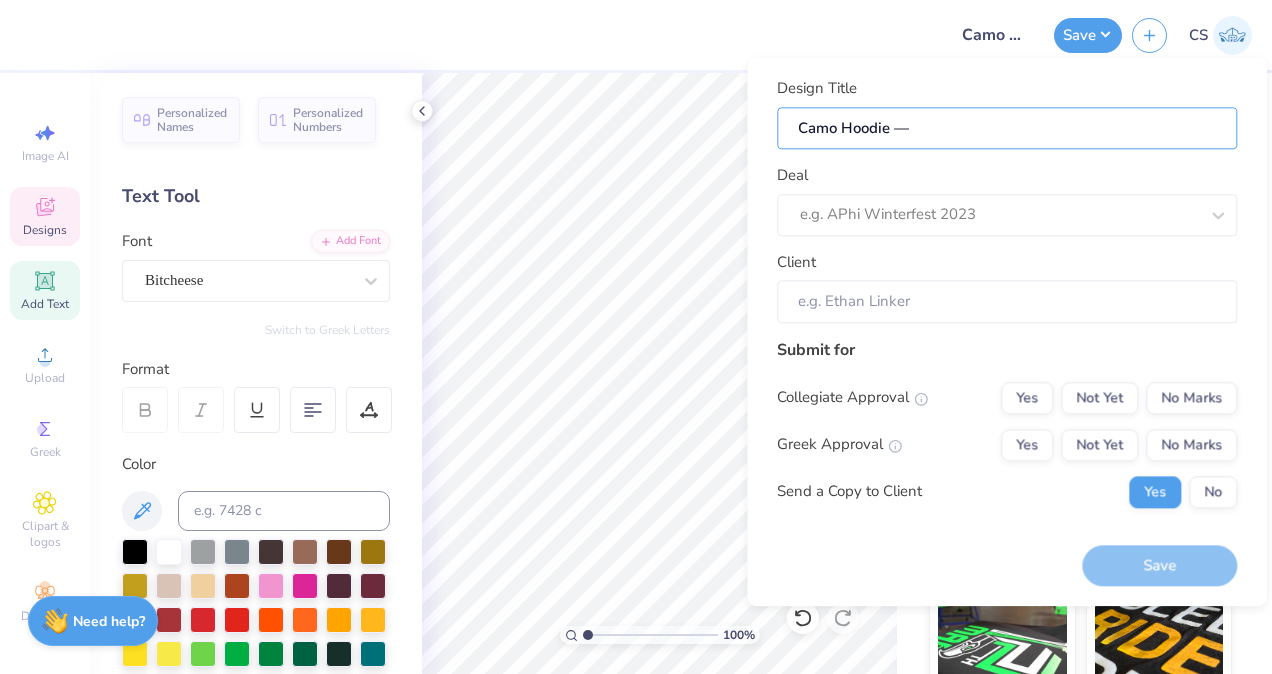 type on "Camo Hoodie —" 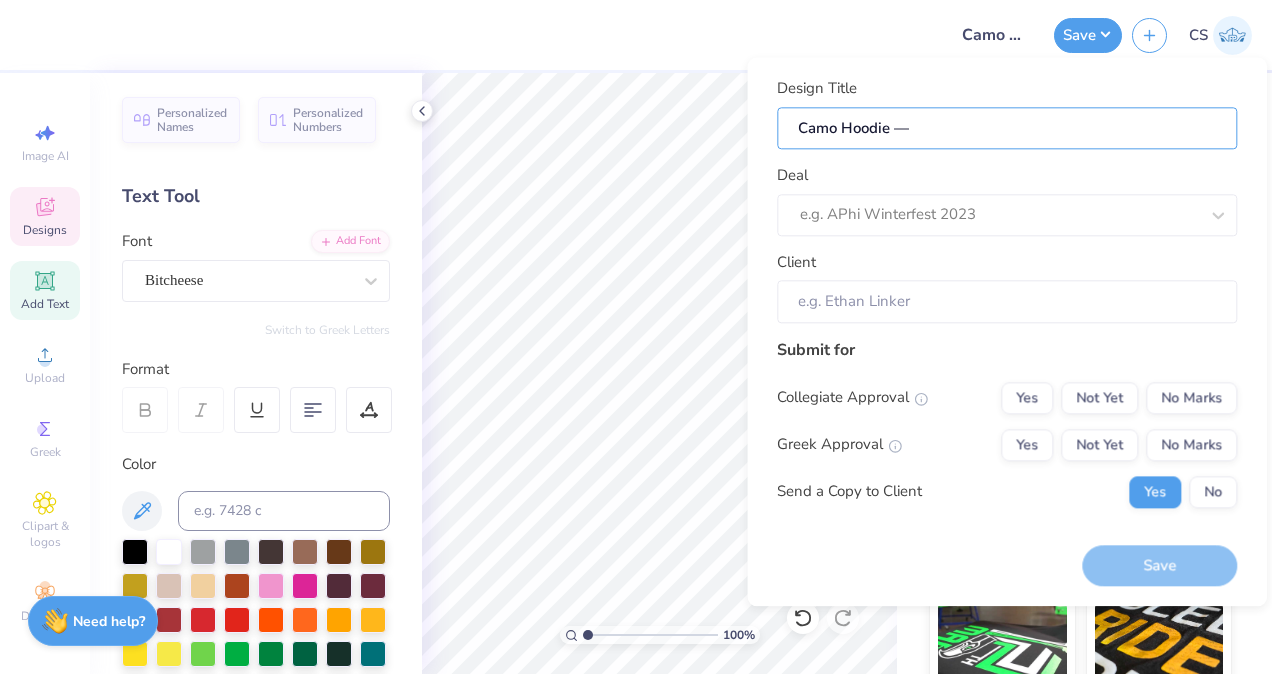 type on "Camo Hoodie — [NAME]" 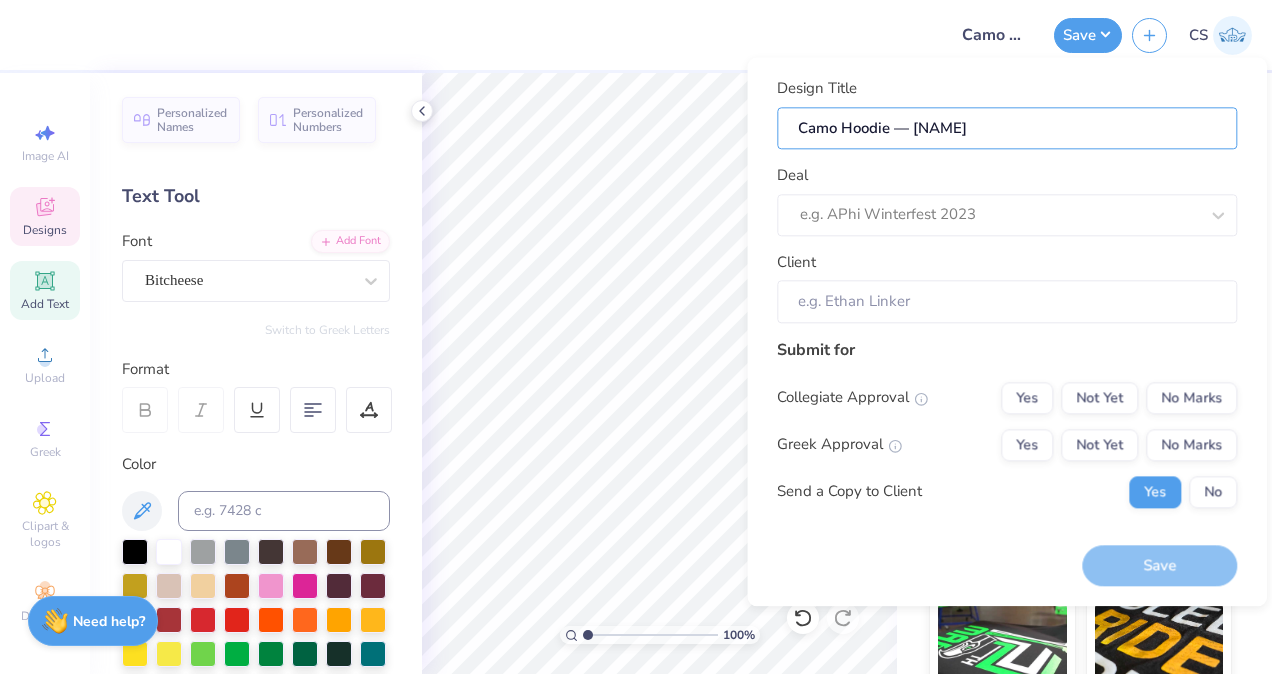 type on "Camo Hoodie — [NAME]" 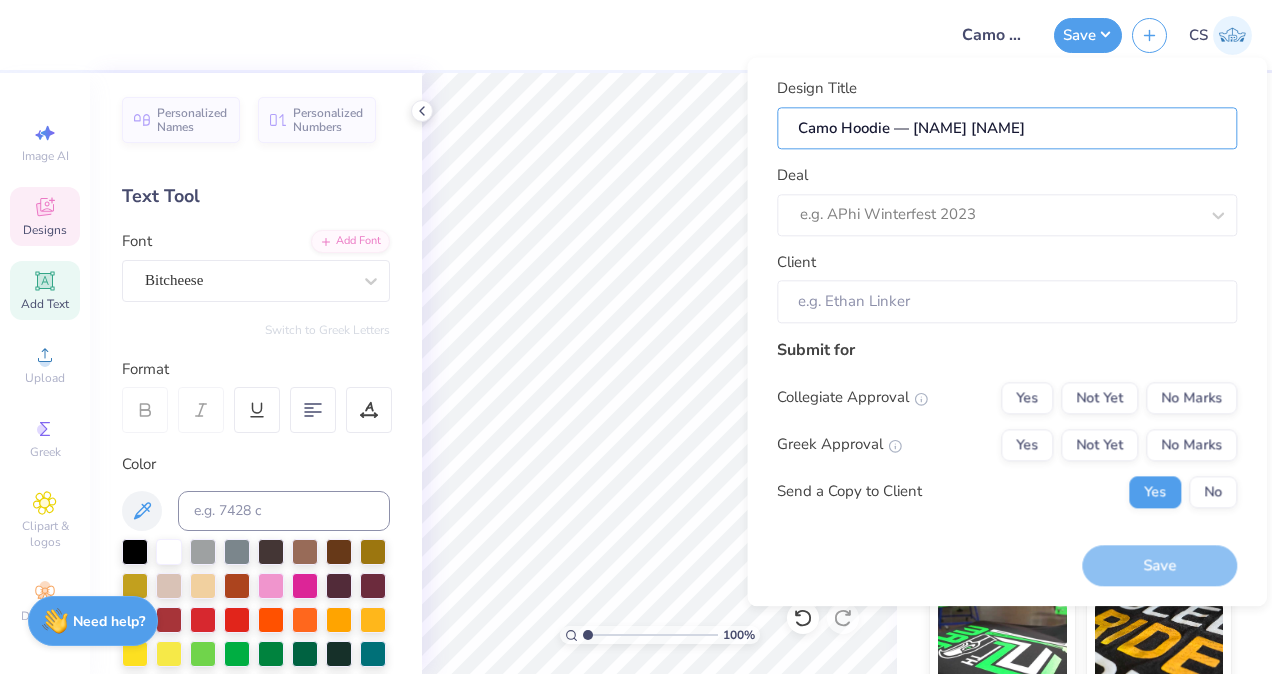 type on "Camo Hoodie — [NAME] [NAME]" 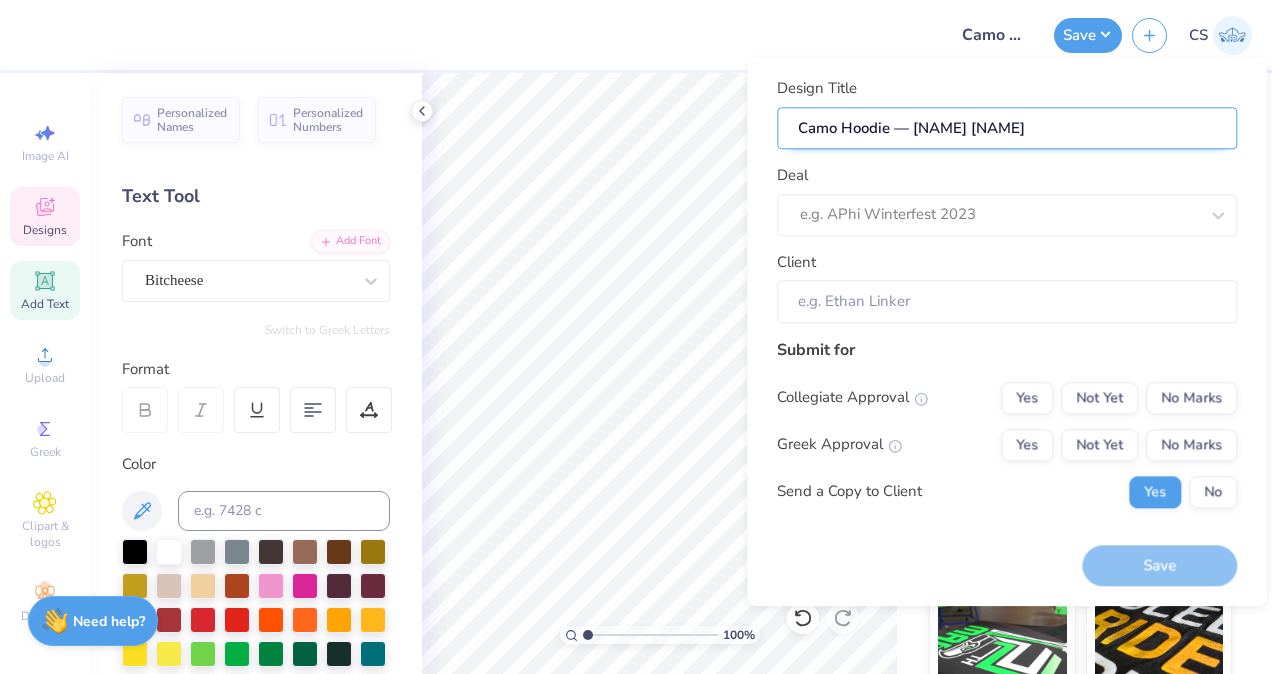 click on "Camo Hoodie — [NAME] [NAME]" at bounding box center (1007, 128) 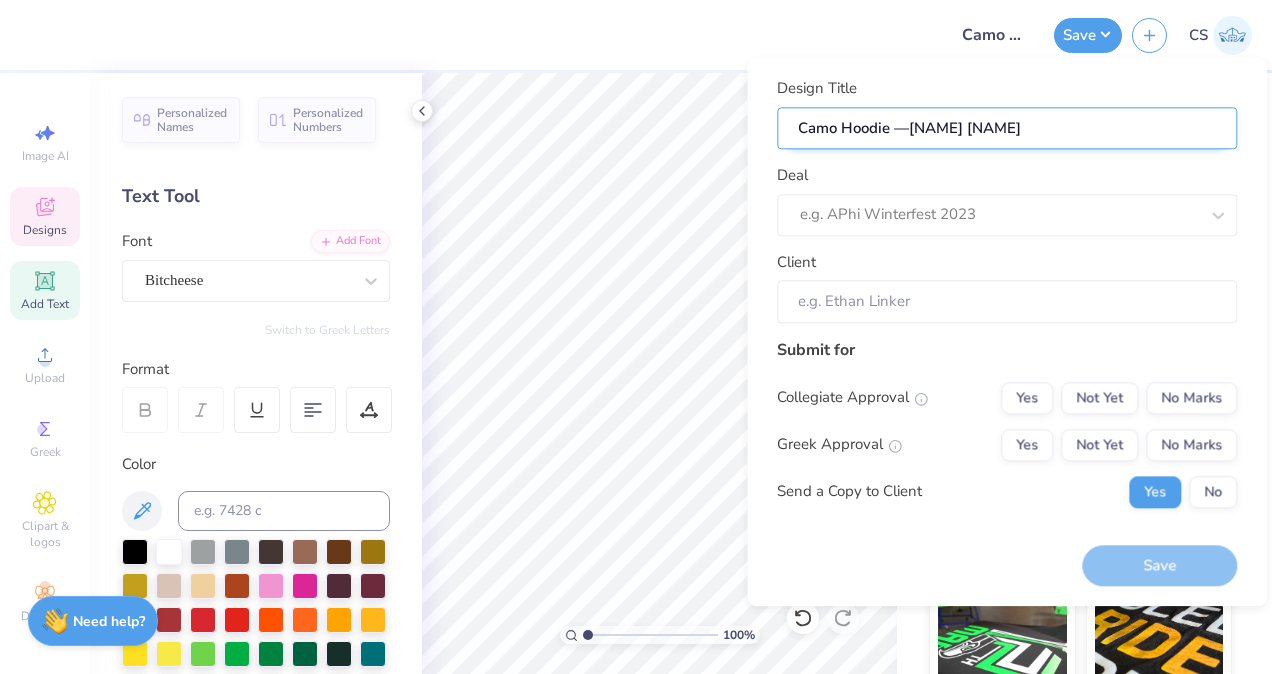 type on "Camo Hoodie [NAME] [NAME]" 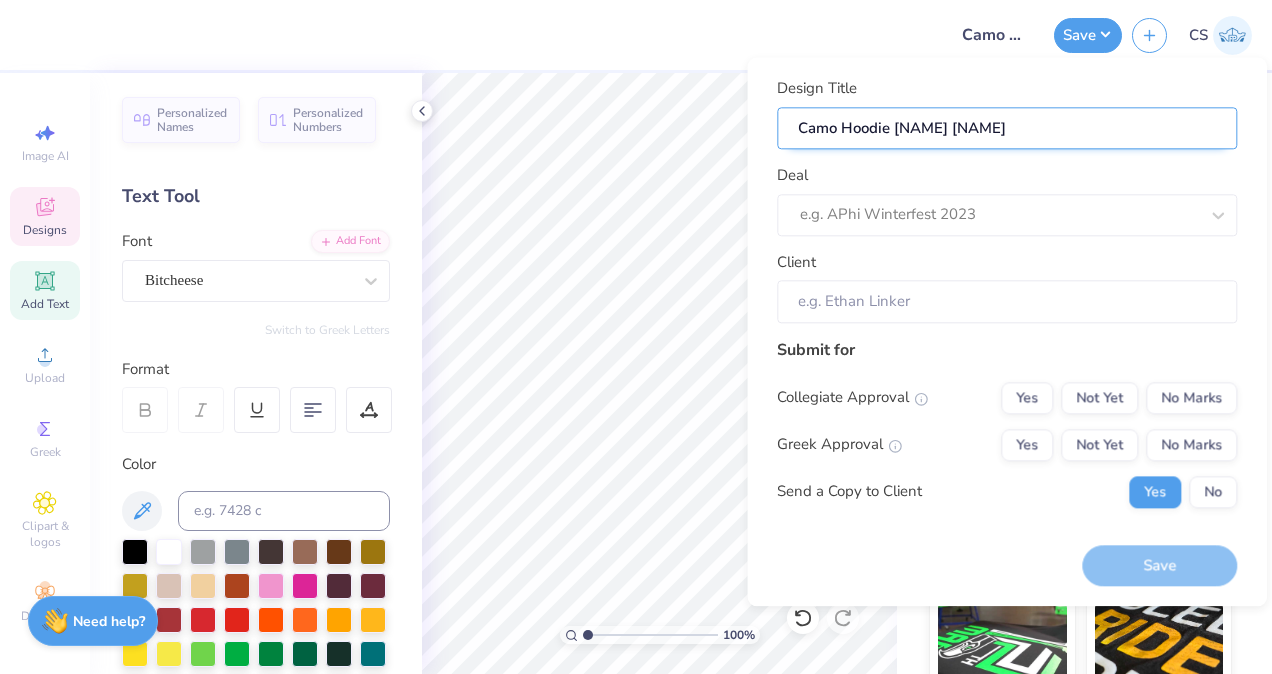 type on "Camo Hoodie = [NAME] [NAME]" 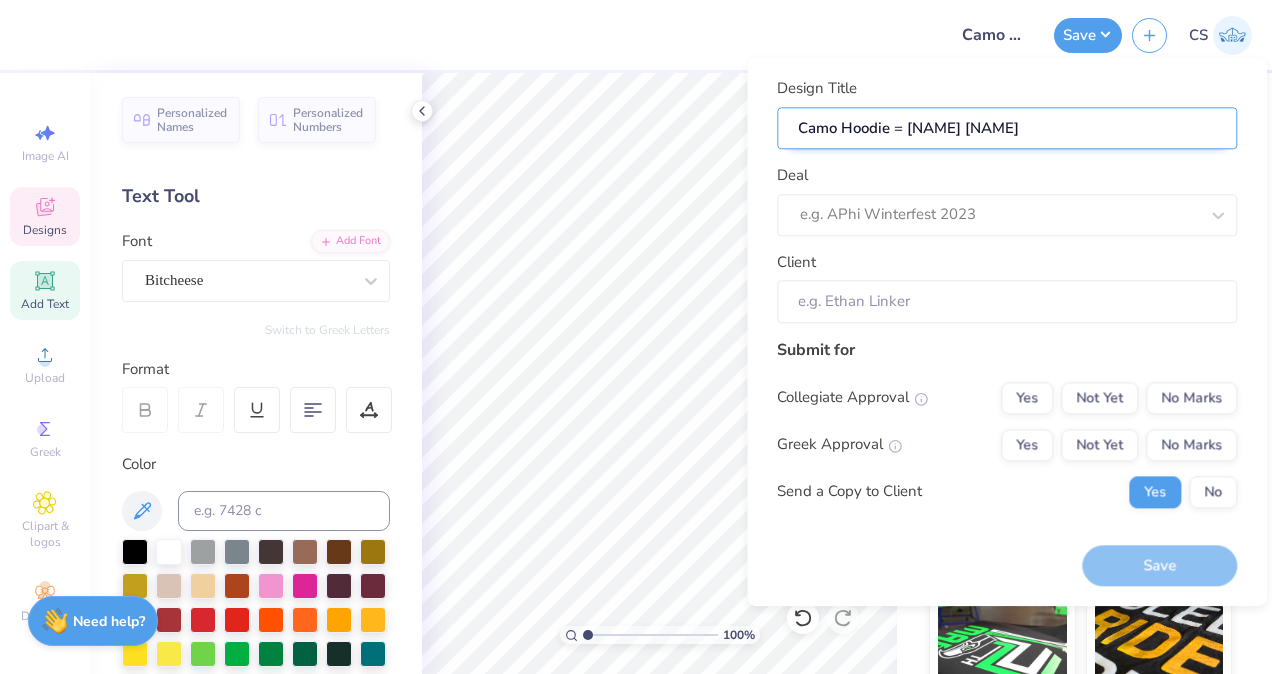 type on "Camo Hoodie = [NAME] [NAME]" 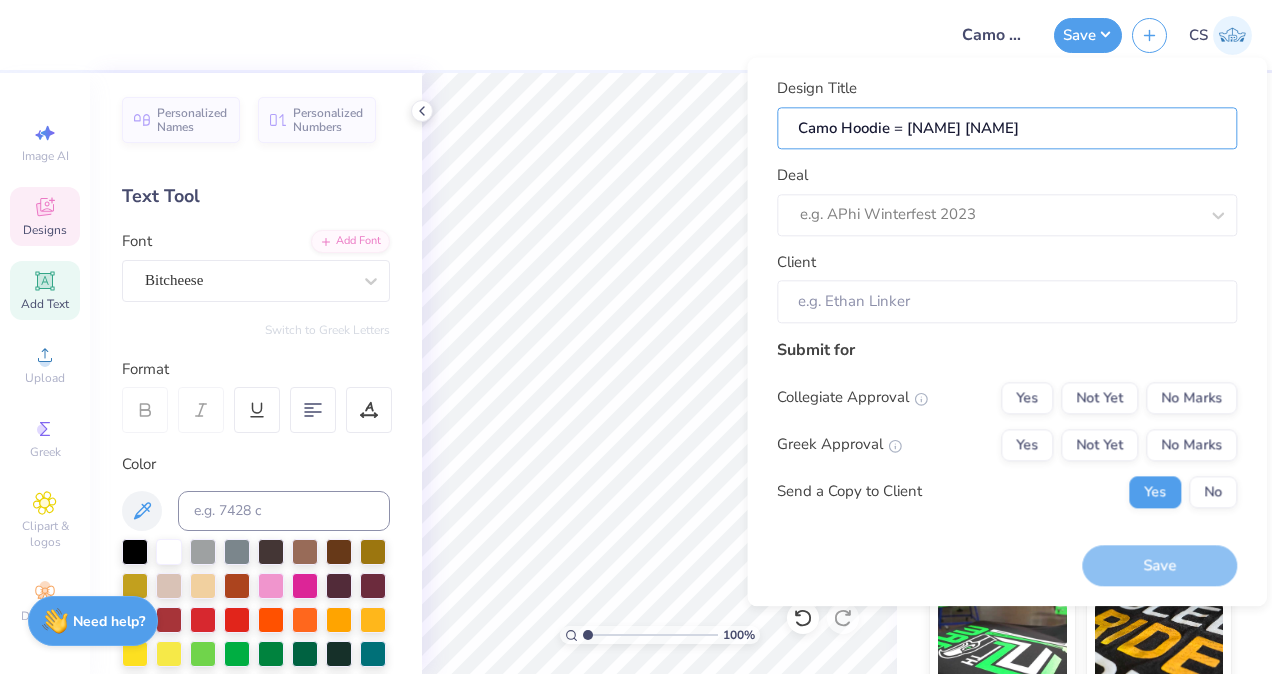 type on "Camo Hoodie = [NAME] [NAME]" 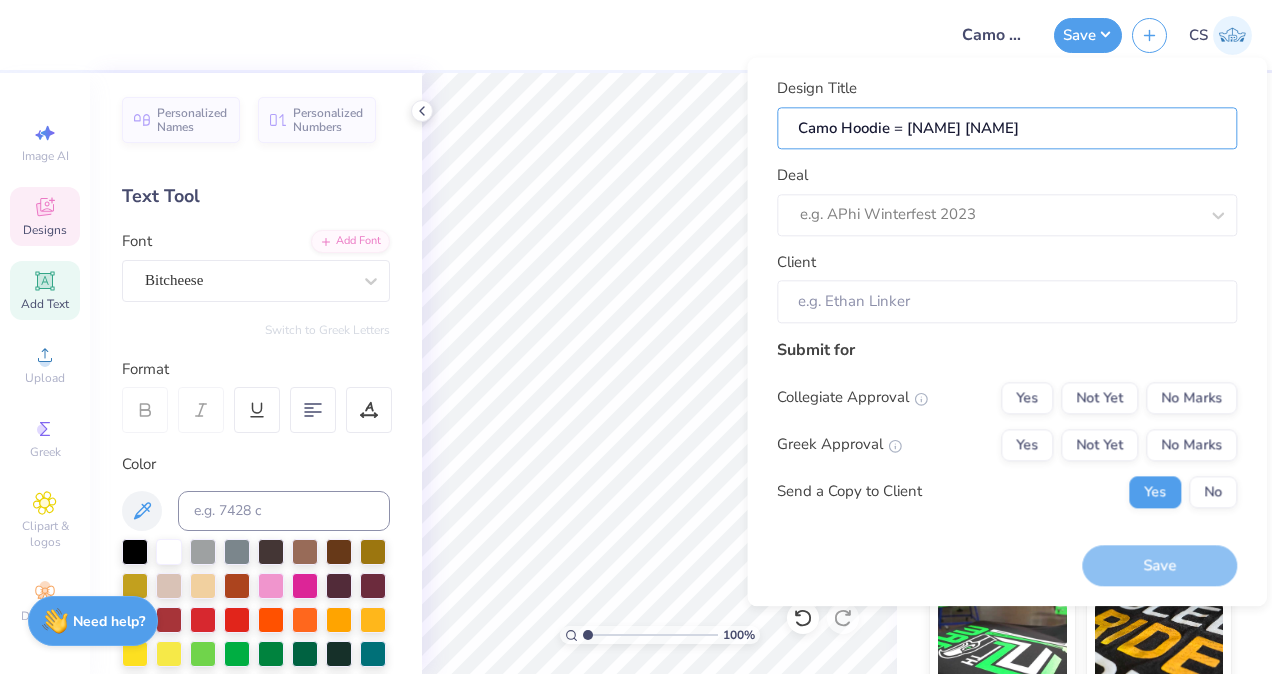 type on "Camo Hoodie [NAME] [NAME]" 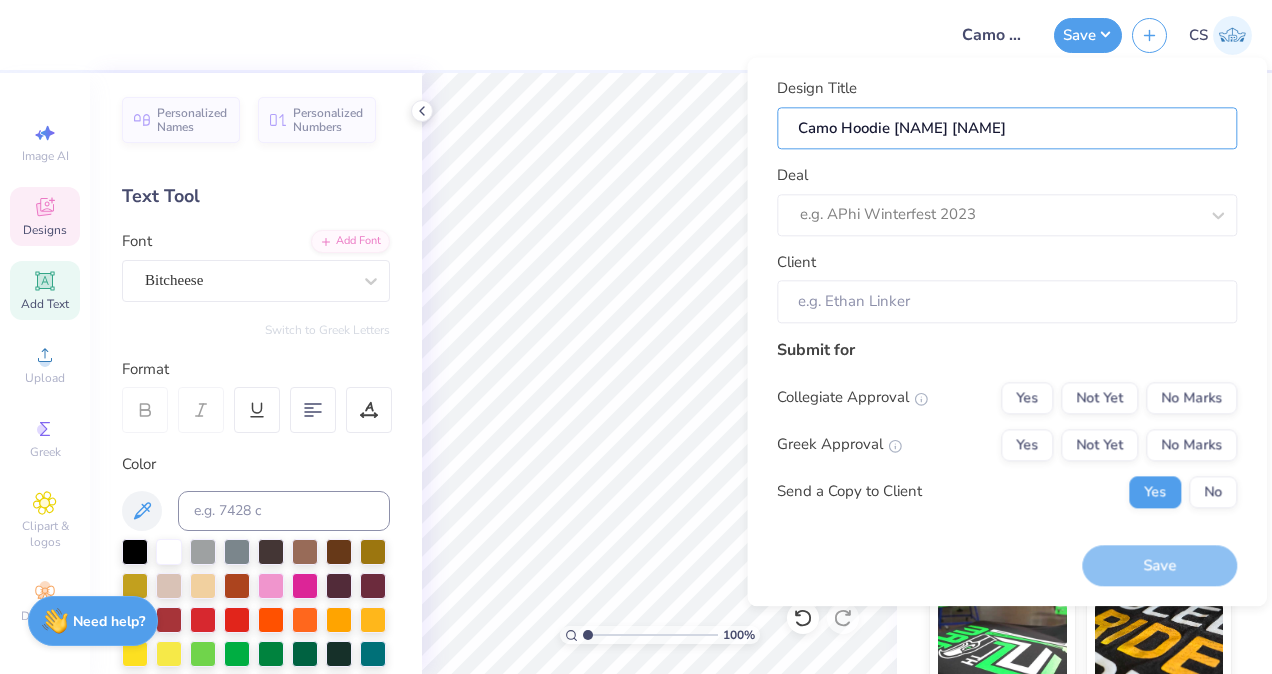 type on "Camo Hoodie -[NAME] [NAME]" 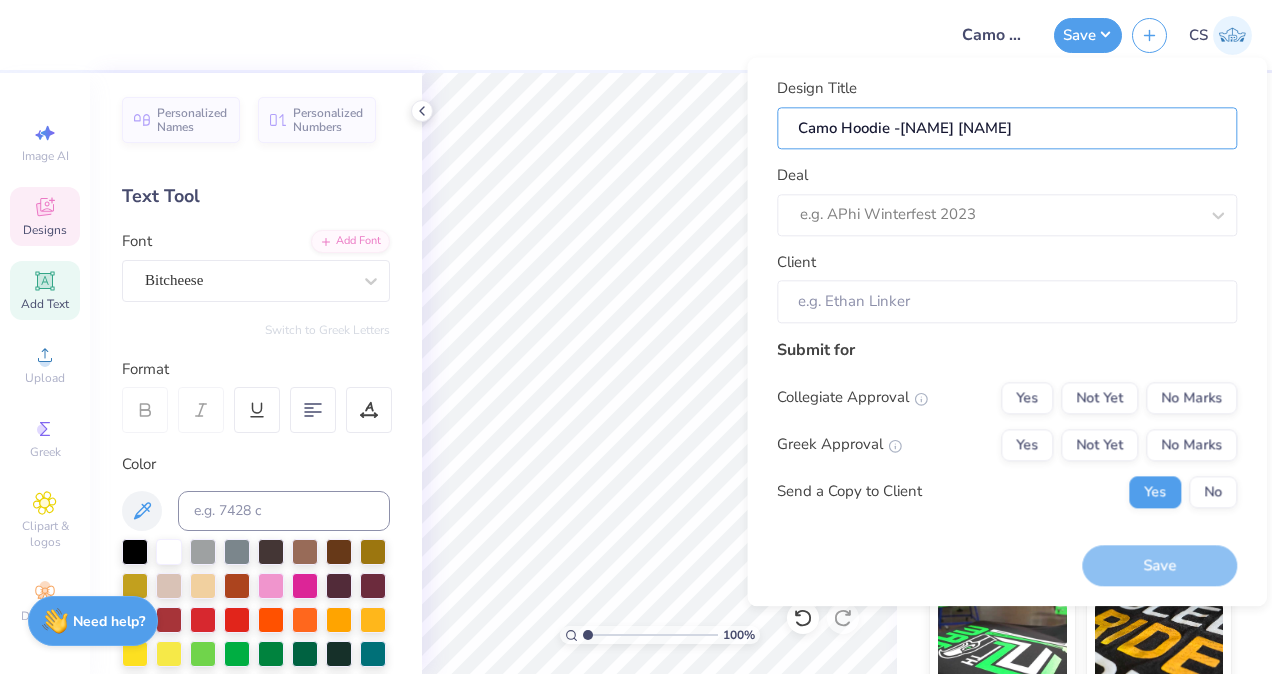 type on "Camo Hoodie - [NAME] [NAME]" 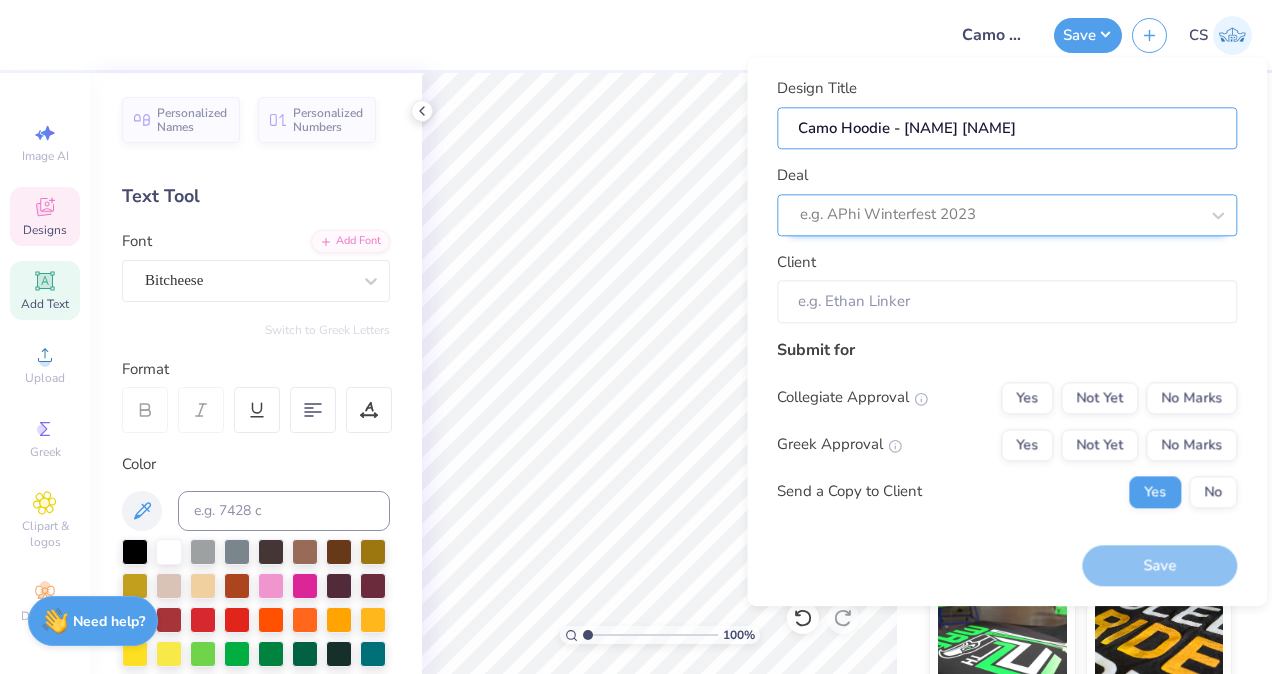 type on "Camo Hoodie - [NAME] [NAME]" 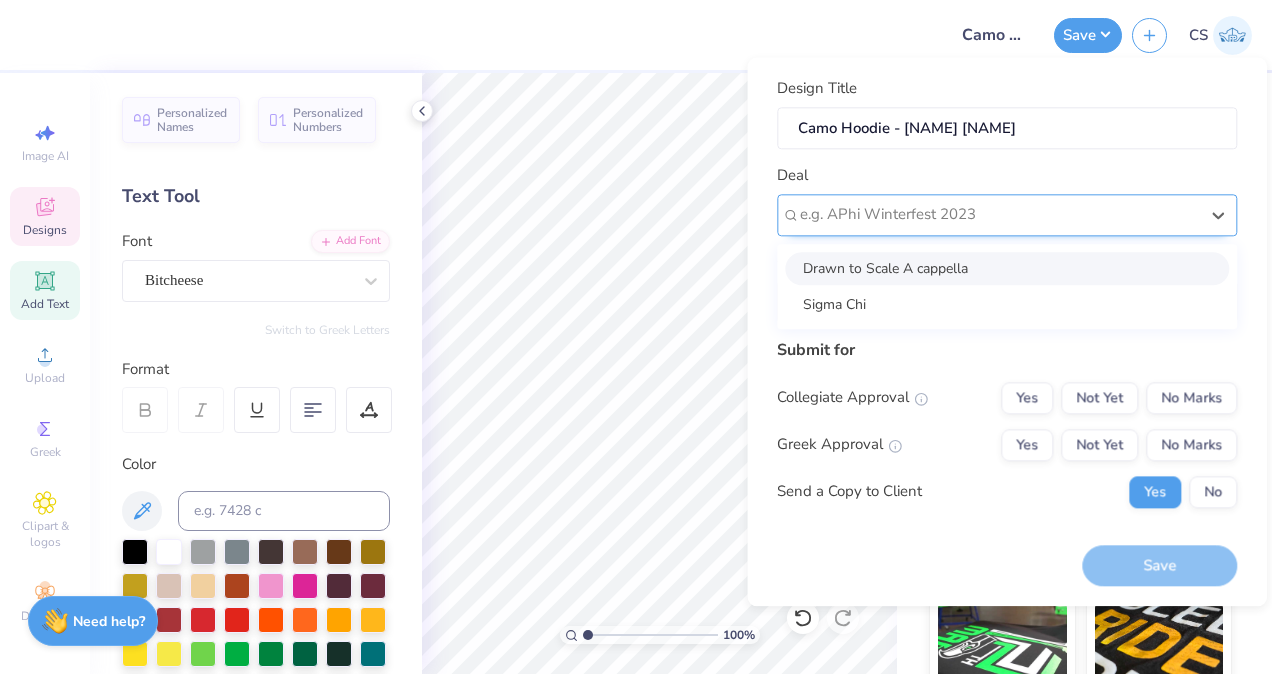 click at bounding box center [999, 215] 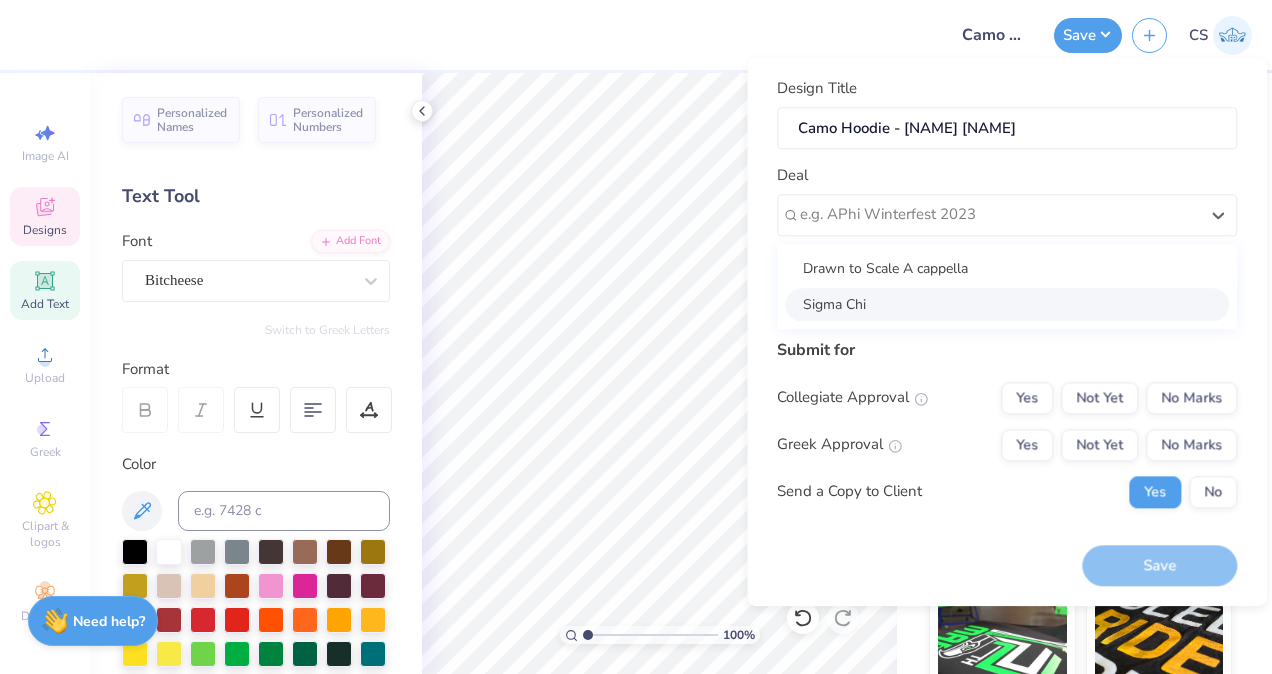 click on "Sigma Chi" at bounding box center (1007, 304) 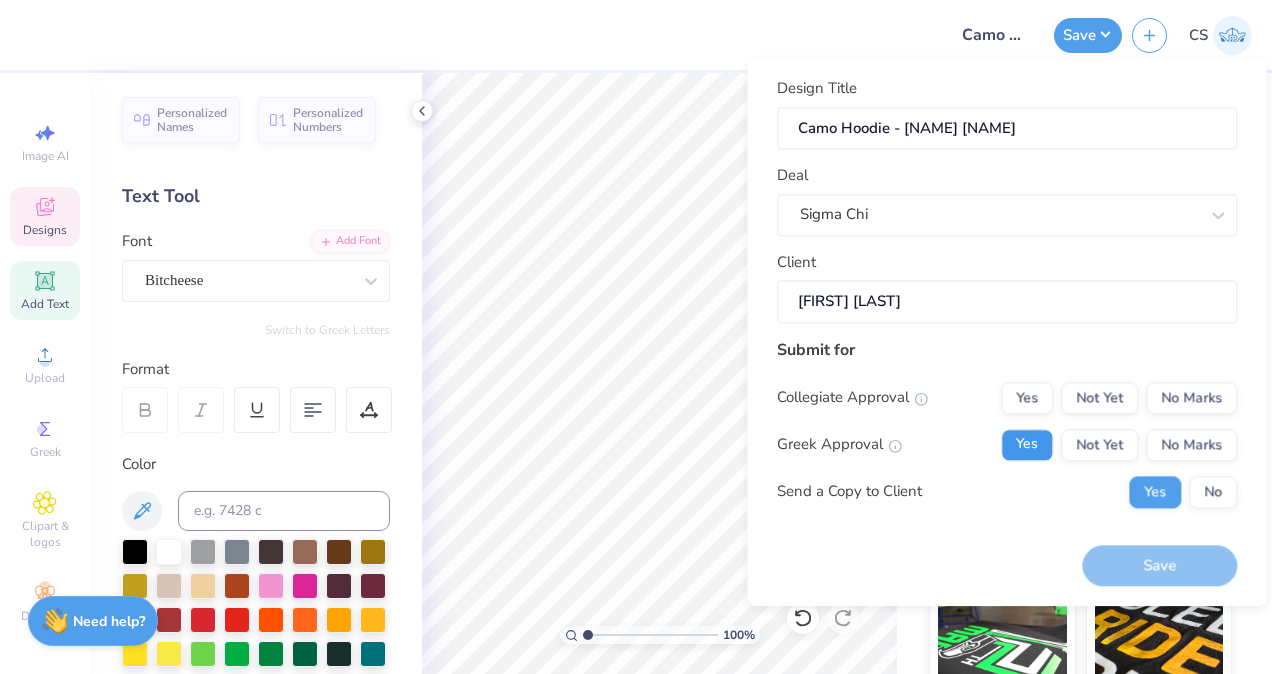 click on "Yes" at bounding box center (1027, 445) 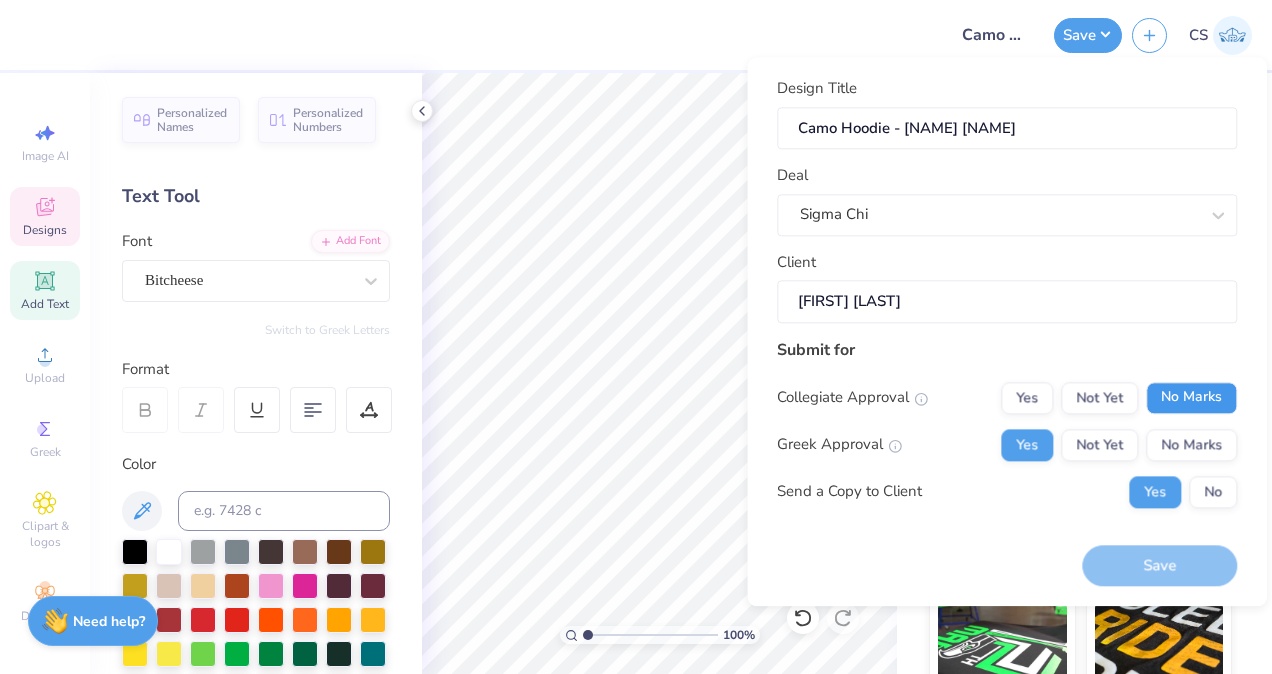 click on "No Marks" at bounding box center [1191, 398] 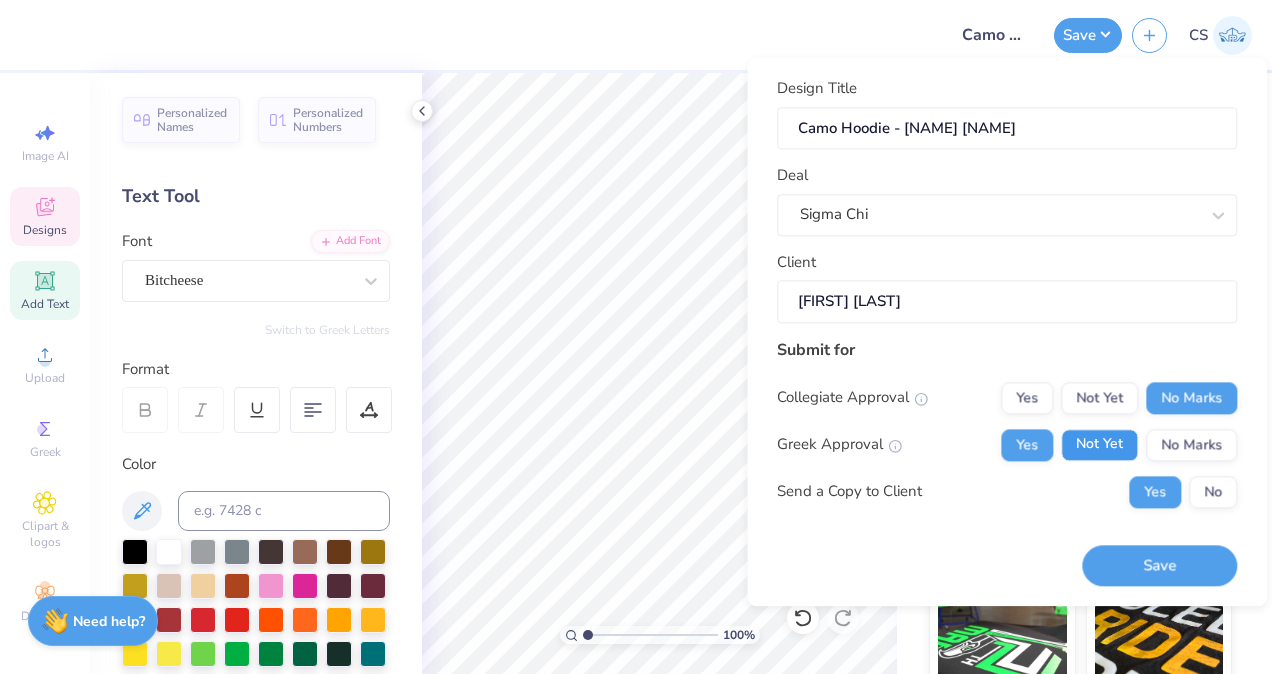 click on "Not Yet" at bounding box center (1099, 445) 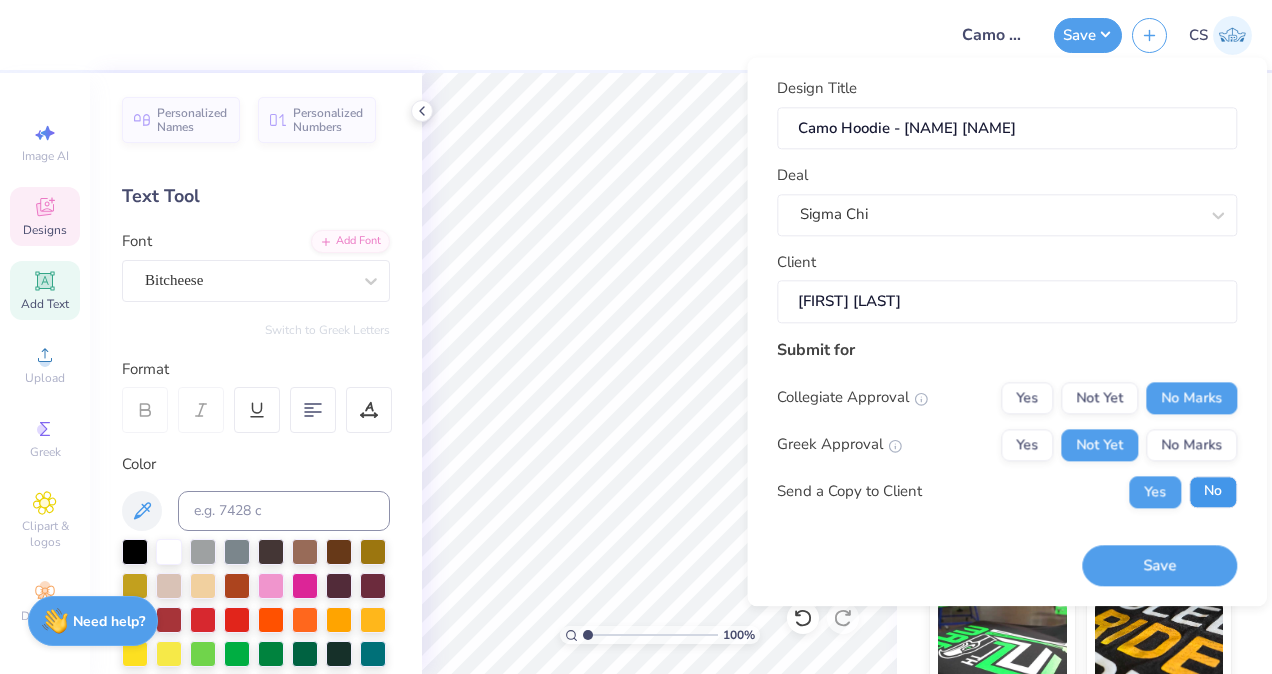 click on "No" at bounding box center [1213, 492] 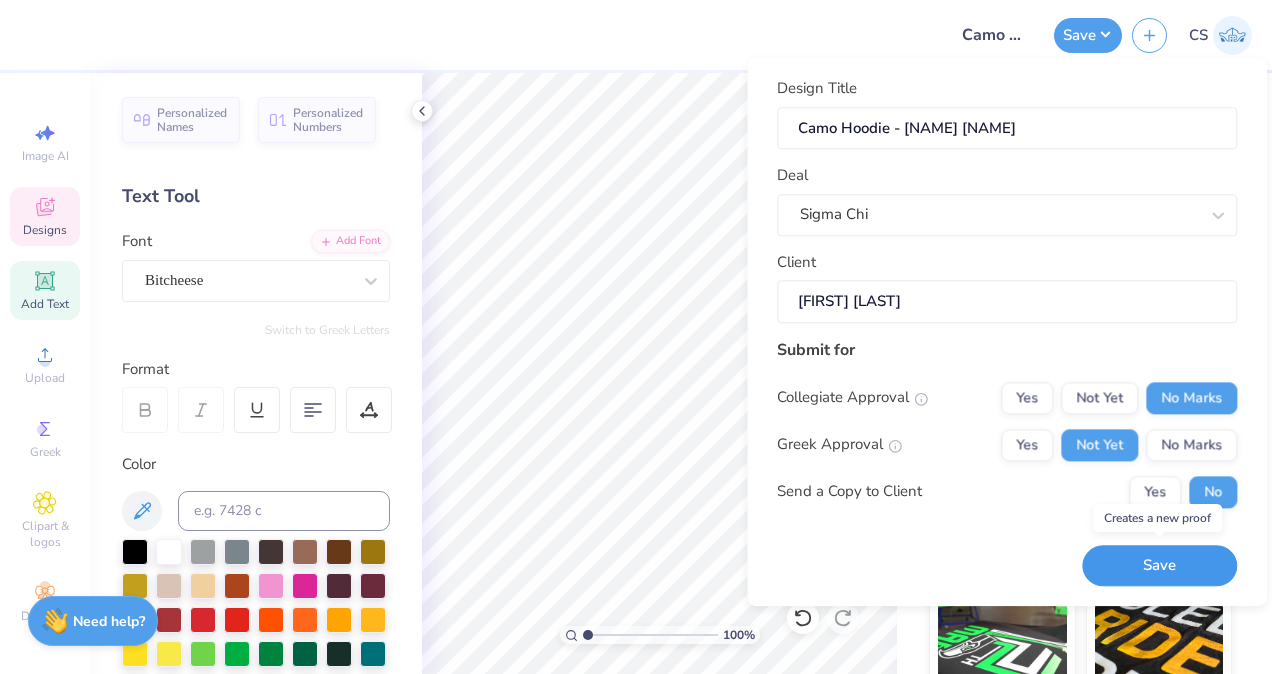 click on "Save" at bounding box center [1159, 565] 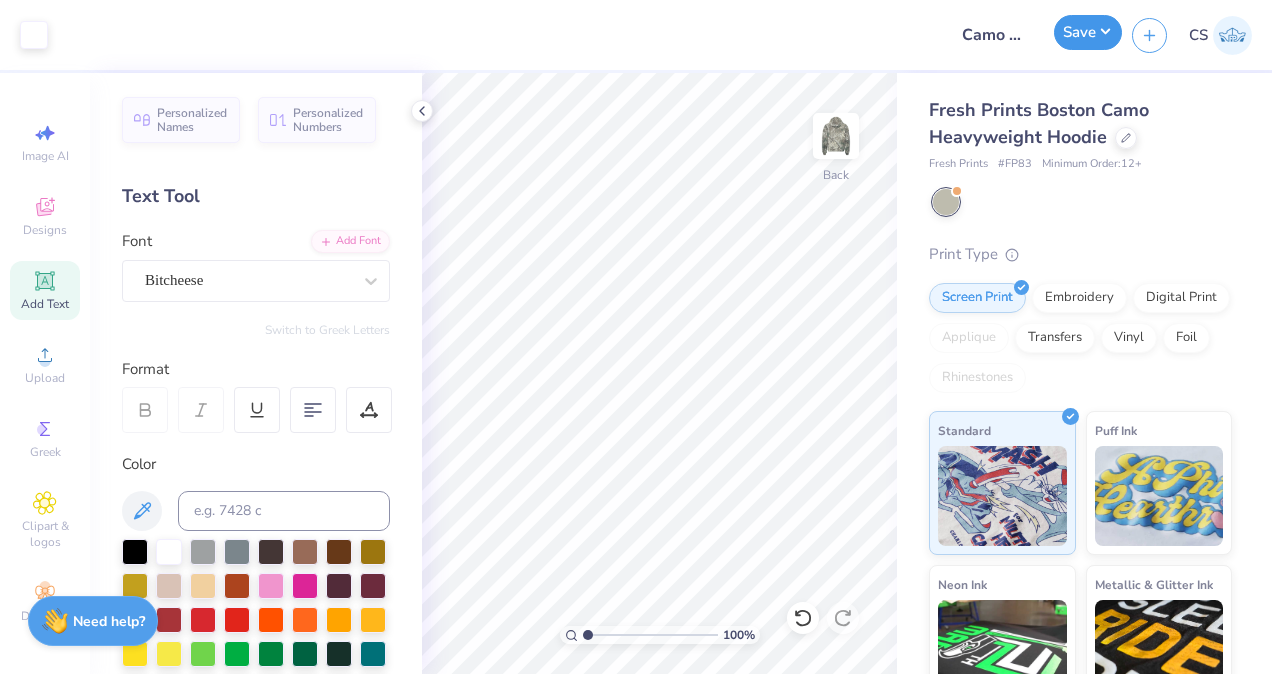 click on "Save" at bounding box center [1088, 32] 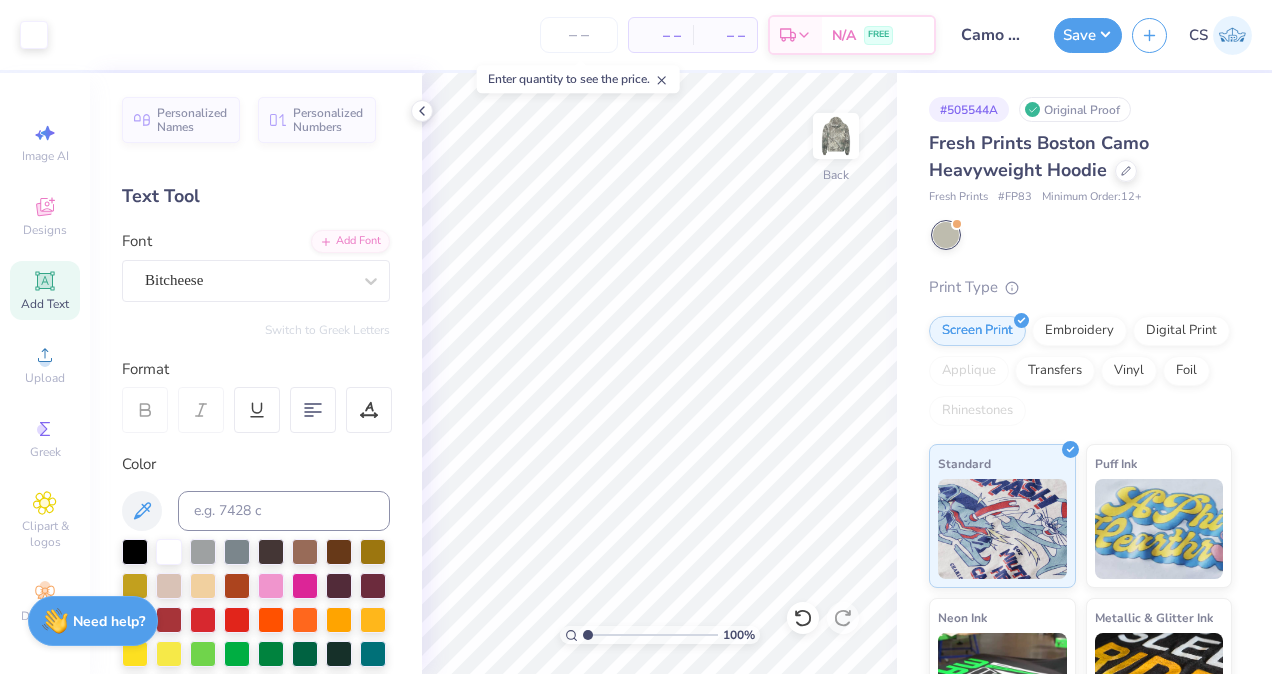 click on "Design Saved" at bounding box center (1078, 122) 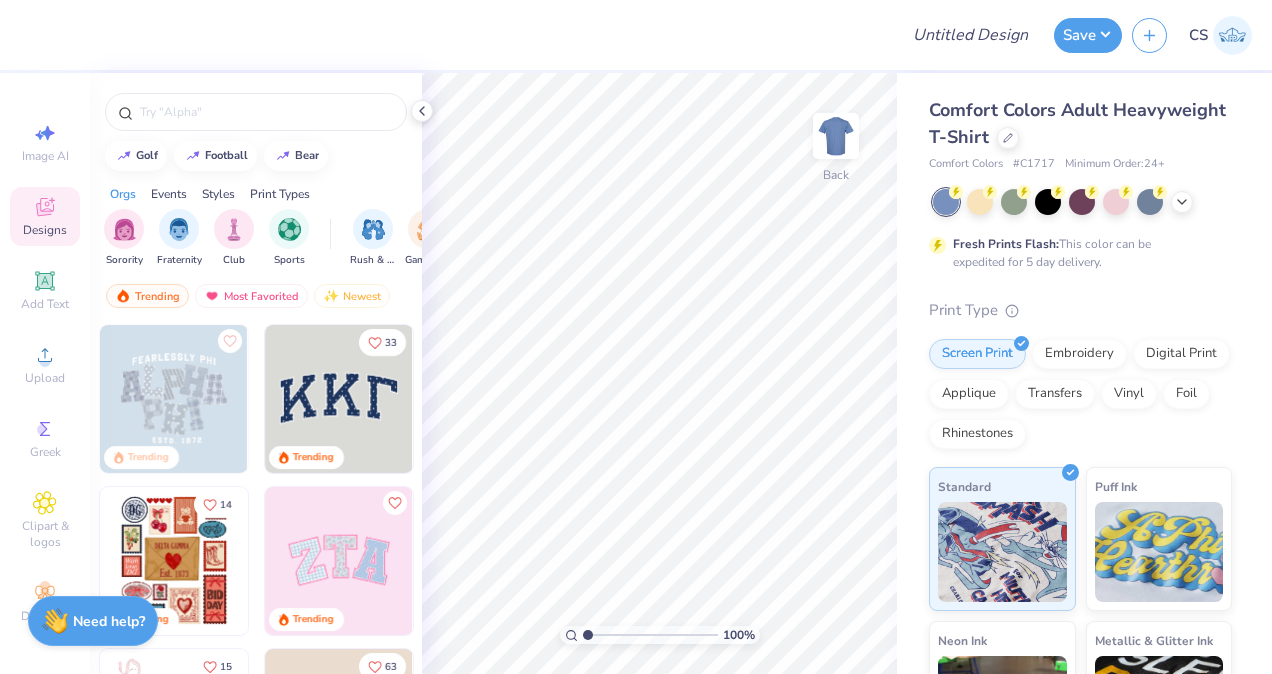 scroll, scrollTop: 0, scrollLeft: 0, axis: both 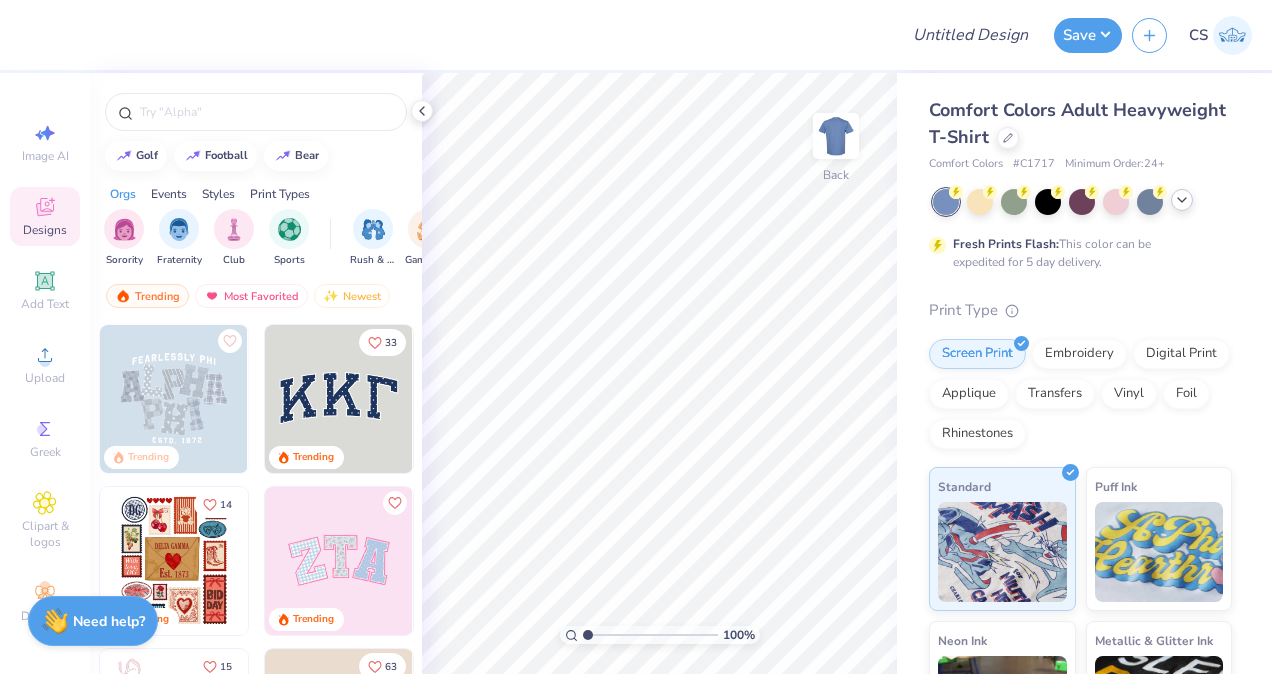 click 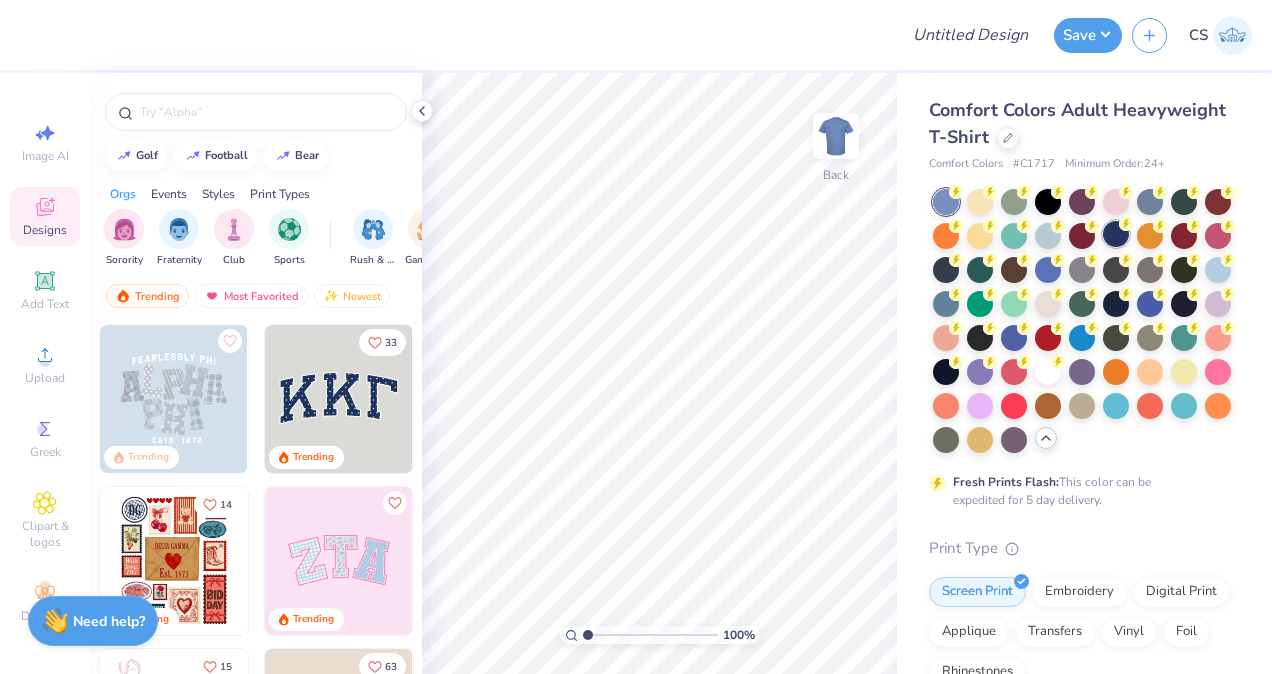 click at bounding box center [1116, 234] 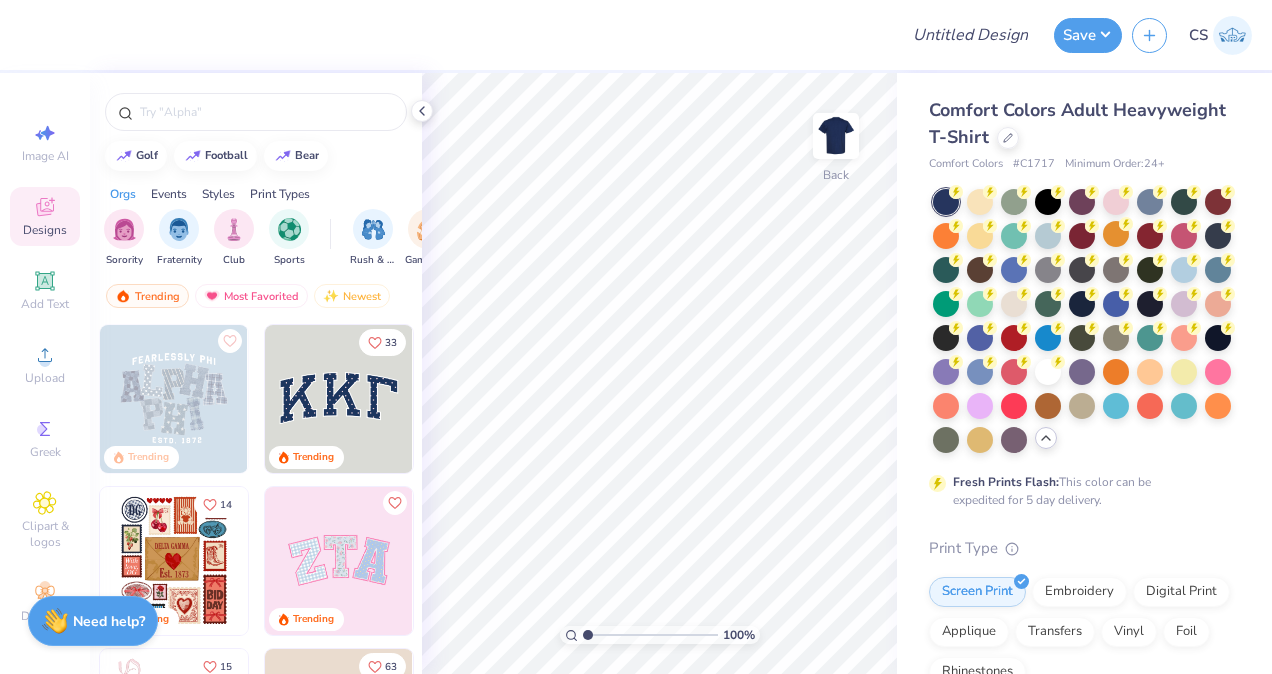 click at bounding box center (1046, 438) 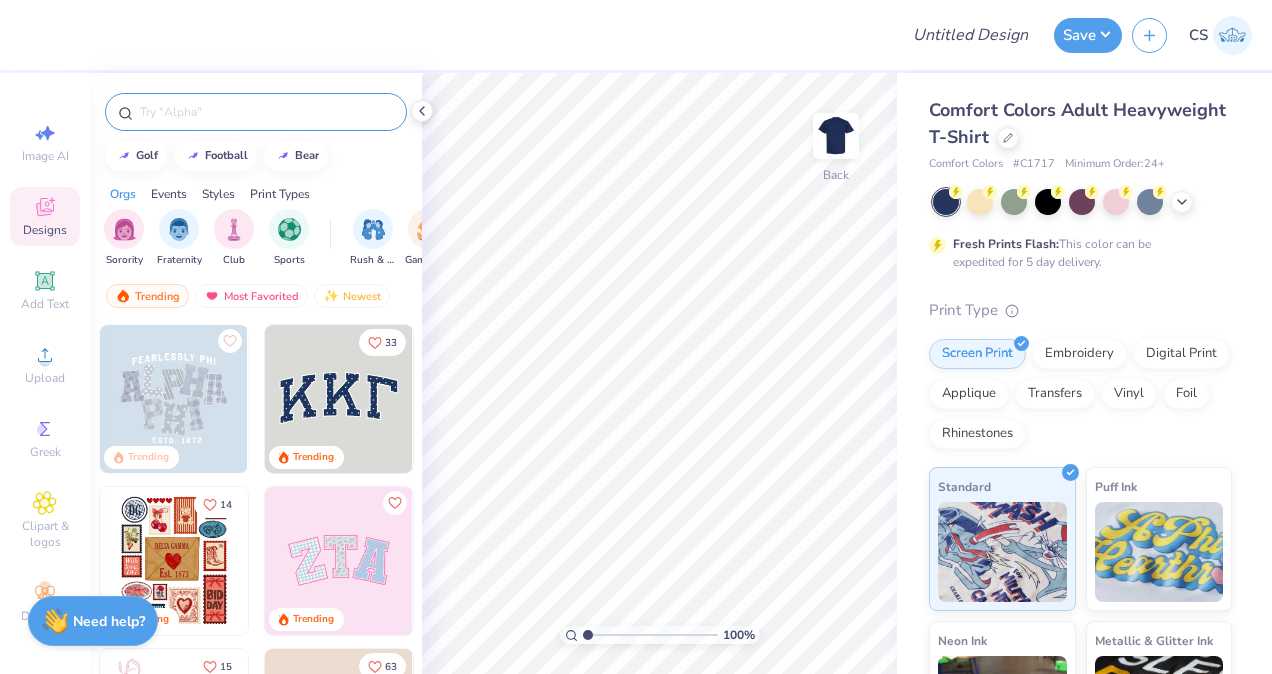 click at bounding box center [266, 112] 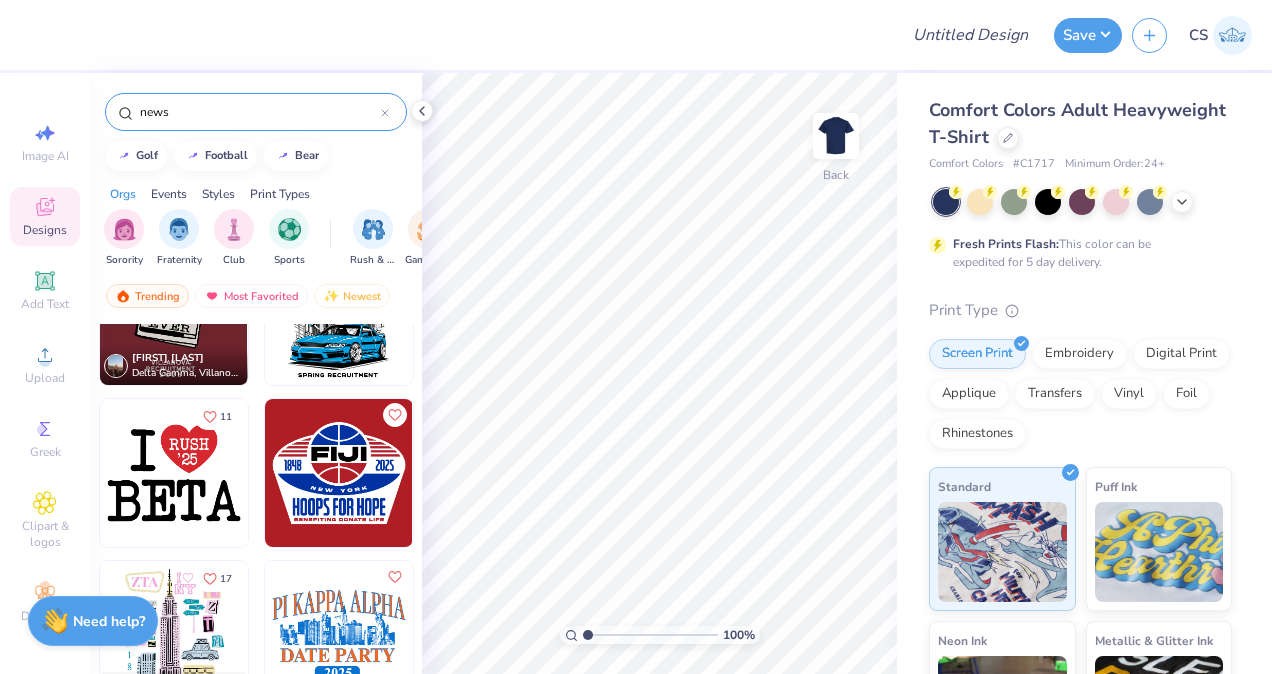 scroll, scrollTop: 0, scrollLeft: 0, axis: both 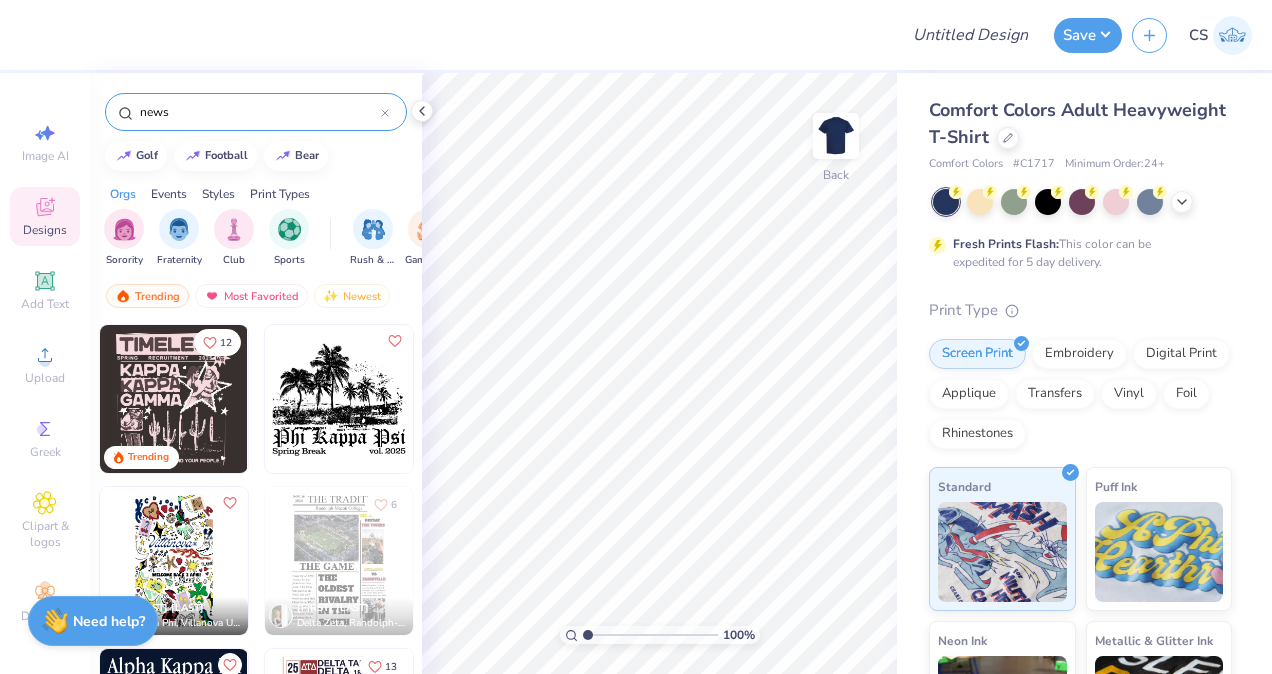 drag, startPoint x: 213, startPoint y: 102, endPoint x: 94, endPoint y: 98, distance: 119.06721 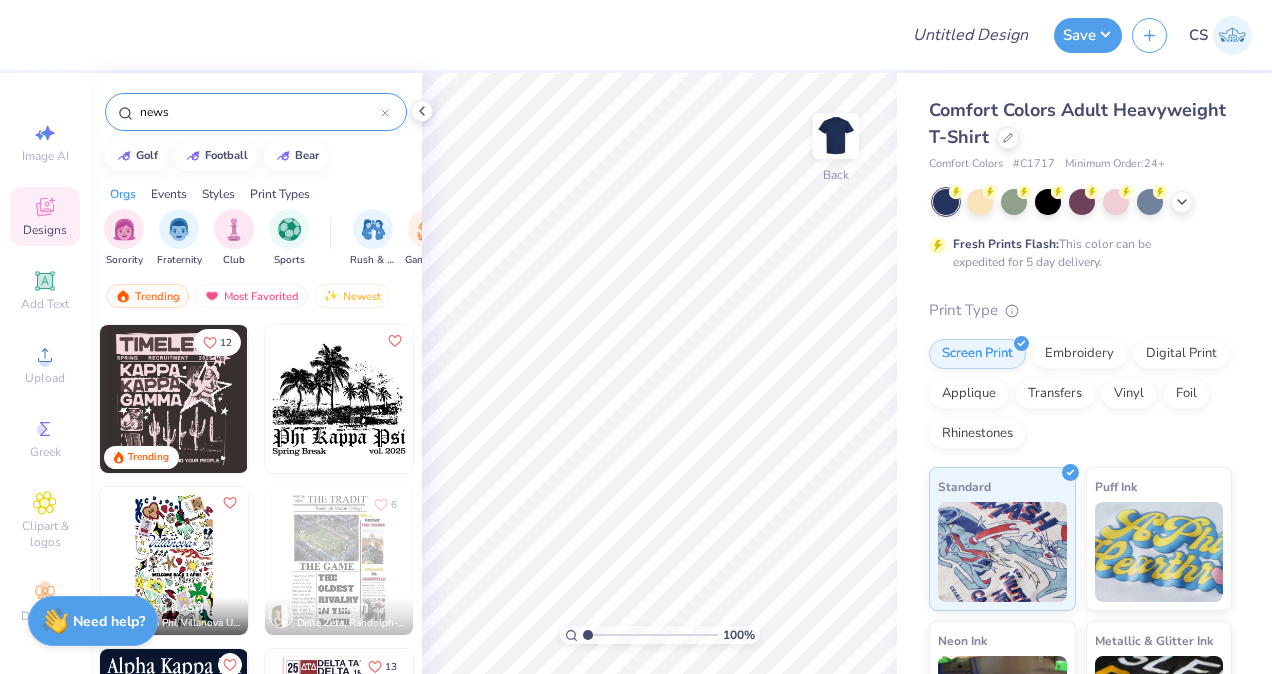click on "news" at bounding box center (256, 107) 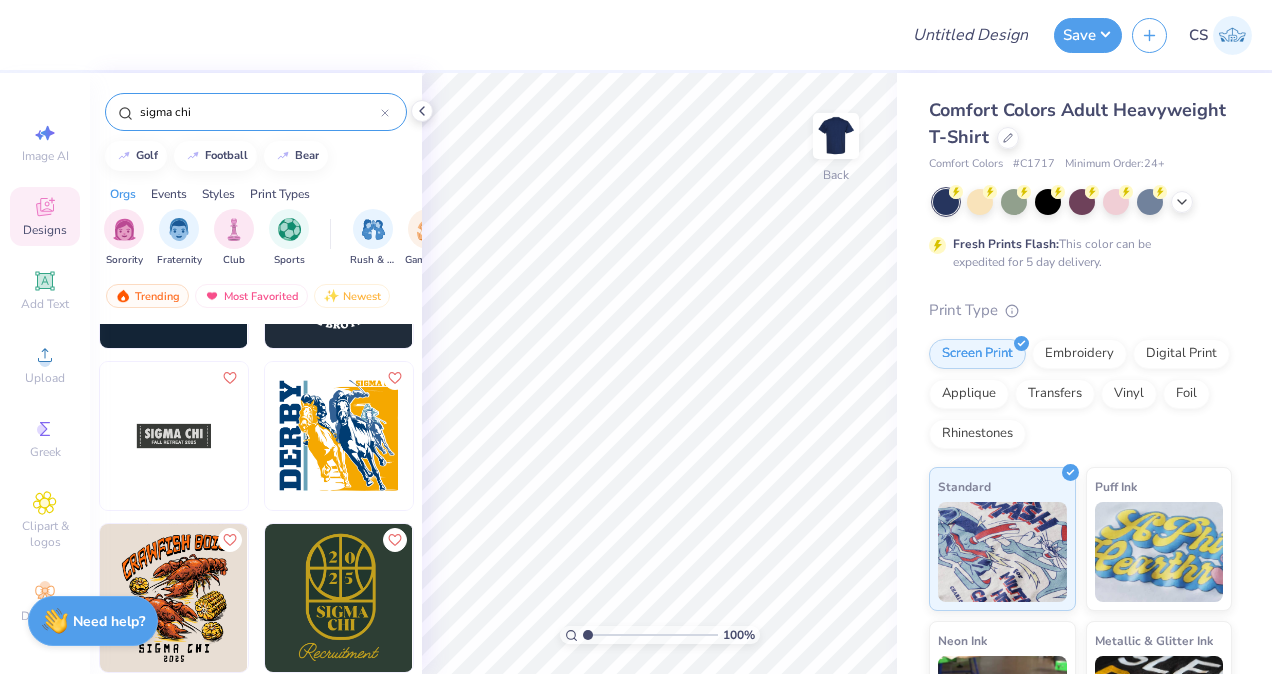 scroll, scrollTop: 936, scrollLeft: 0, axis: vertical 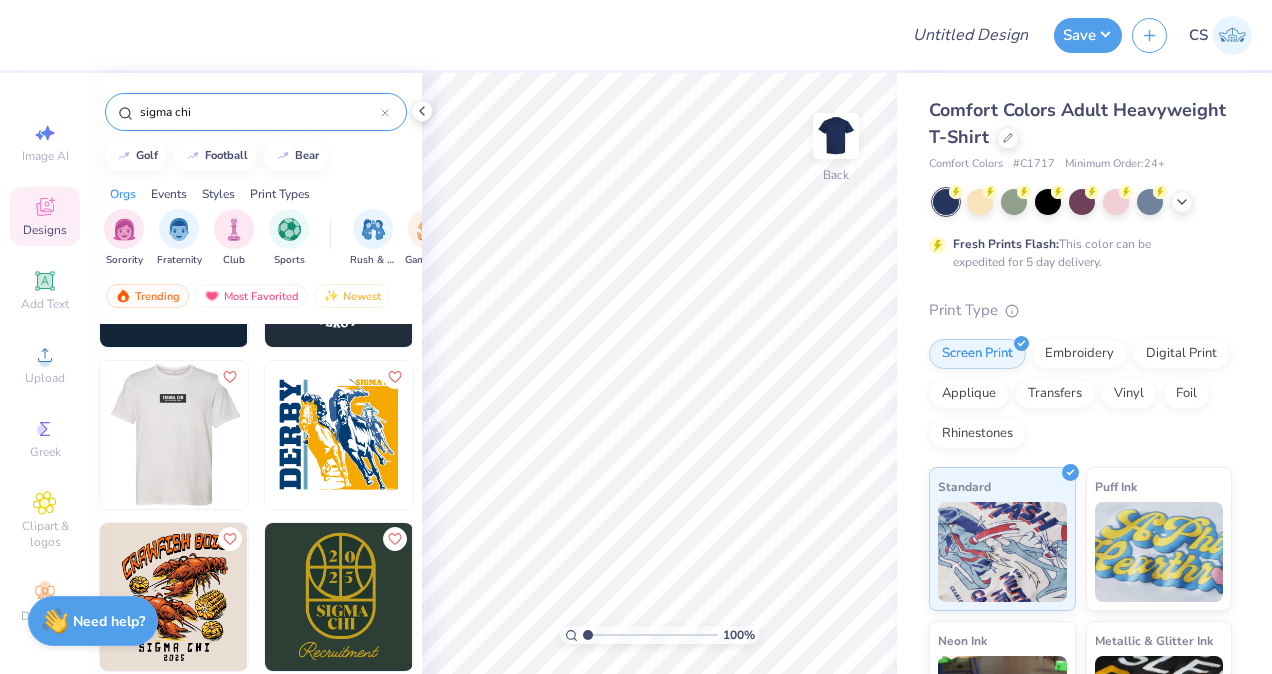 type on "sigma chi" 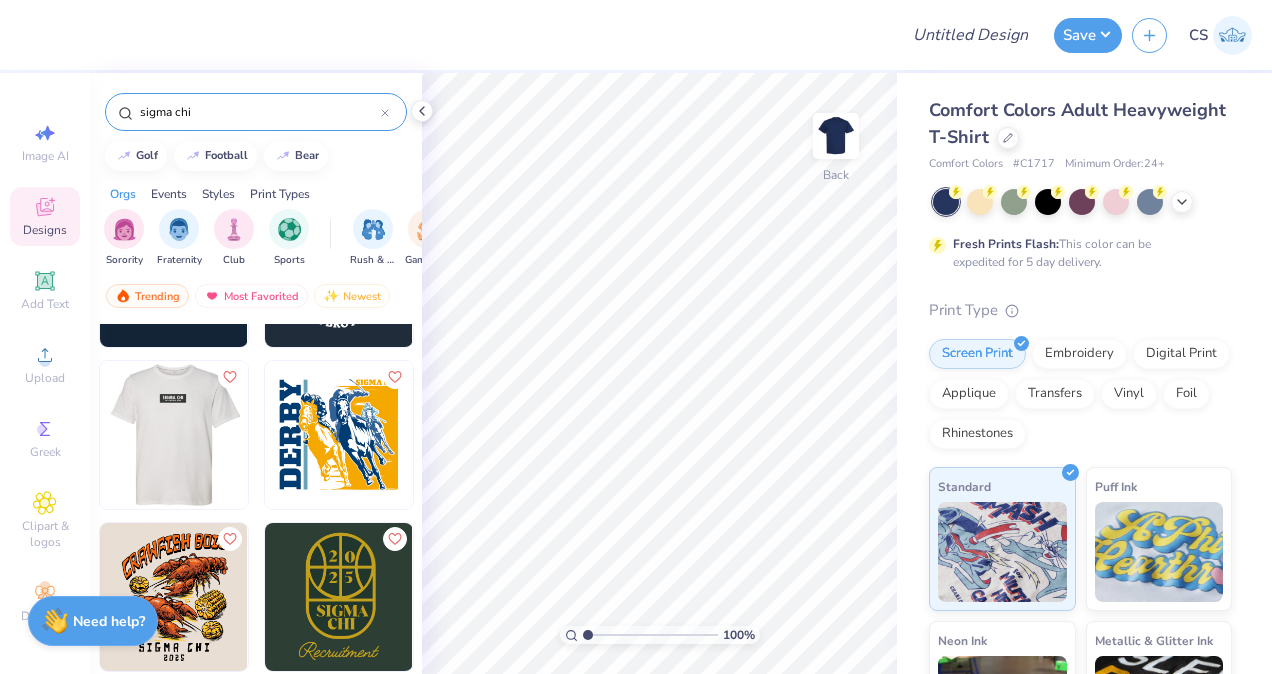 click at bounding box center [174, 435] 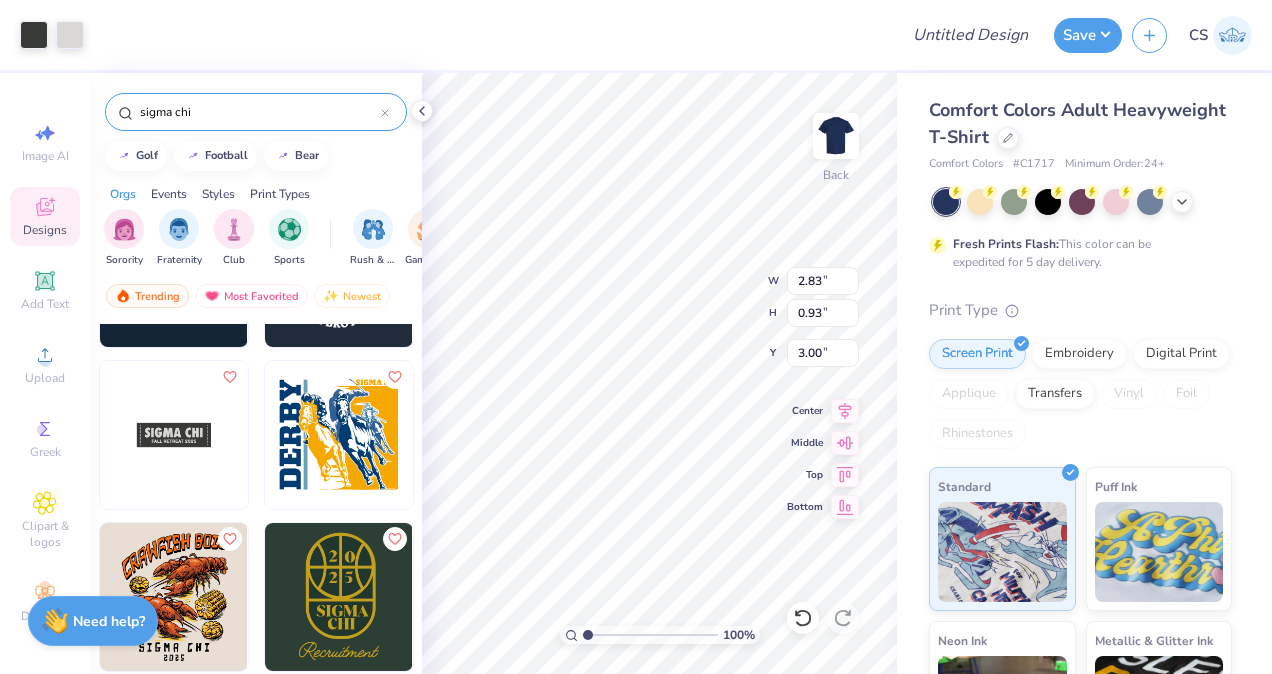 type on "2.83" 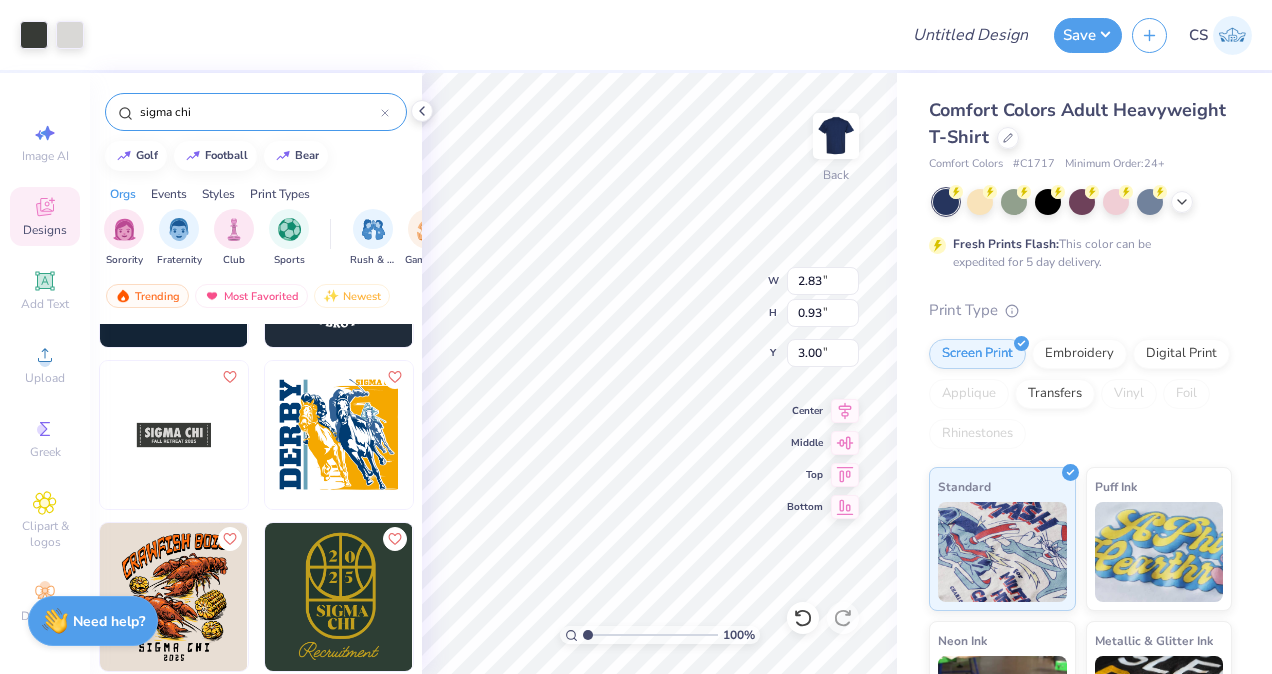type on "0.93" 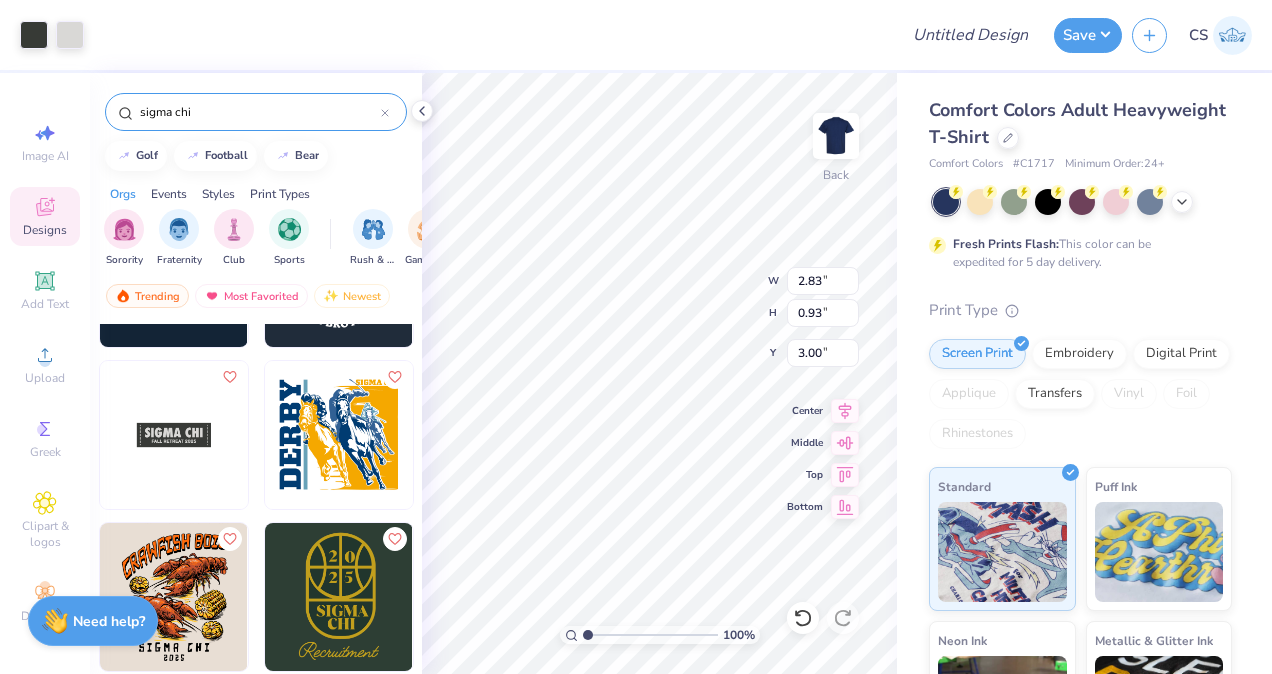type on "23.57" 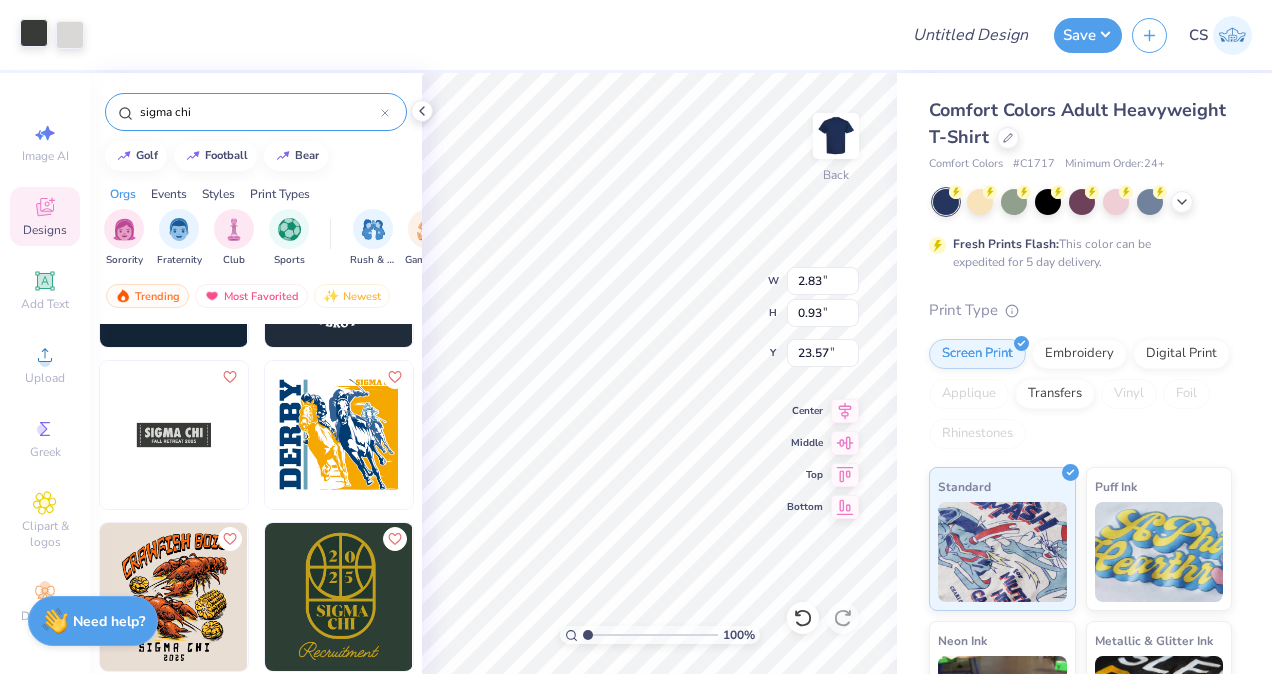 click at bounding box center [34, 33] 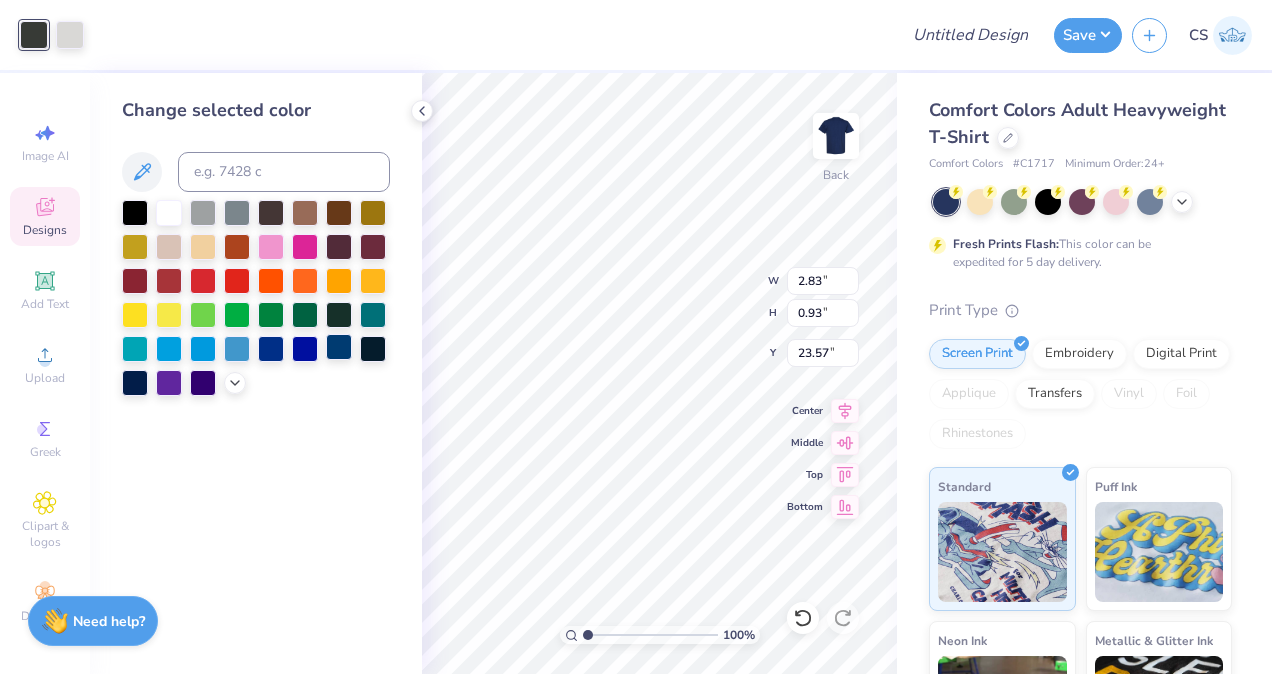 click at bounding box center [339, 347] 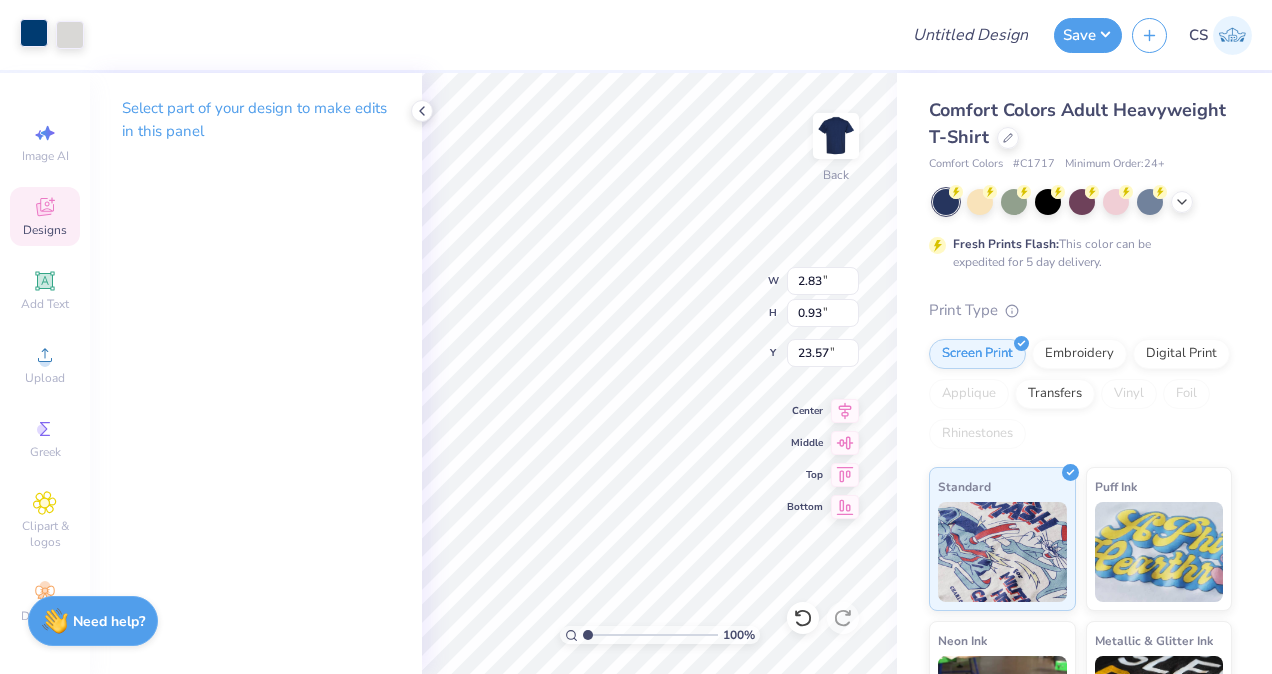 click at bounding box center (34, 33) 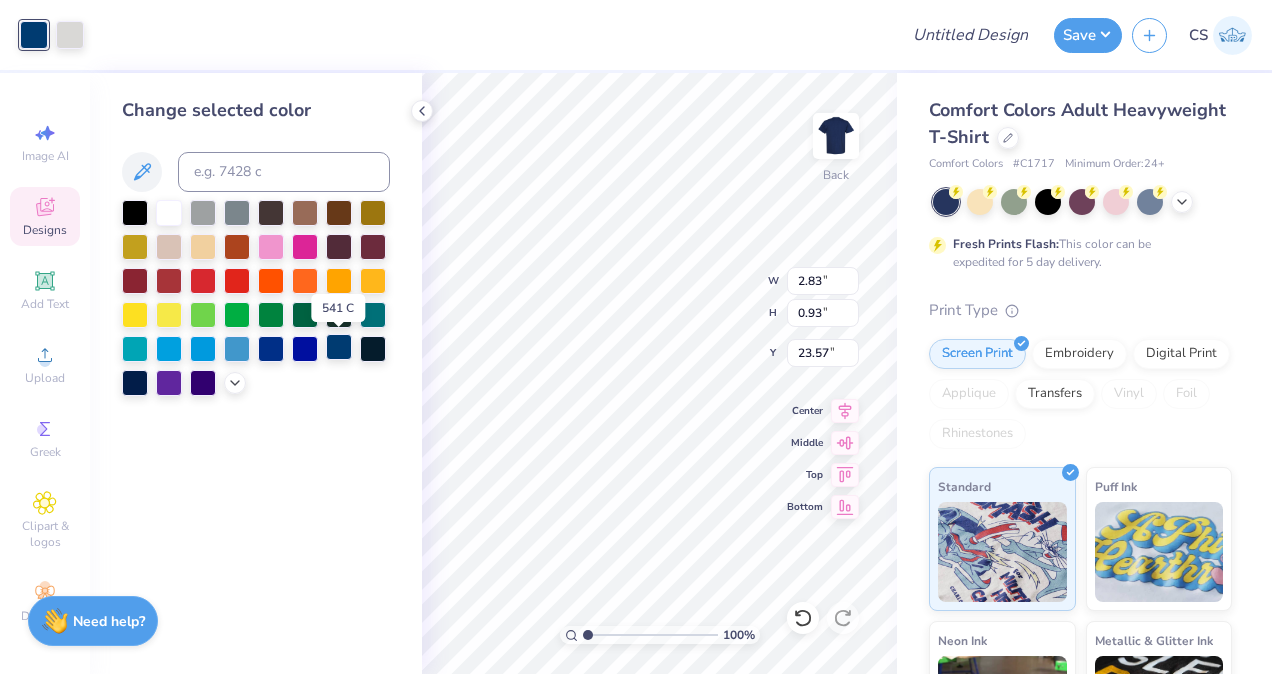click at bounding box center (339, 347) 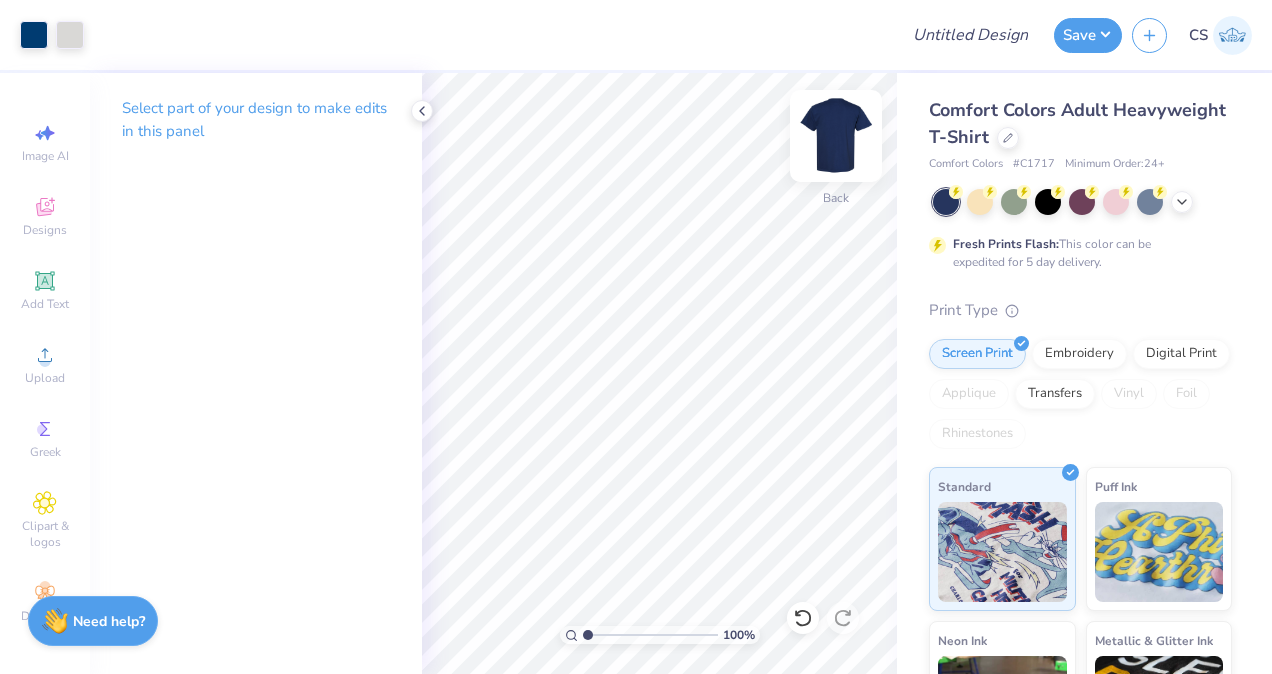 click at bounding box center [836, 136] 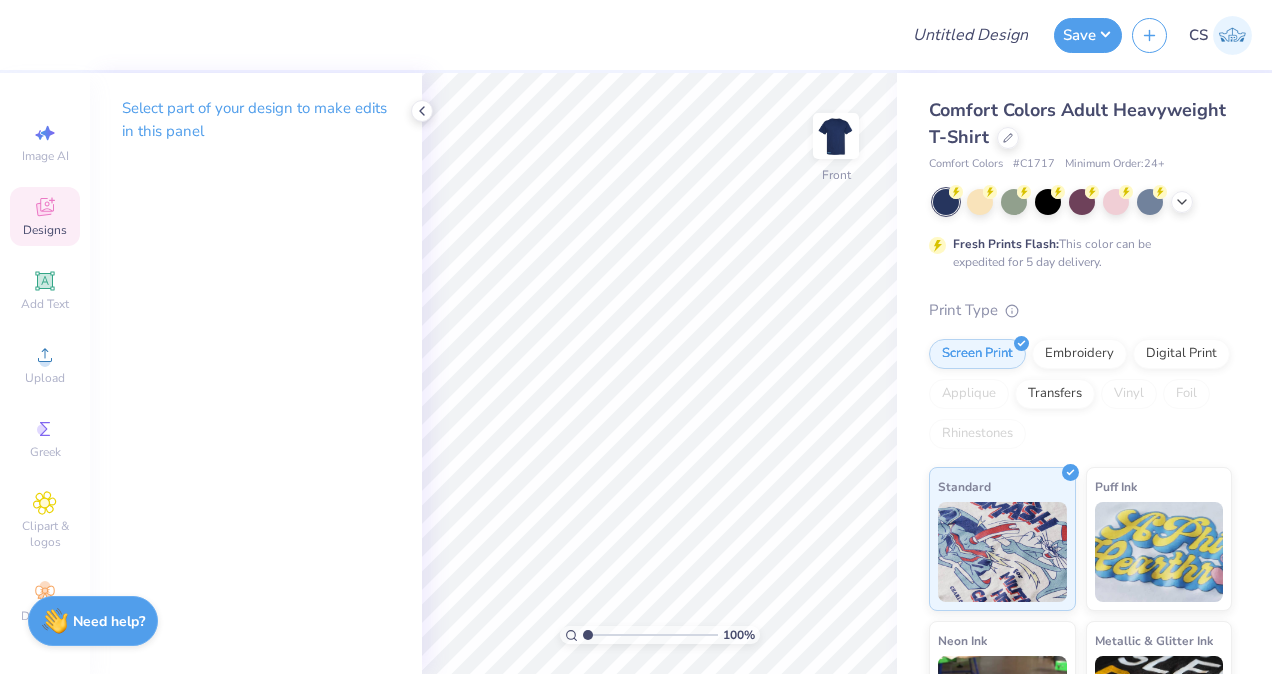 click on "Designs" at bounding box center (45, 216) 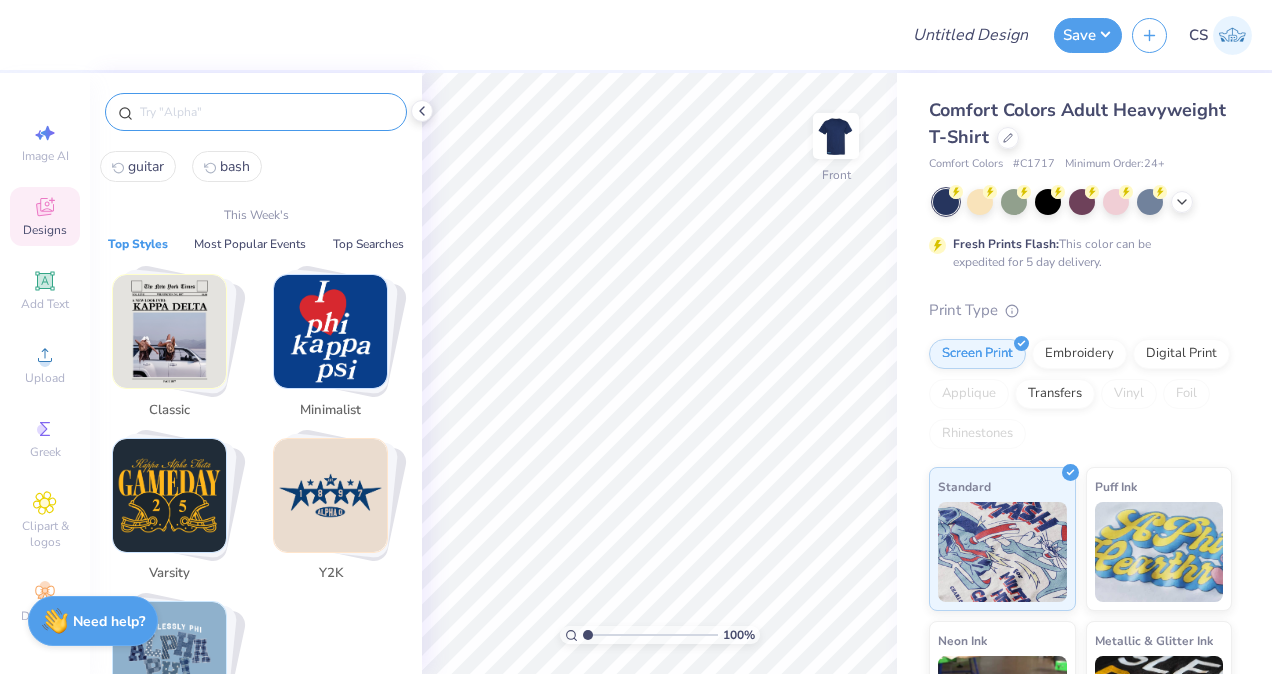 click at bounding box center [266, 112] 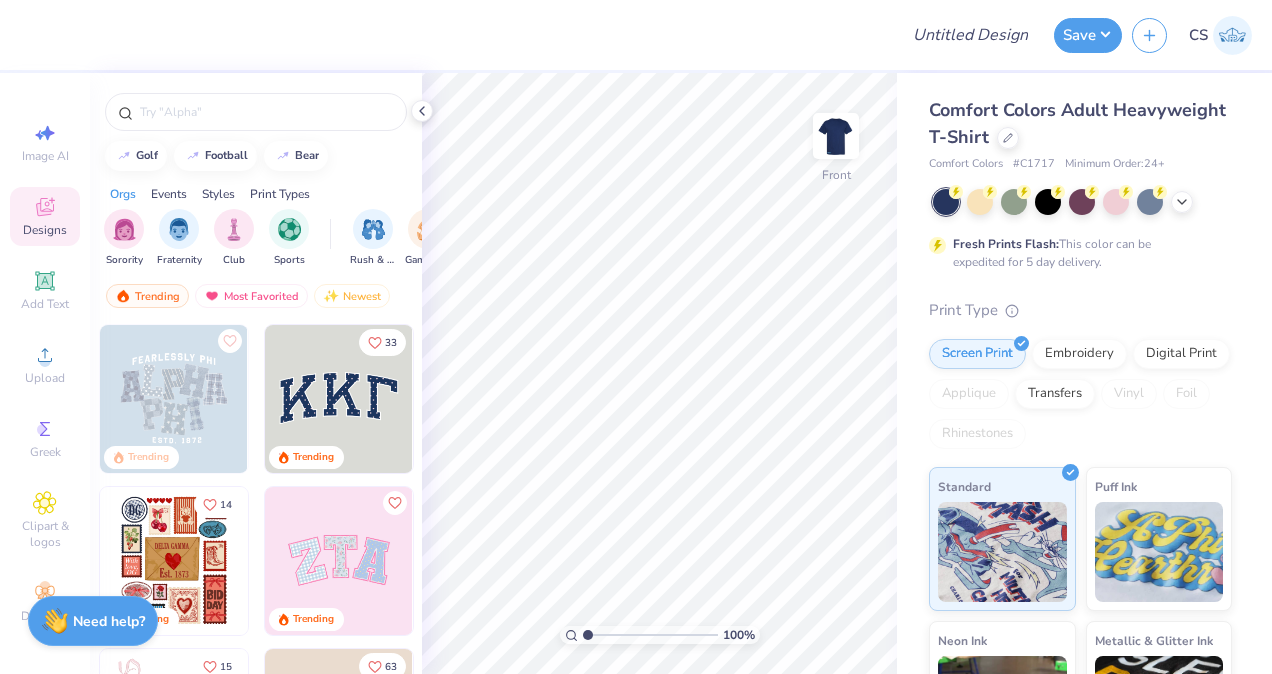 click 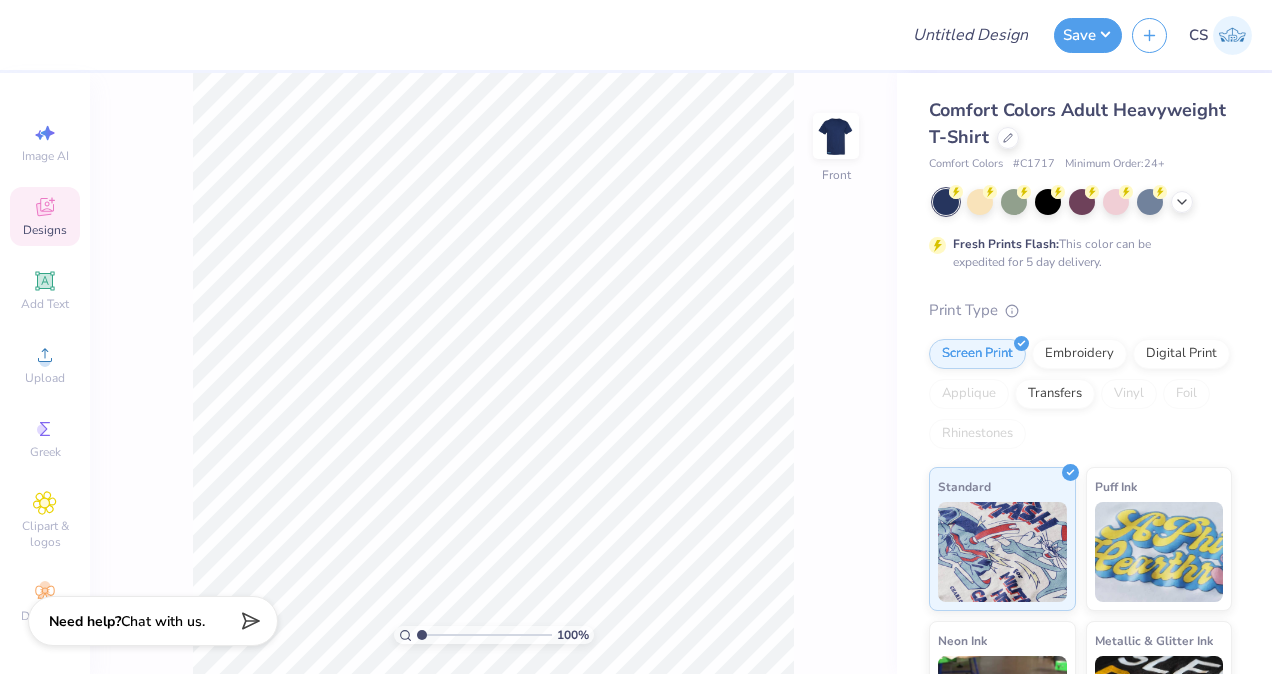click on "Designs" at bounding box center [45, 230] 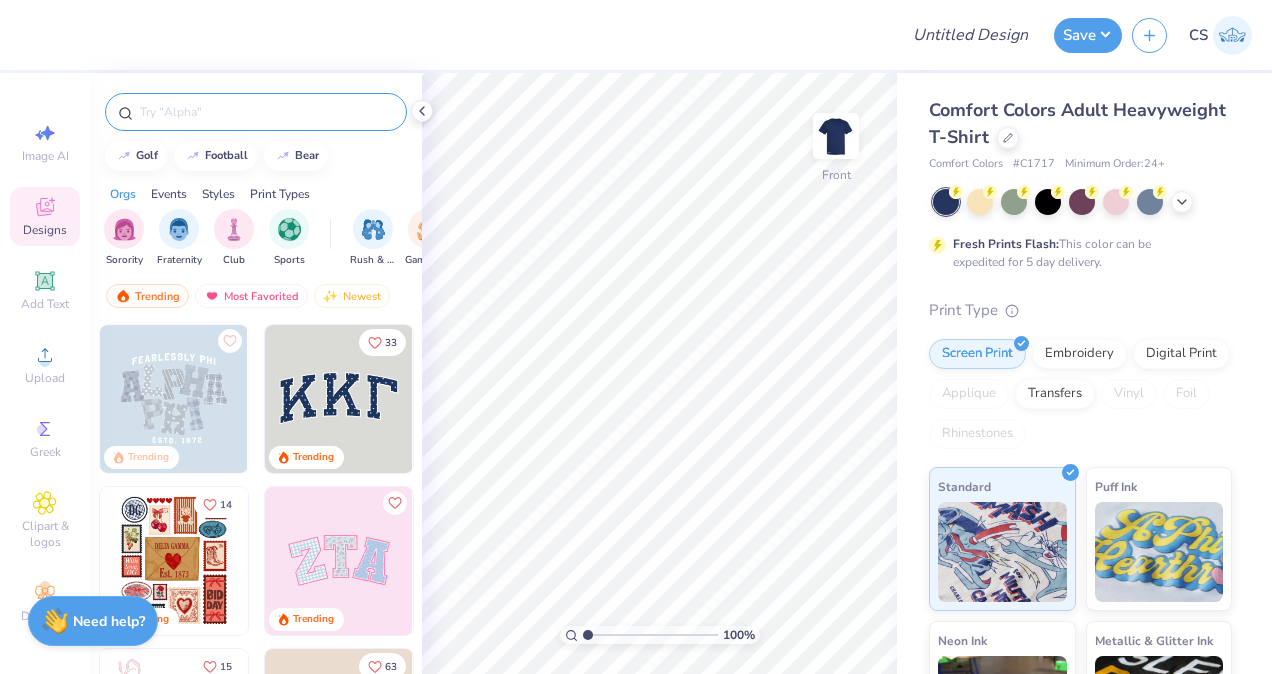 click at bounding box center [266, 112] 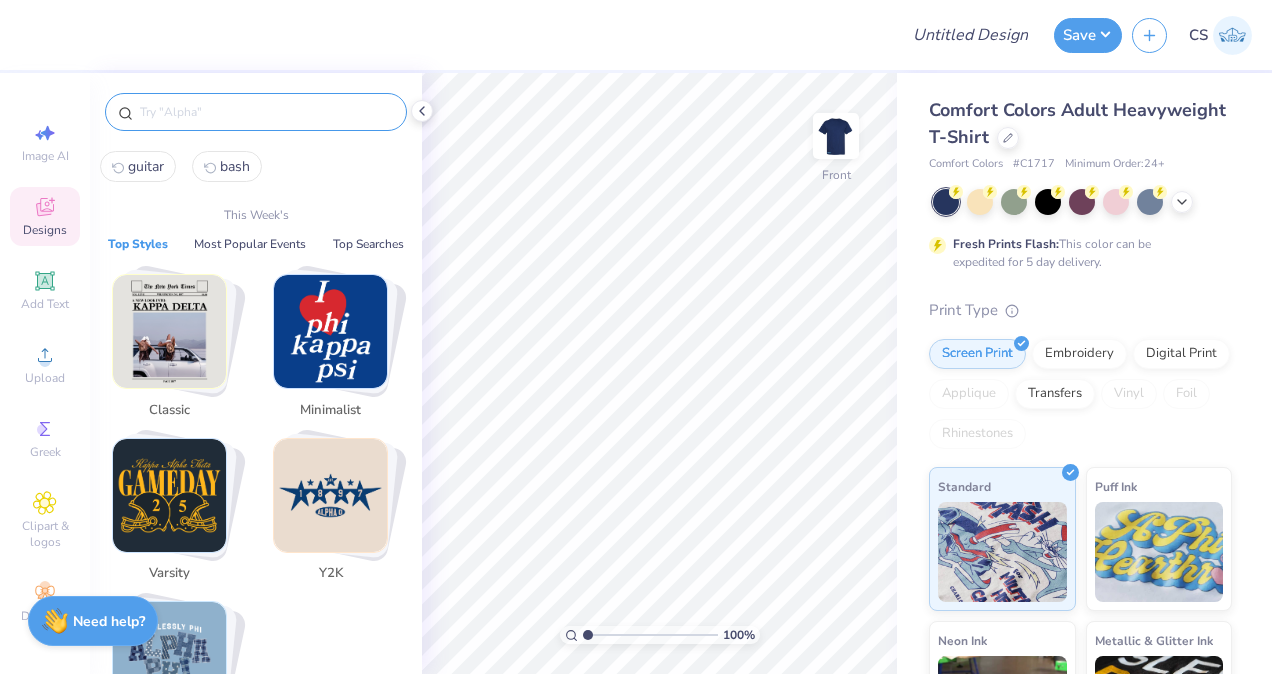 click at bounding box center [169, 331] 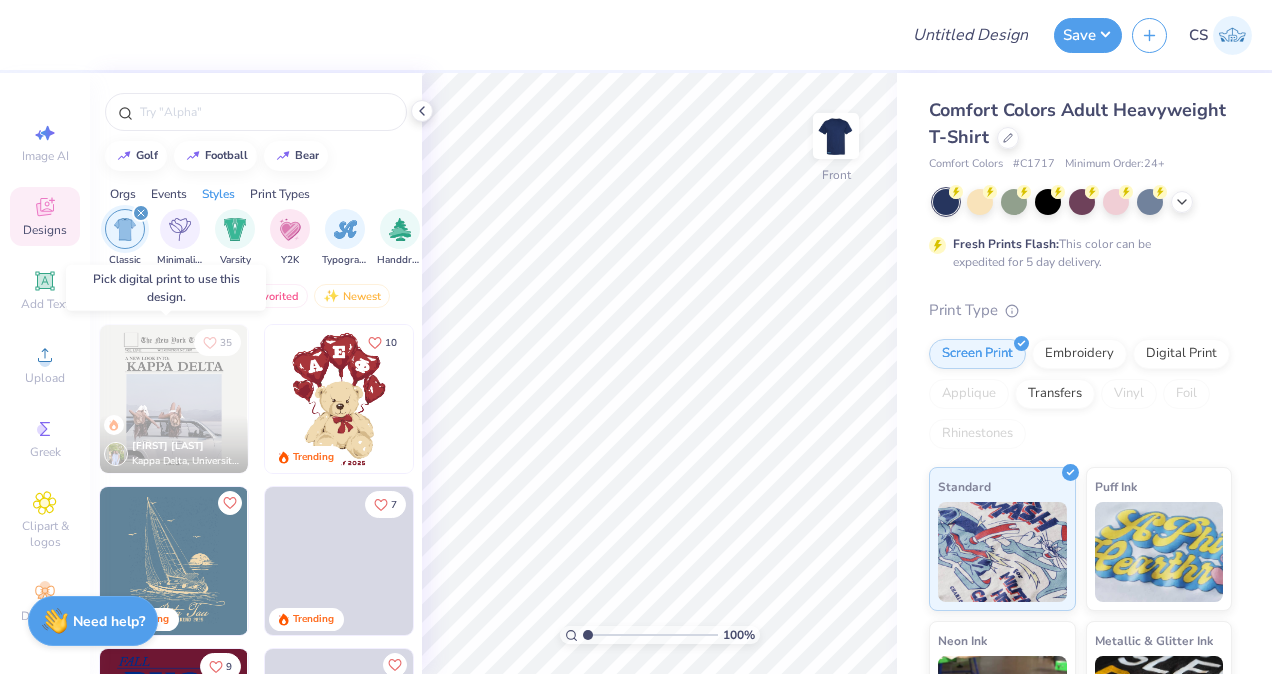 scroll, scrollTop: 0, scrollLeft: 1048, axis: horizontal 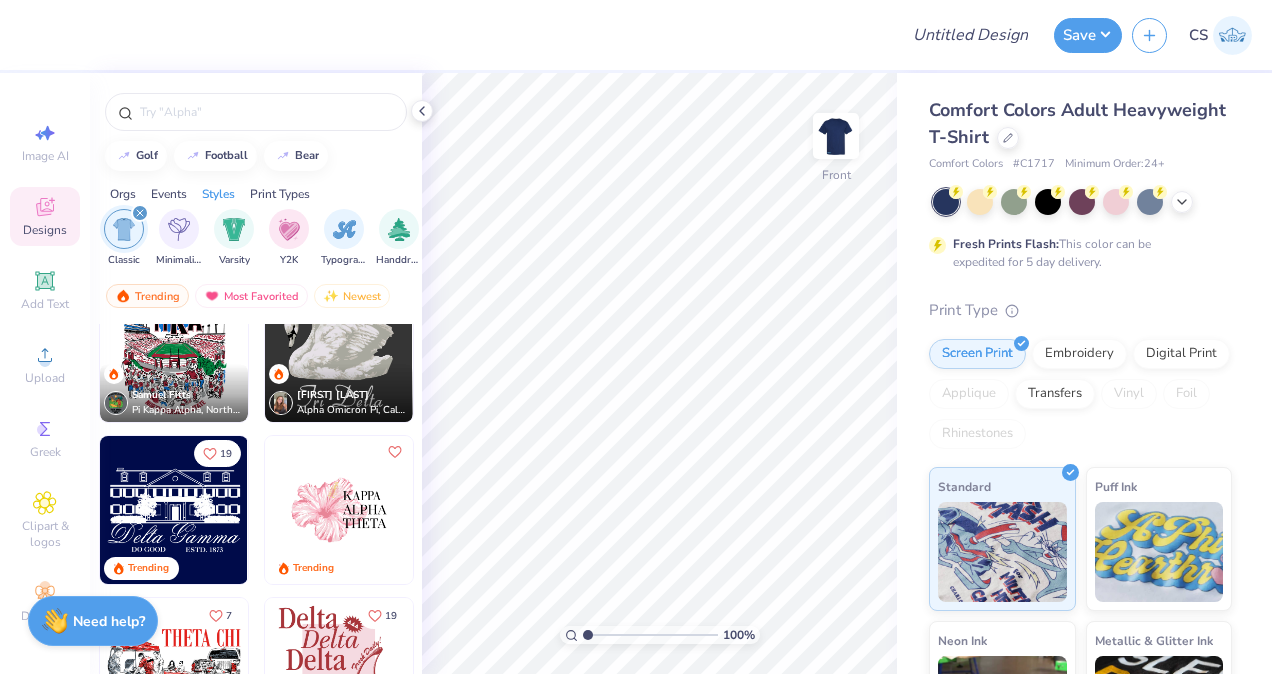 click 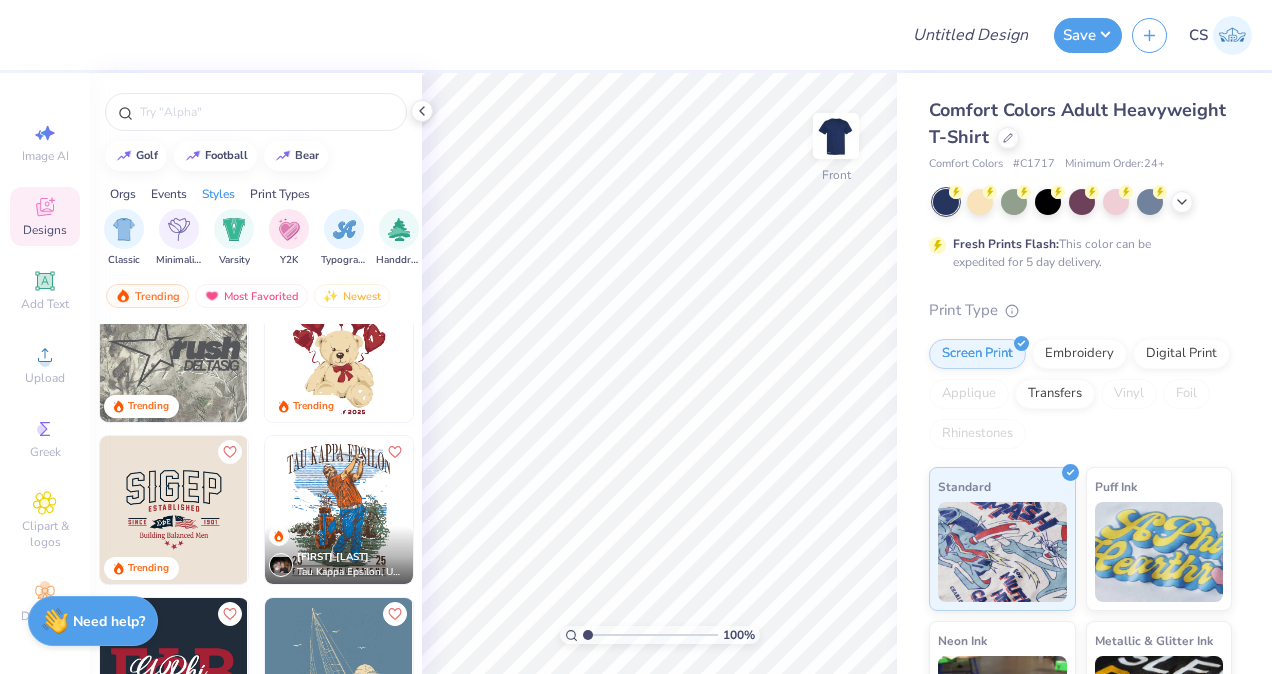 click on "Orgs" at bounding box center (123, 194) 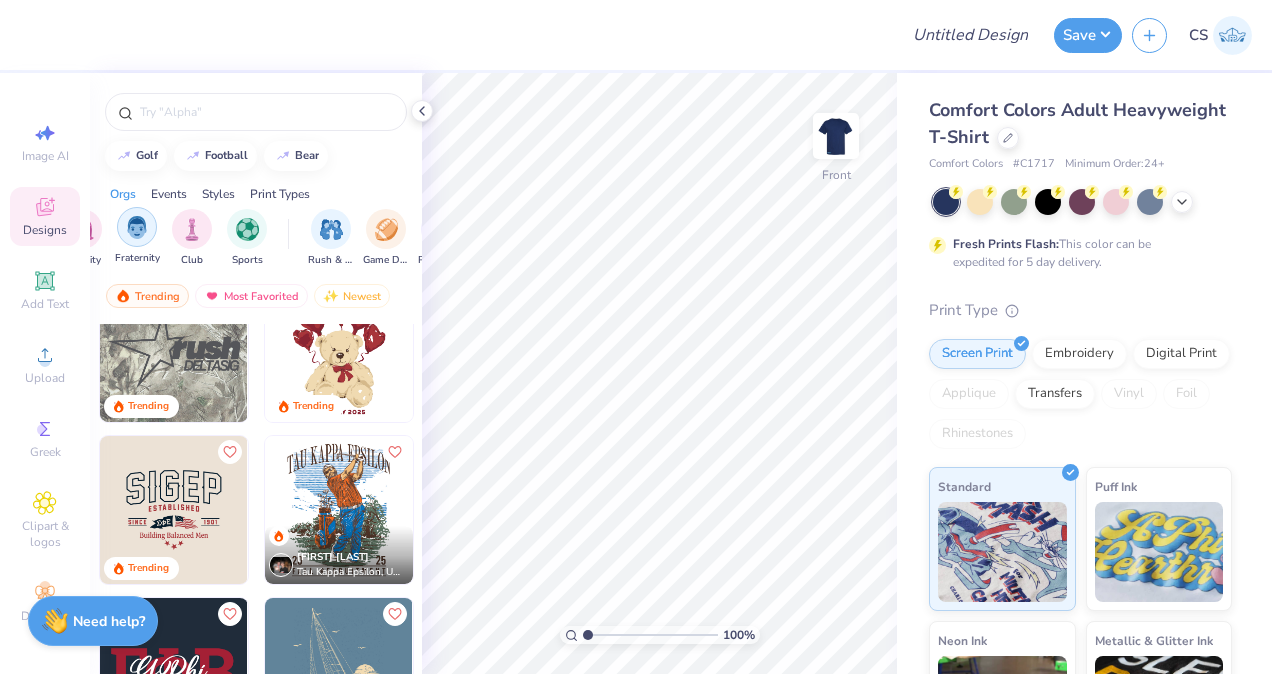 scroll, scrollTop: 0, scrollLeft: 0, axis: both 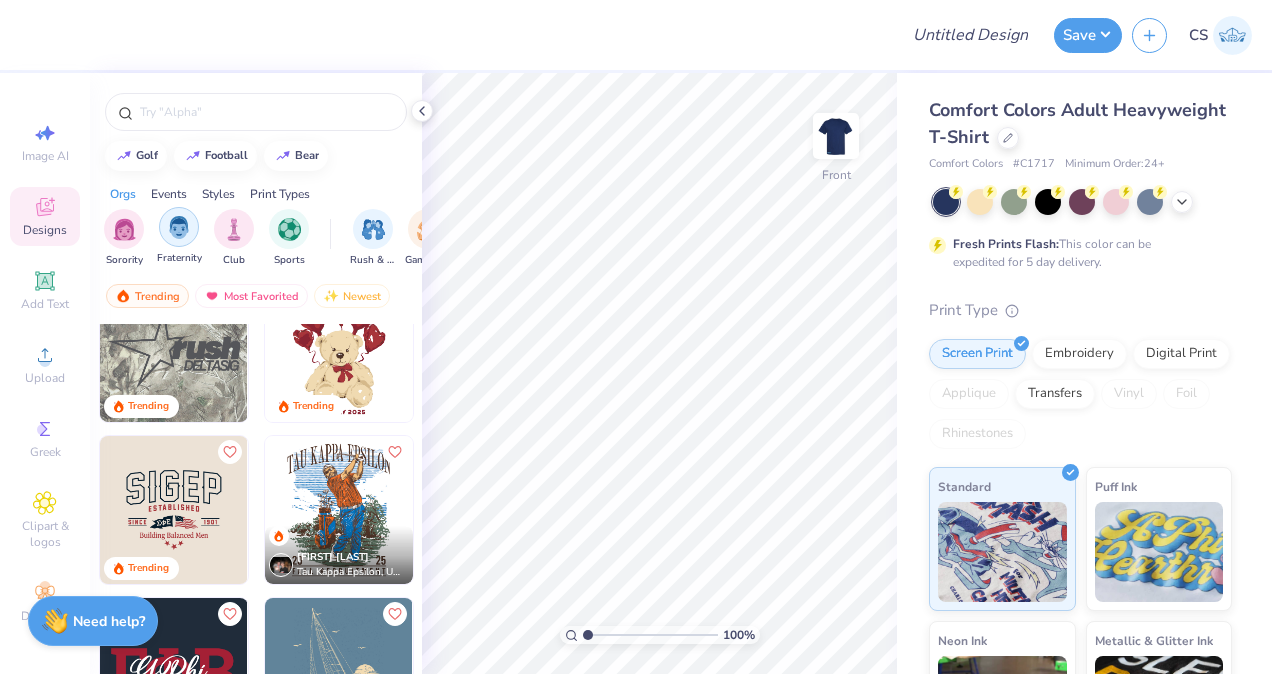 click at bounding box center (179, 227) 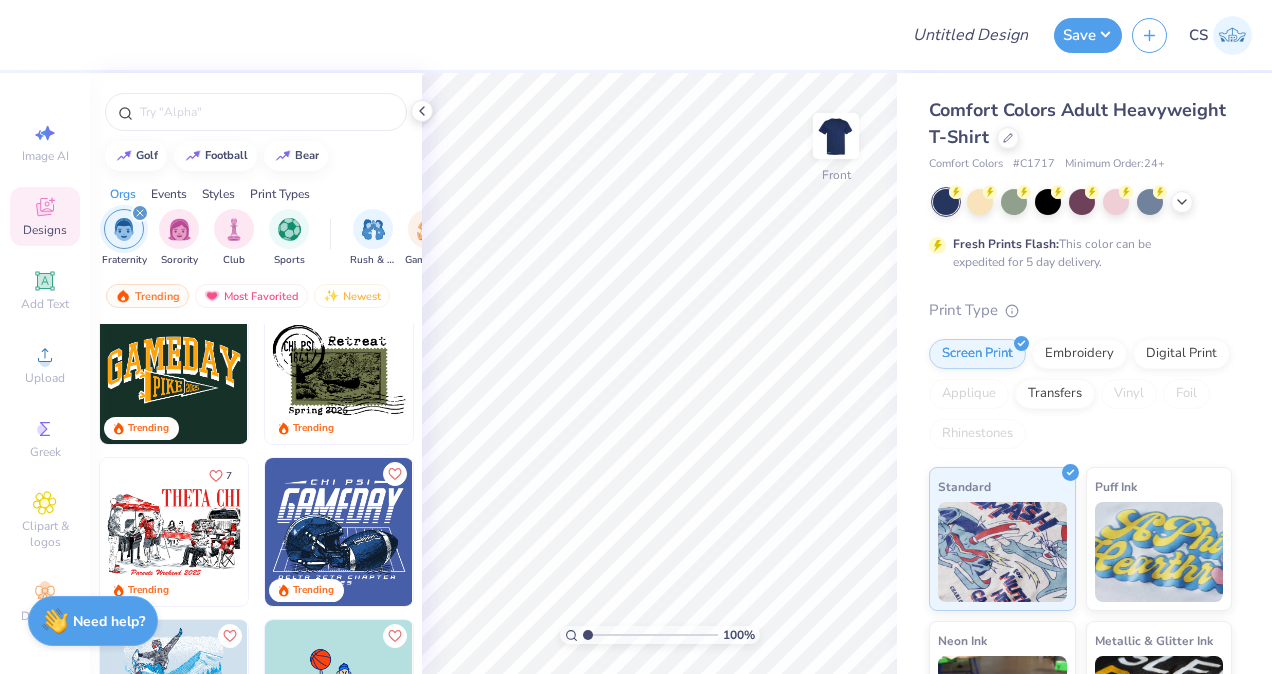 scroll, scrollTop: 1812, scrollLeft: 0, axis: vertical 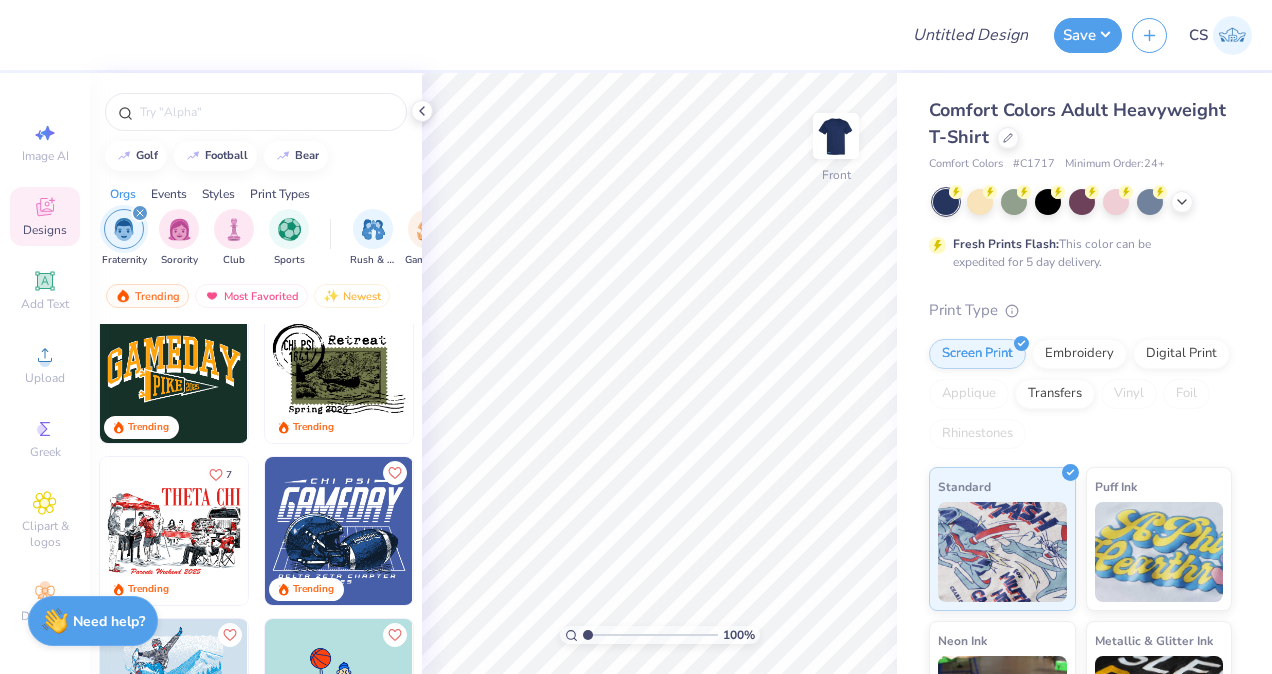 click at bounding box center [339, 369] 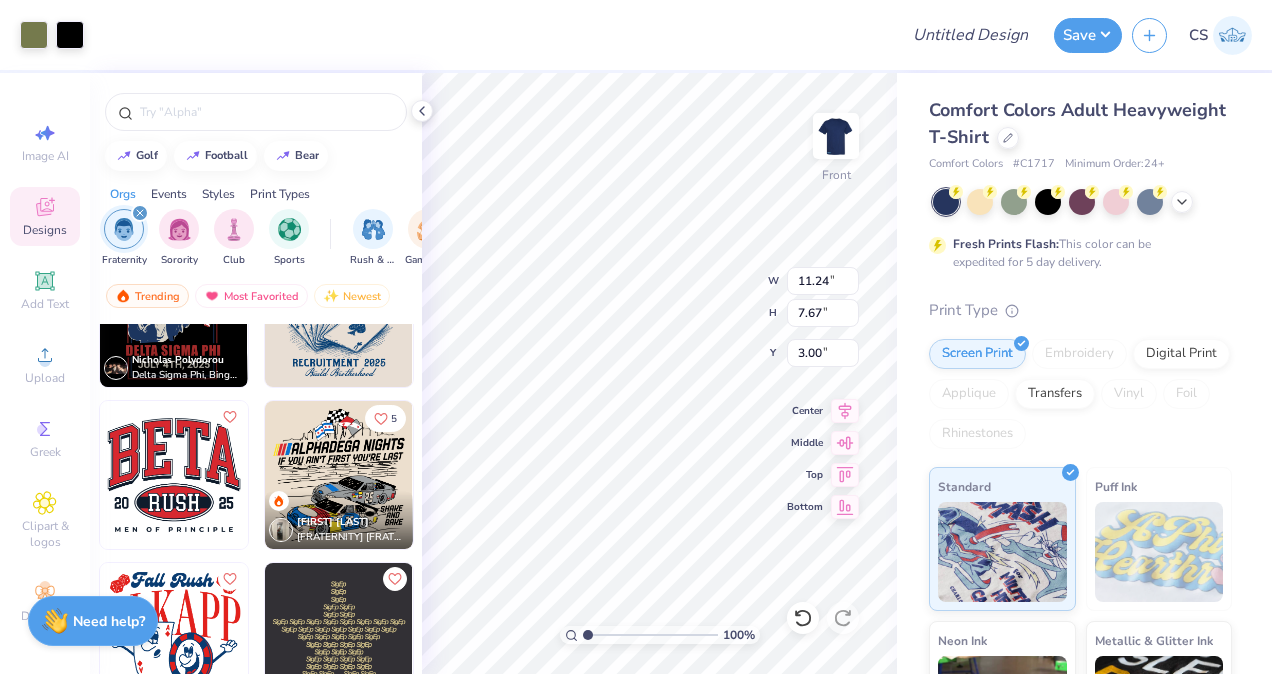 scroll, scrollTop: 2809, scrollLeft: 0, axis: vertical 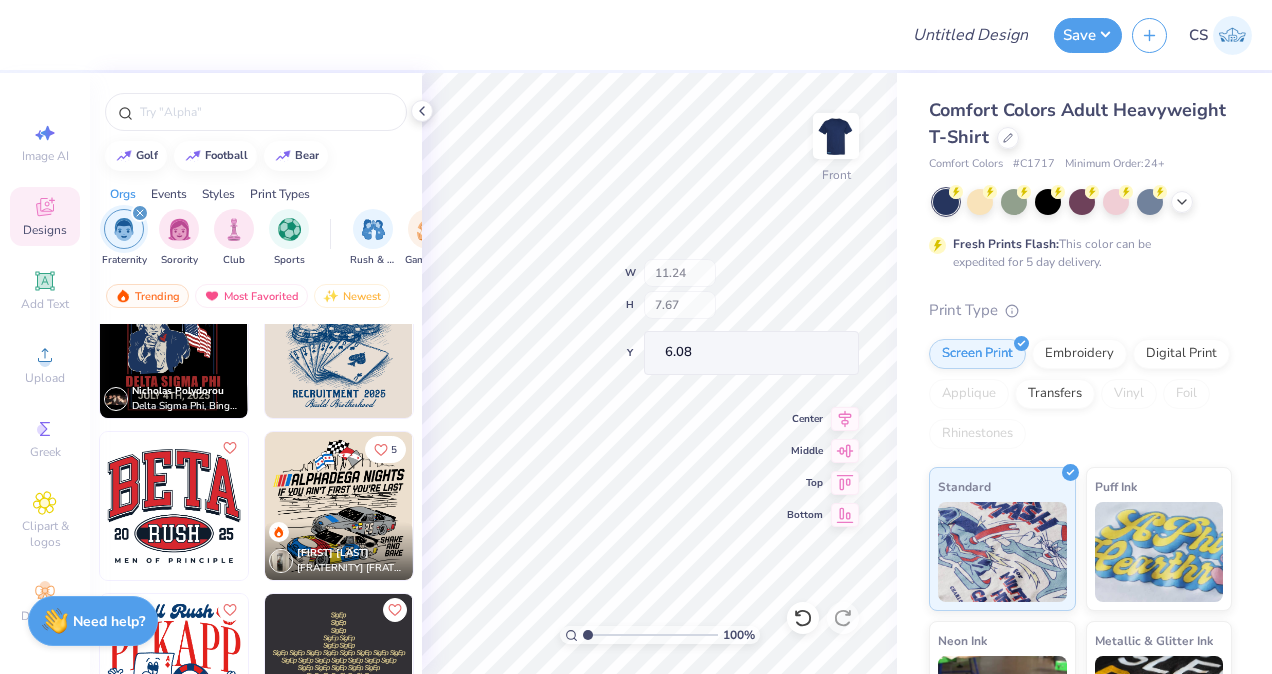 type on "6.08" 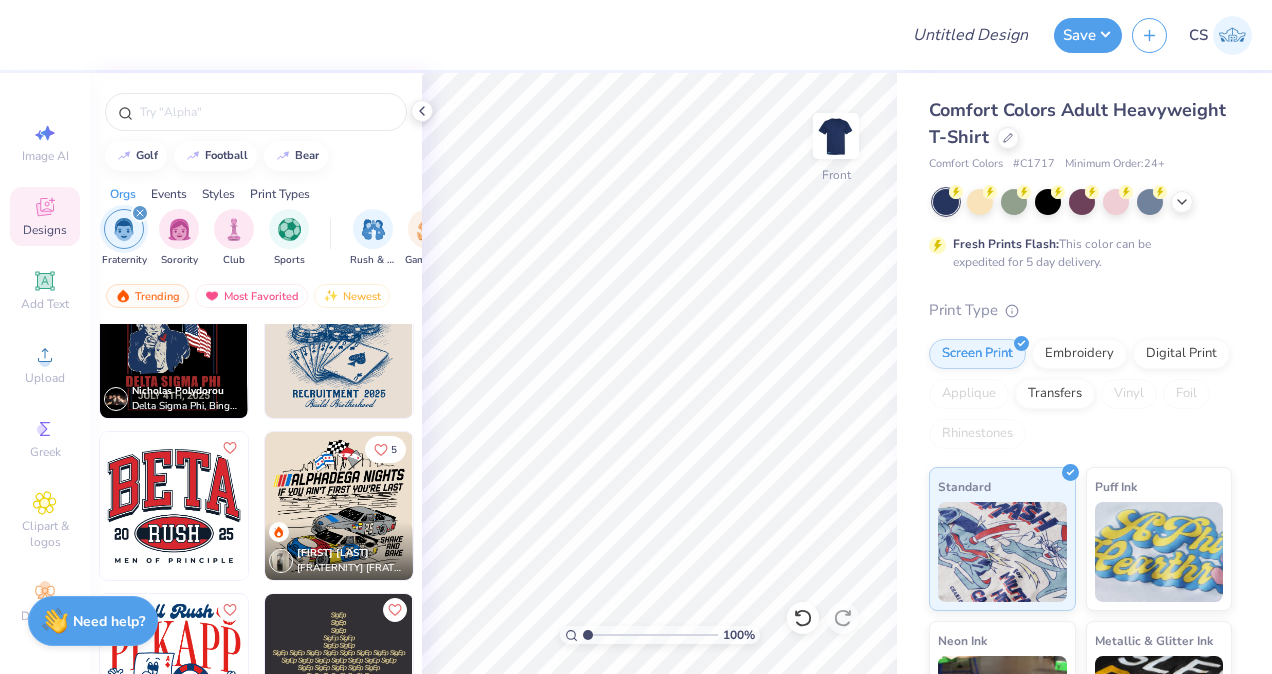click at bounding box center [339, 344] 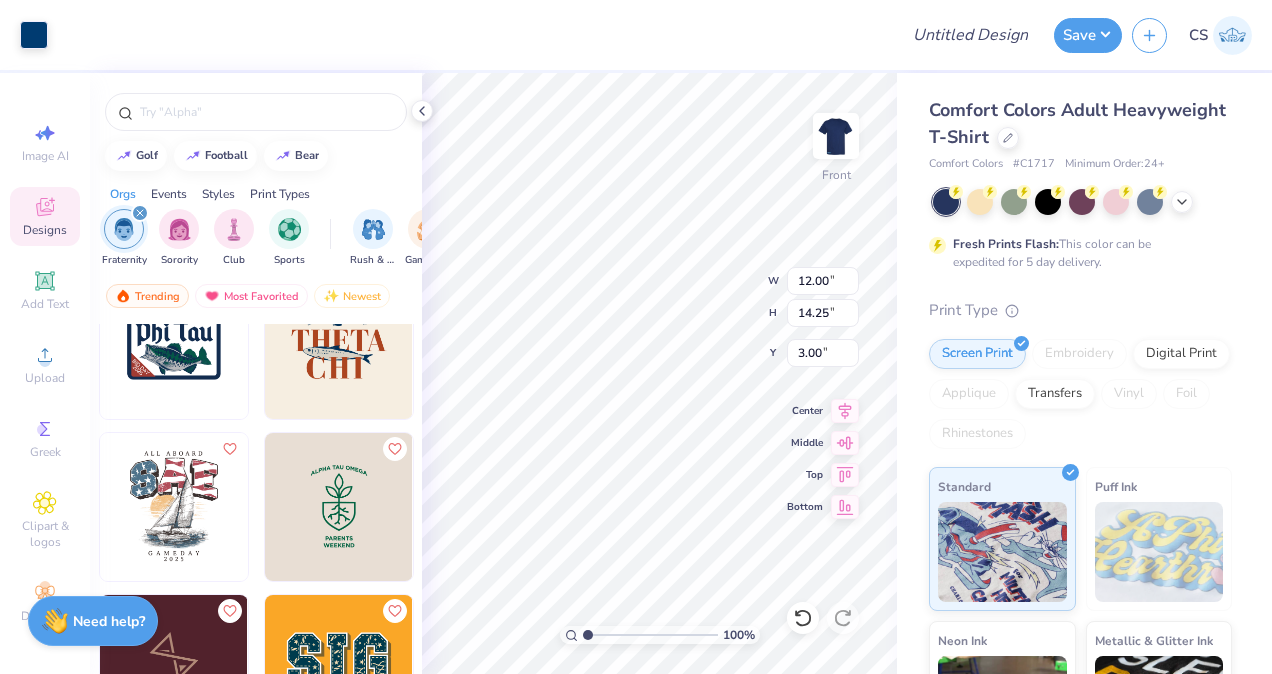 scroll, scrollTop: 4105, scrollLeft: 0, axis: vertical 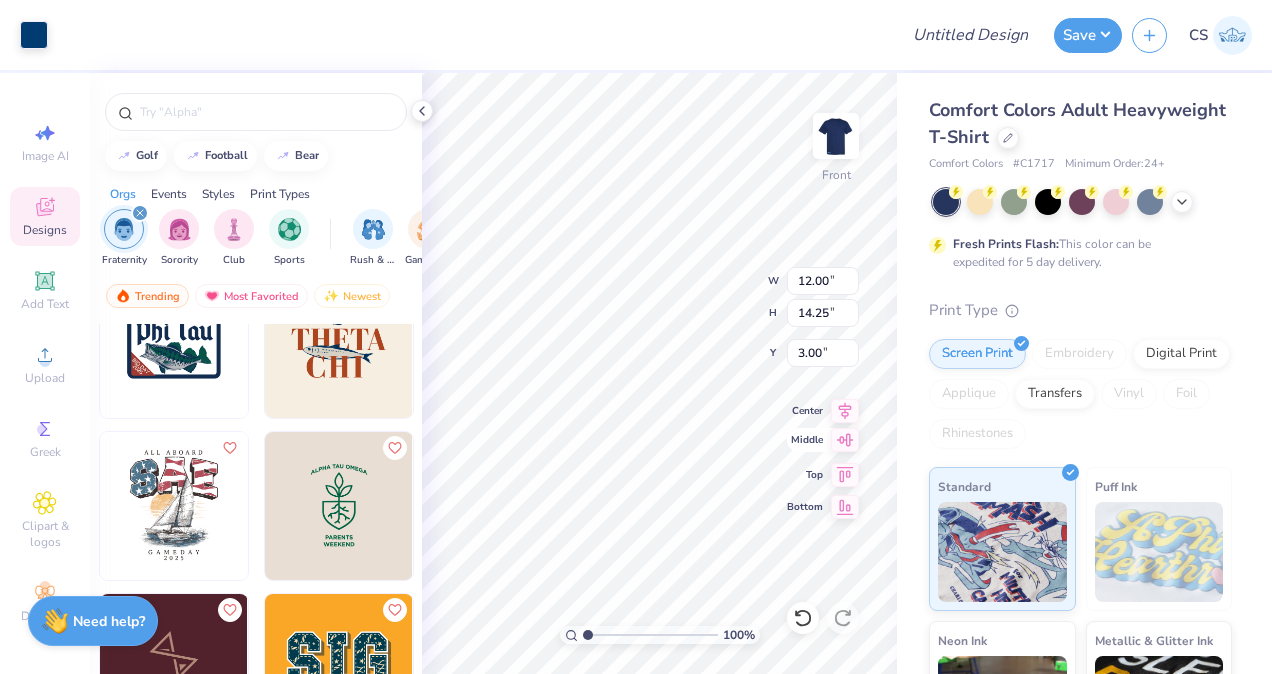 click 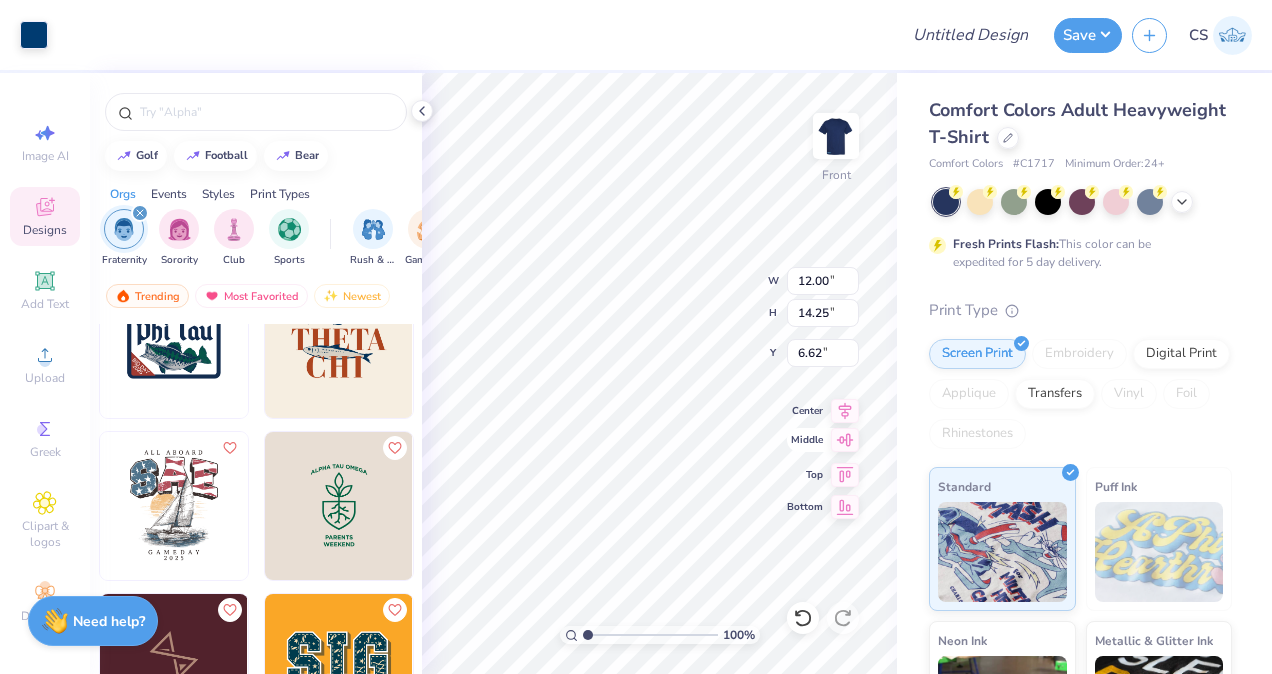 type on "6.62" 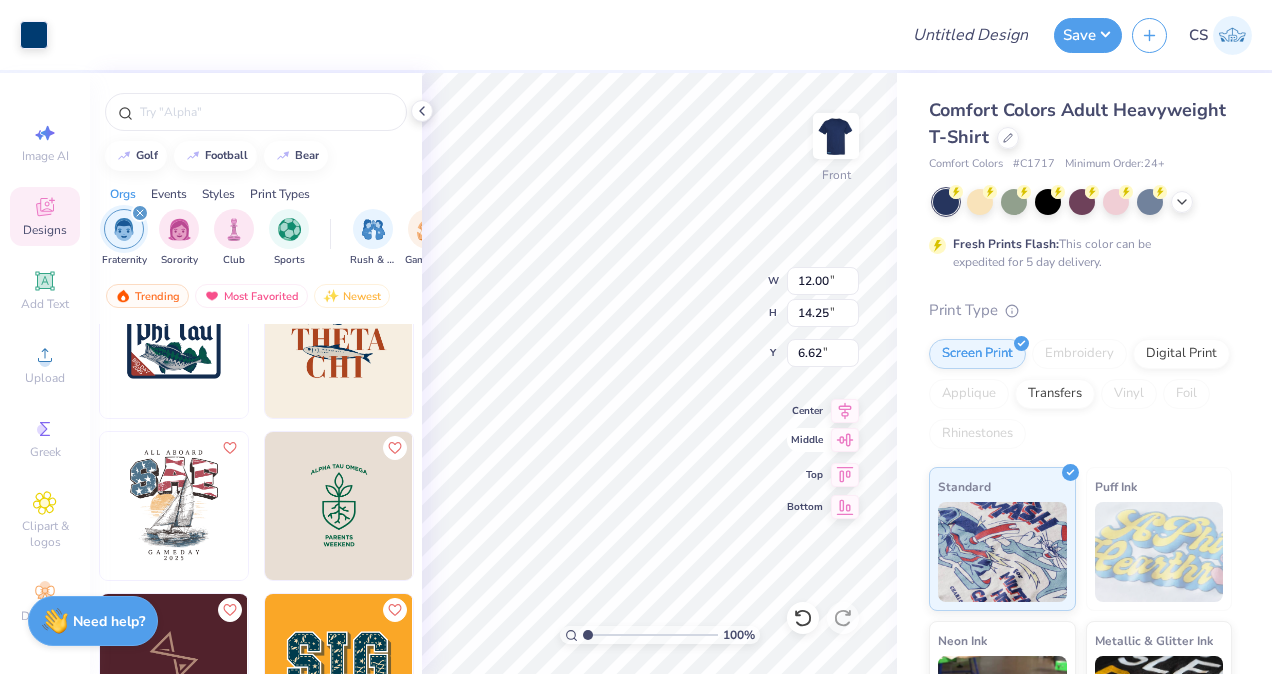 click 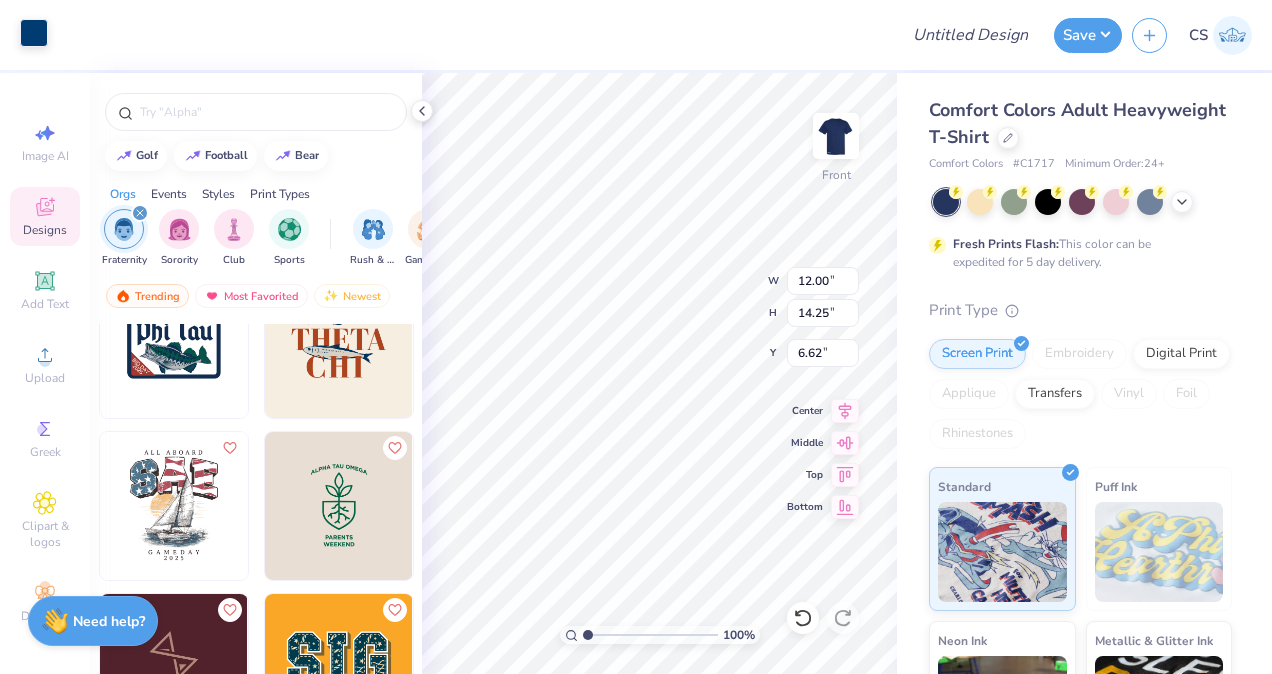 click at bounding box center (34, 33) 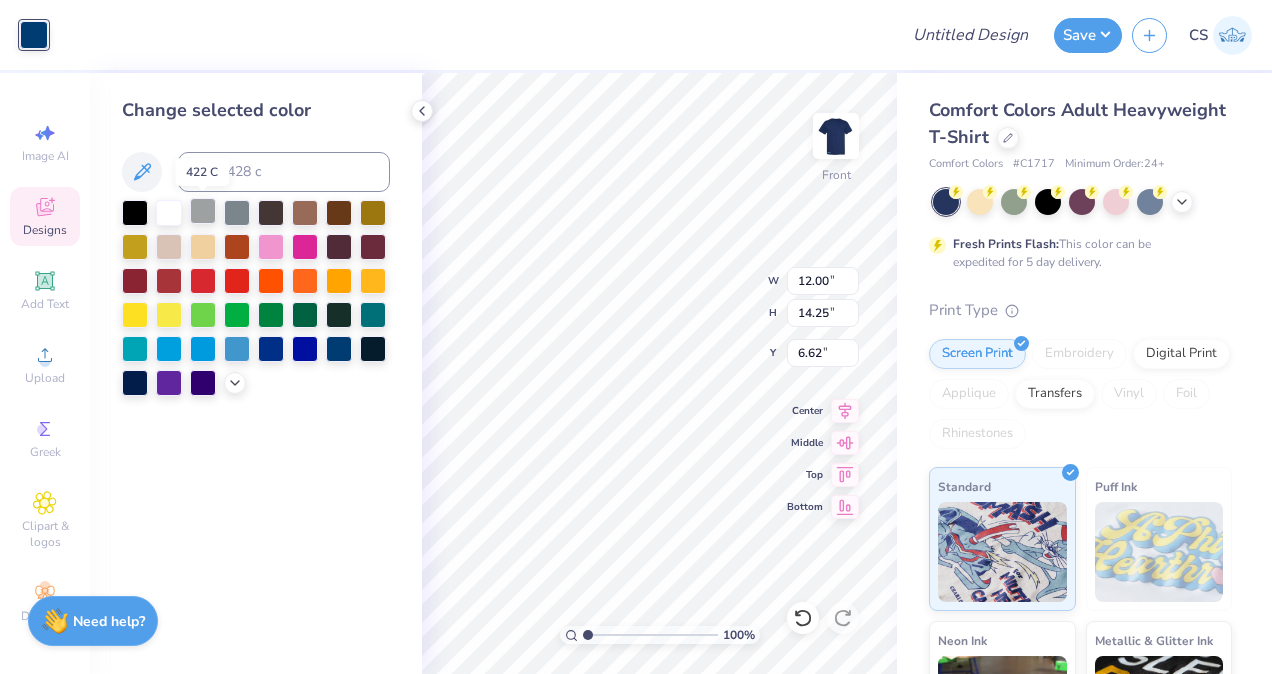 click at bounding box center [203, 211] 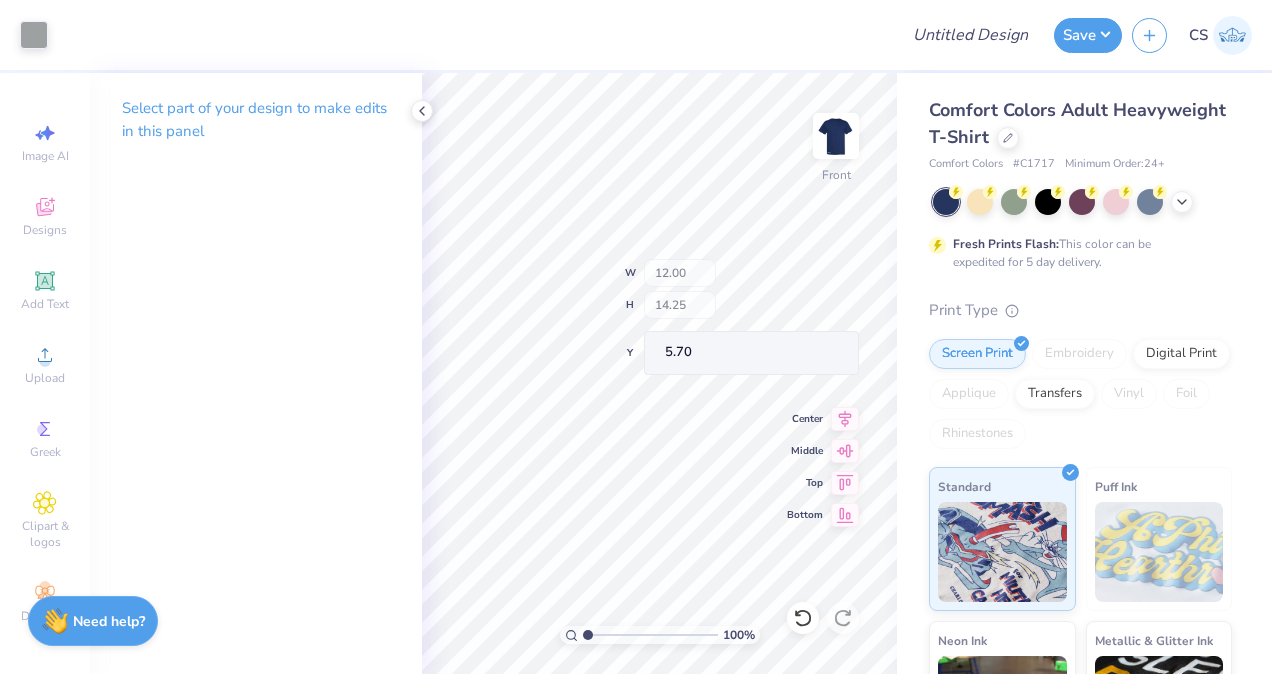 type on "5.70" 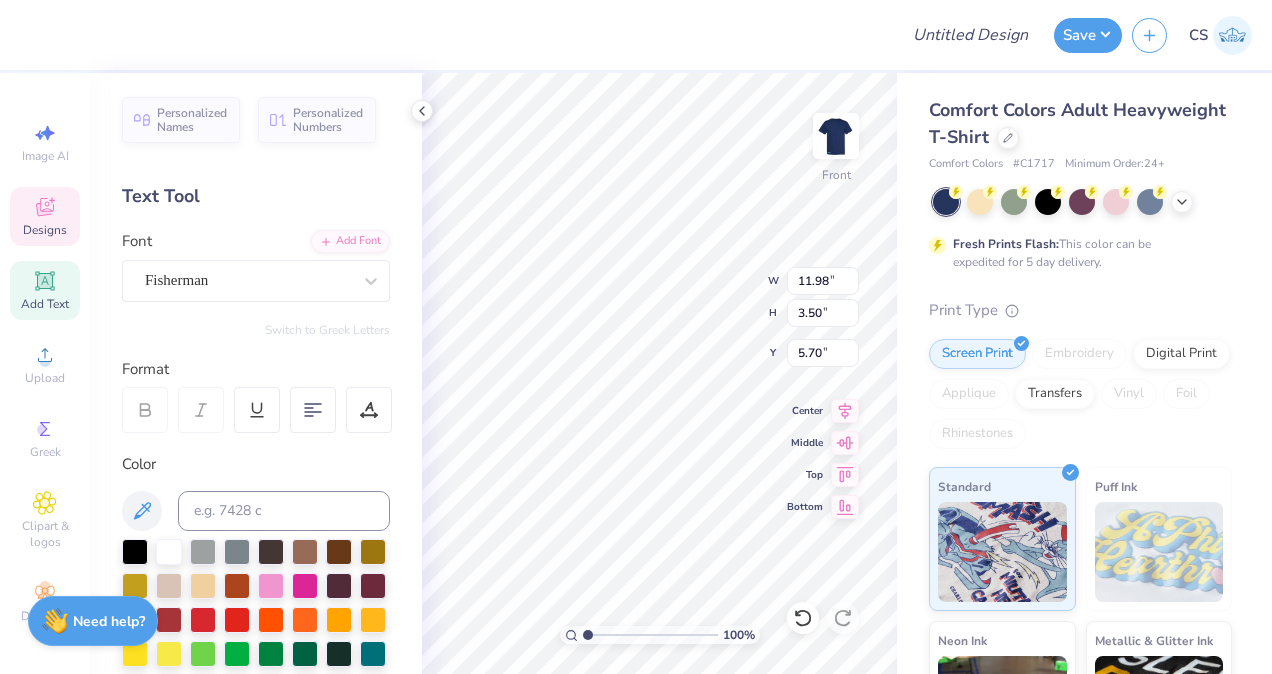 scroll, scrollTop: 16, scrollLeft: 4, axis: both 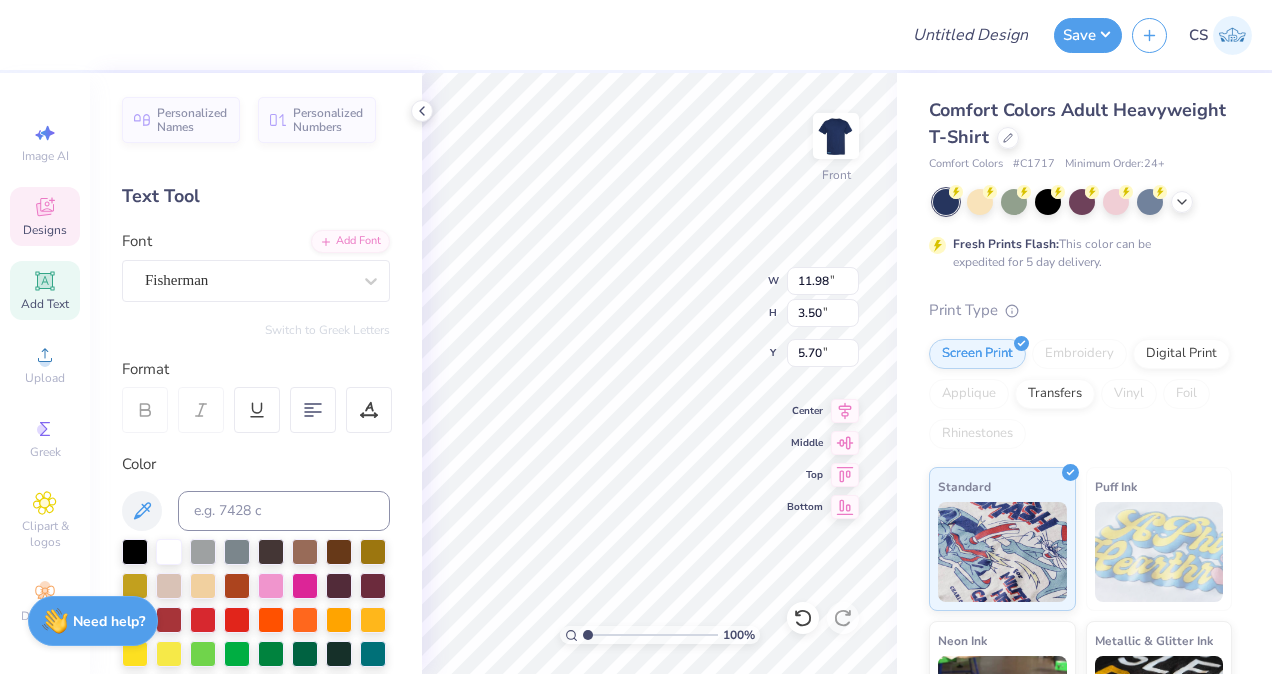 type on "Sigma Chi" 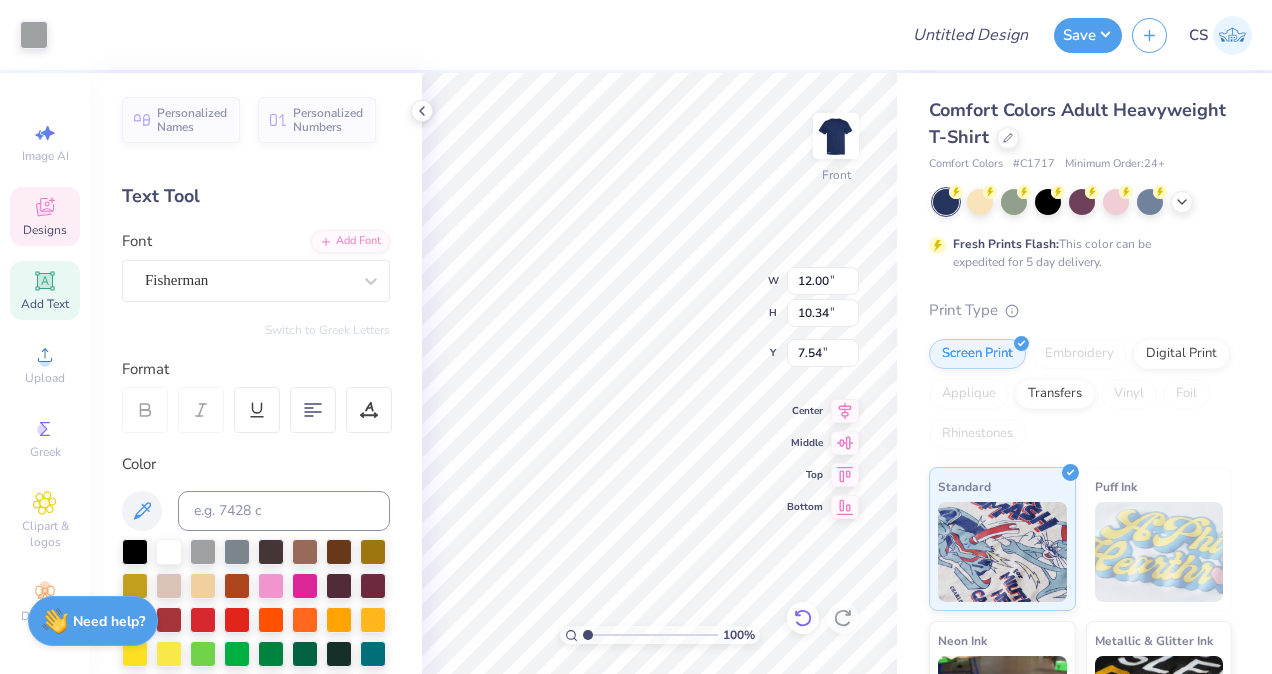 click 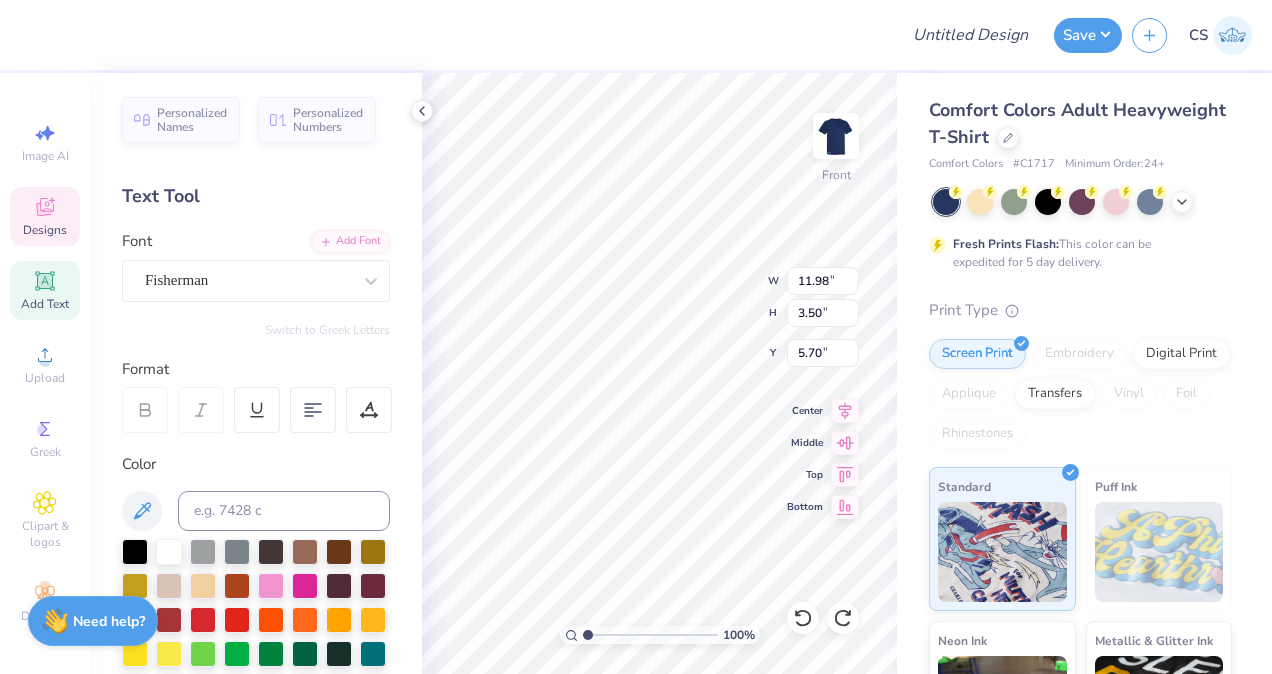 scroll, scrollTop: 16, scrollLeft: 3, axis: both 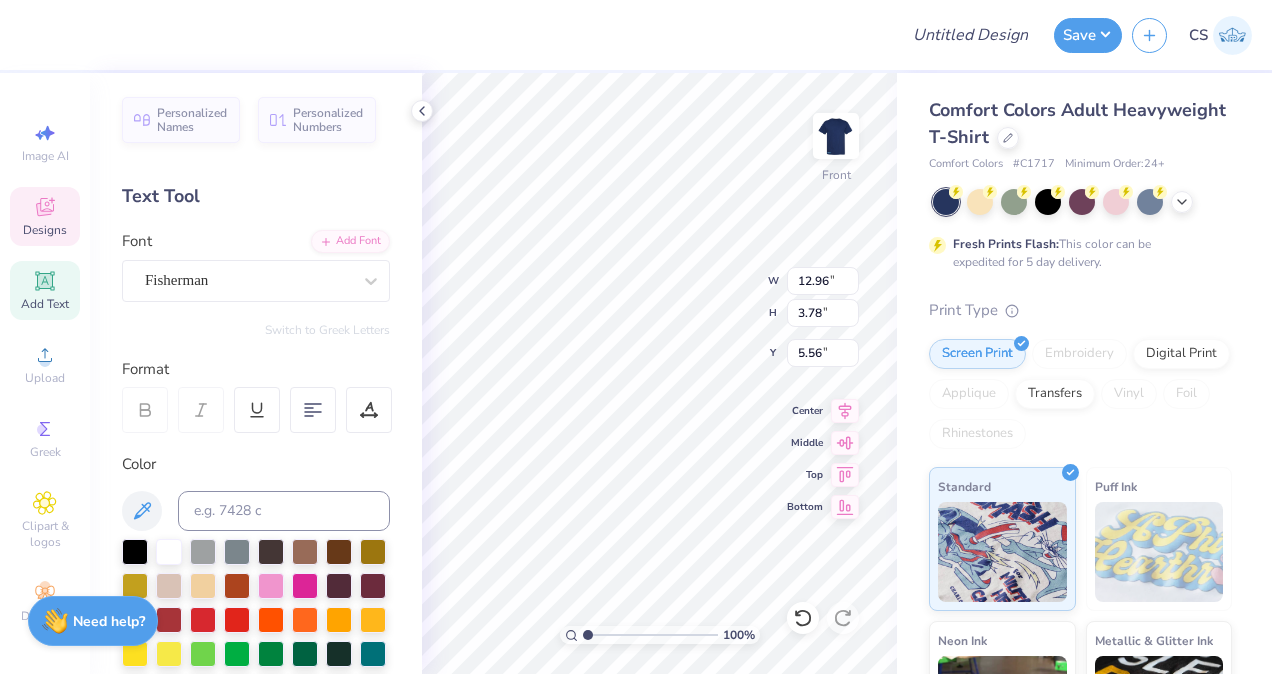 type on "12.96" 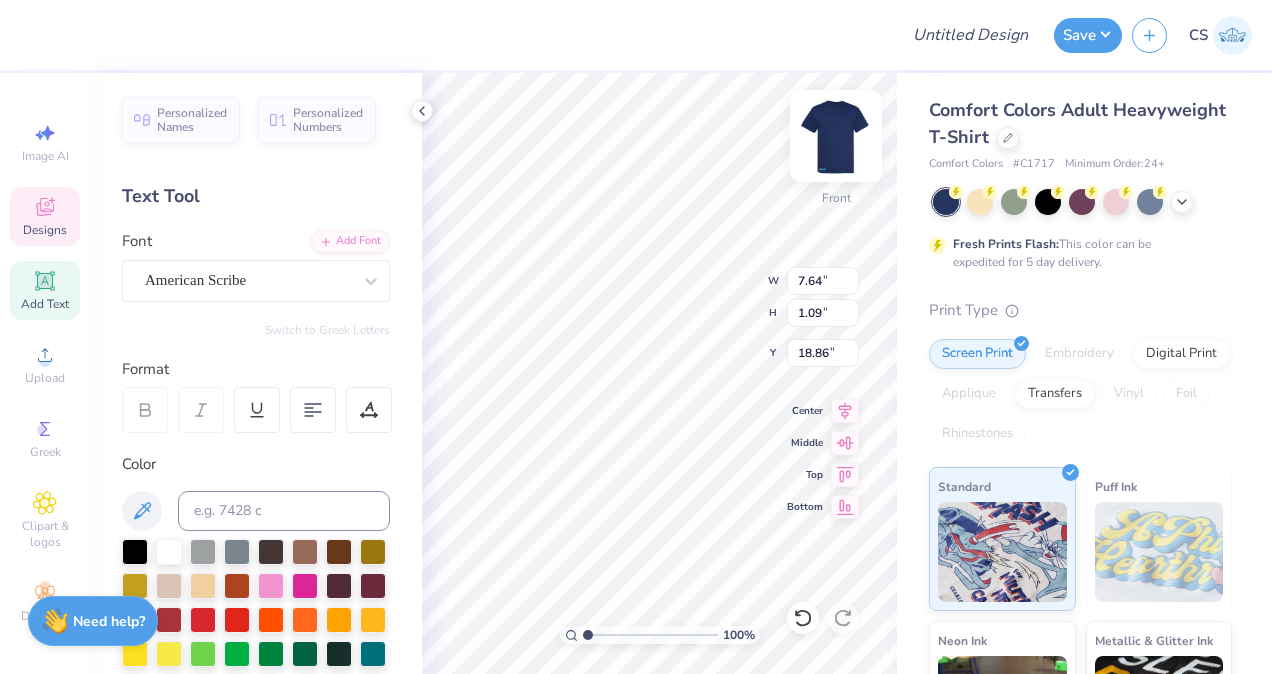 scroll, scrollTop: 16, scrollLeft: 3, axis: both 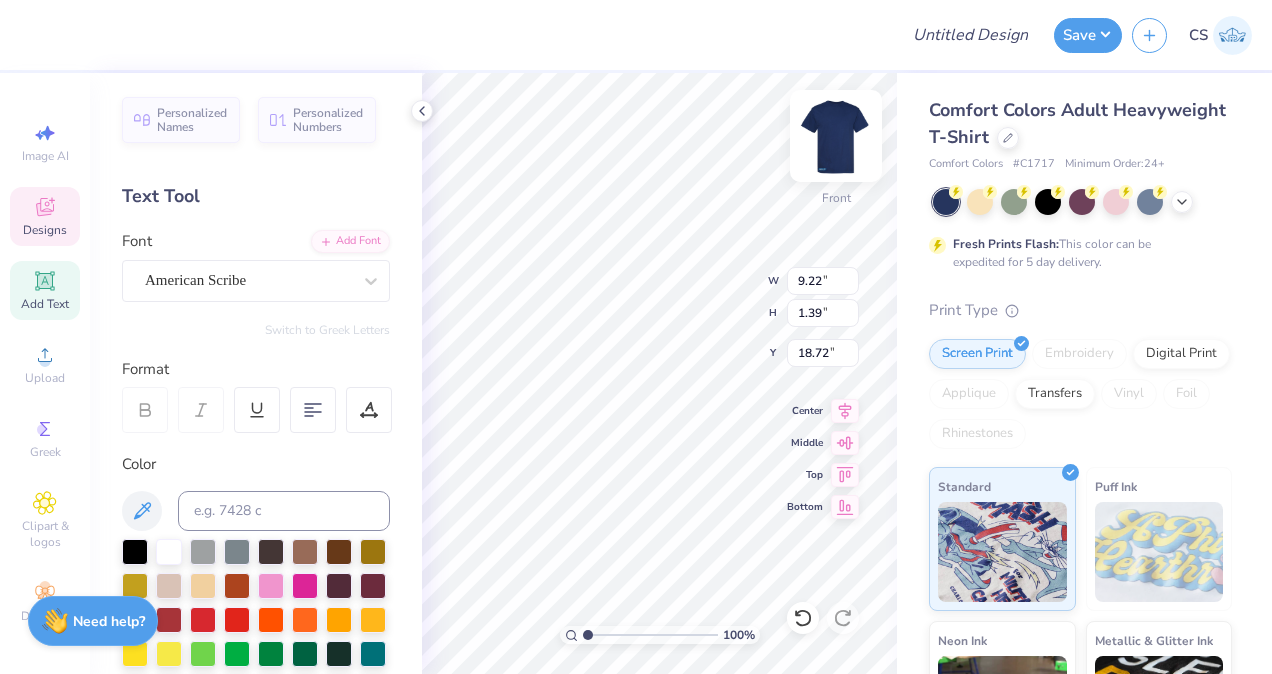 type on "18.84" 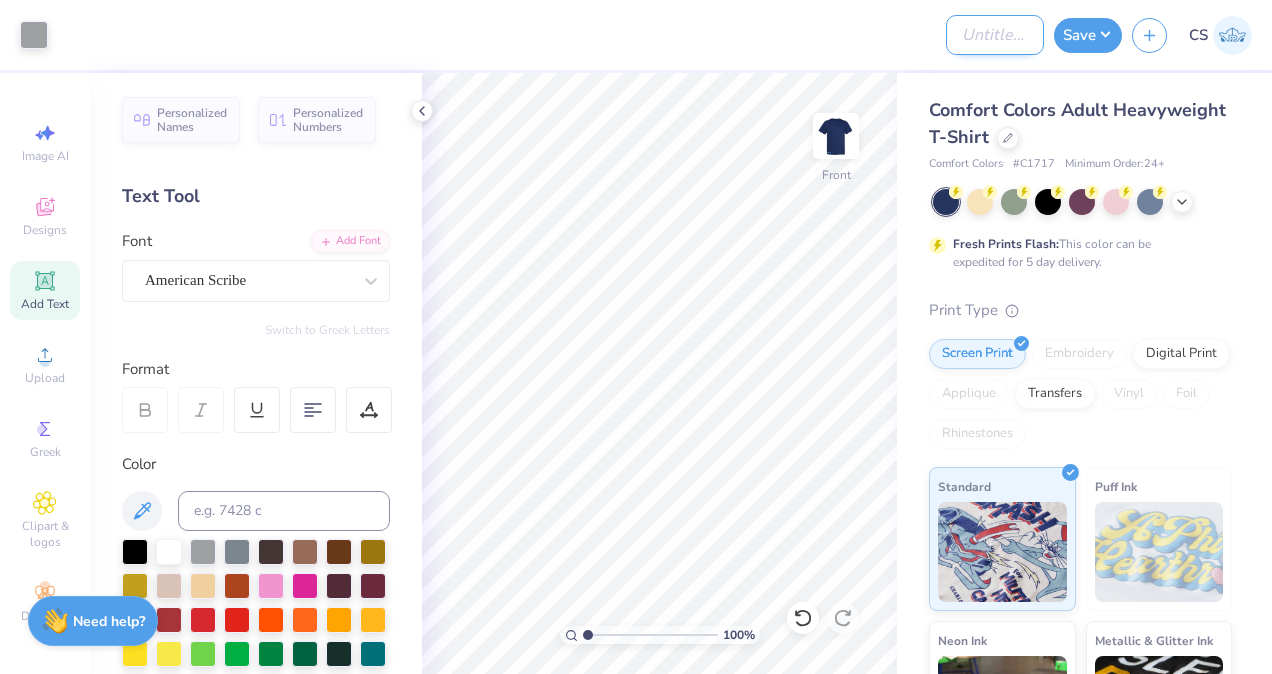 click on "Design Title" at bounding box center [995, 35] 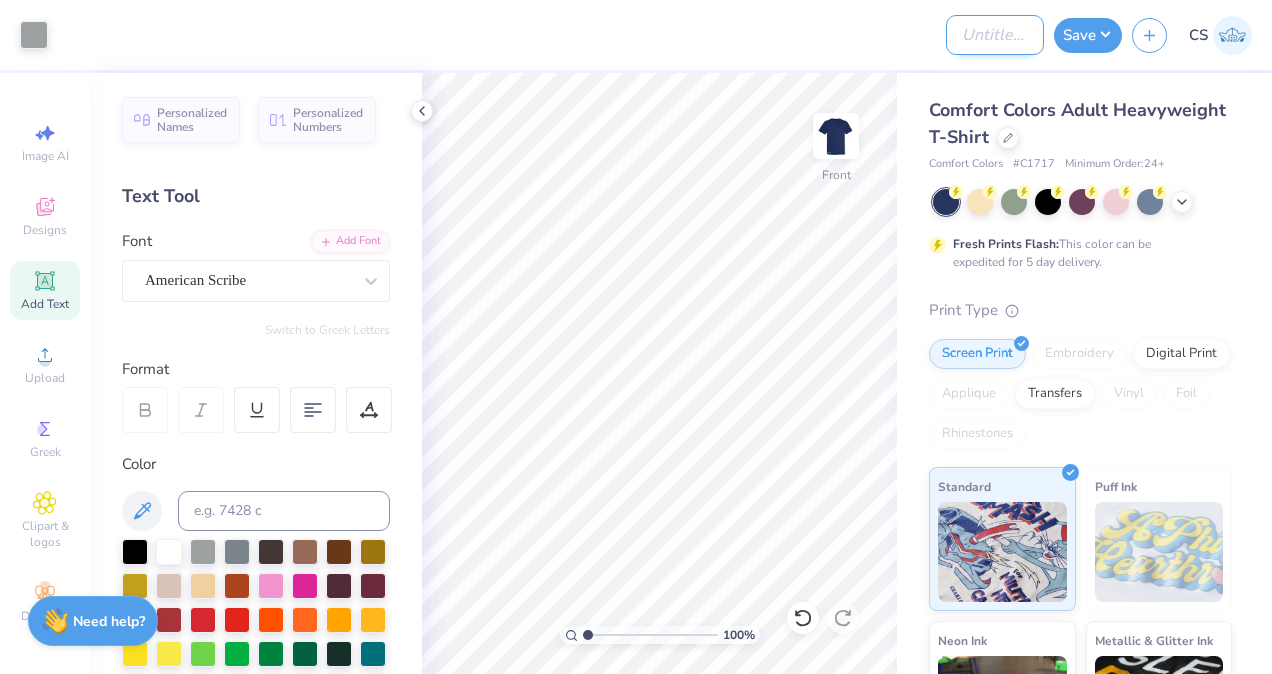 type on "S" 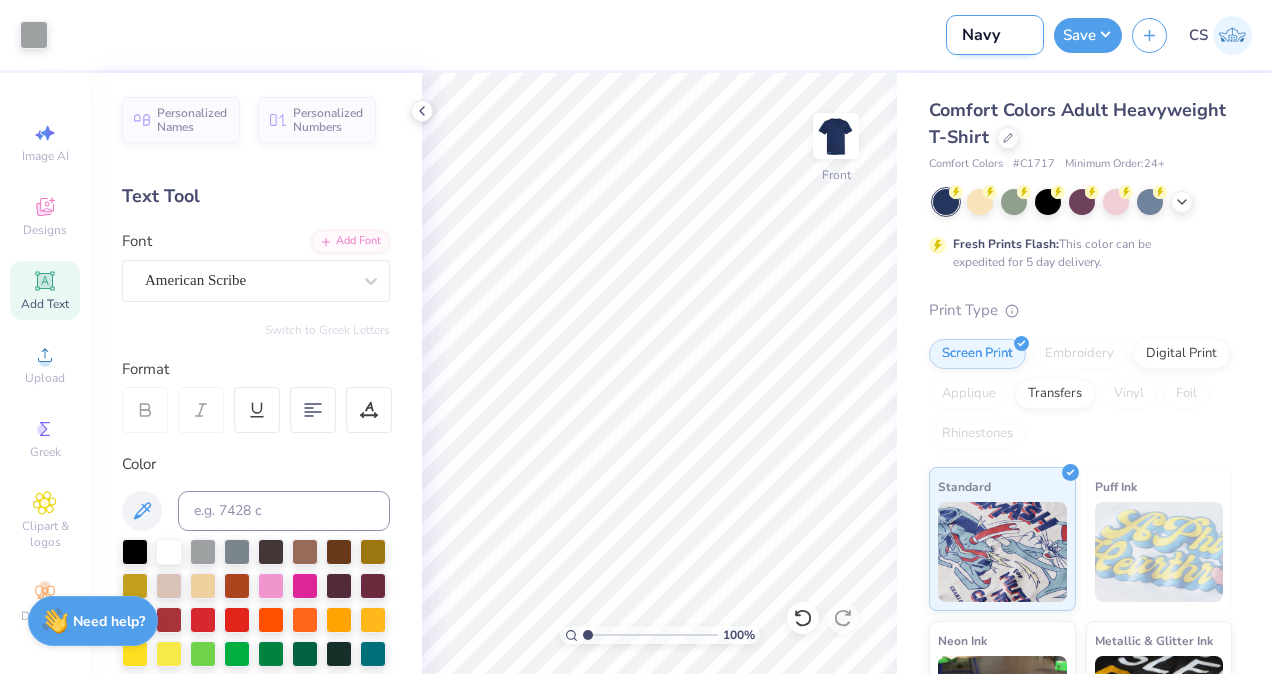 scroll, scrollTop: 0, scrollLeft: 0, axis: both 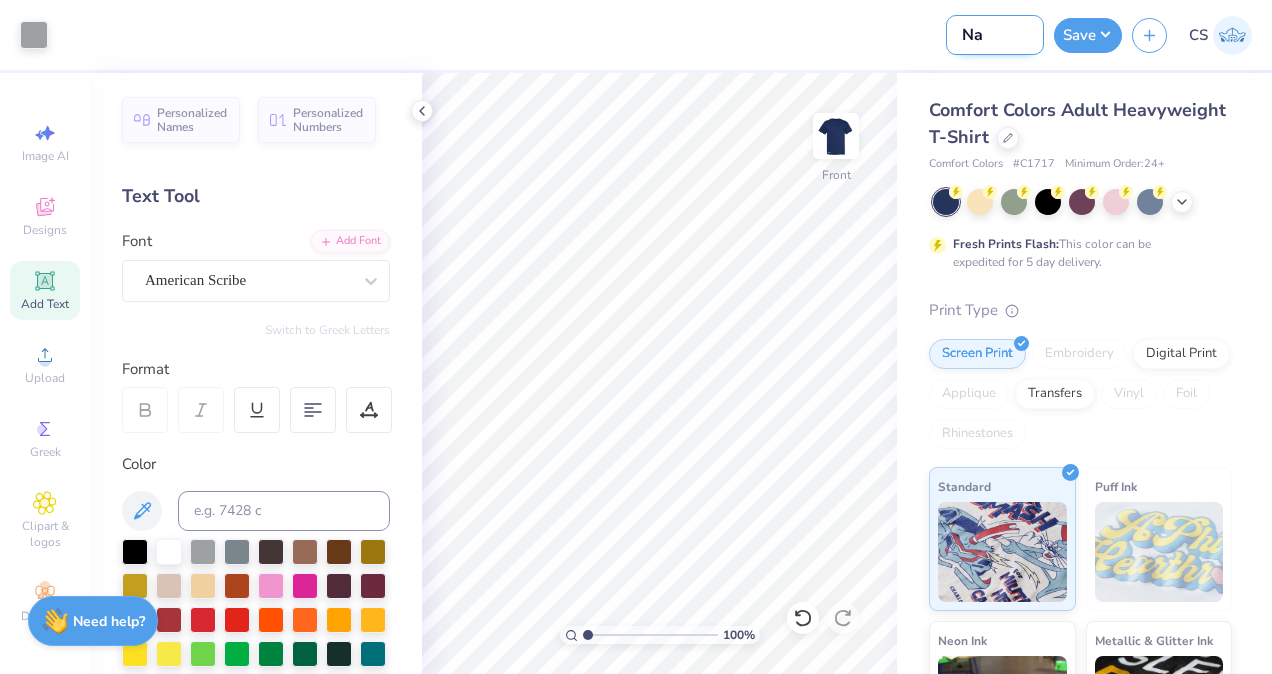 type on "N" 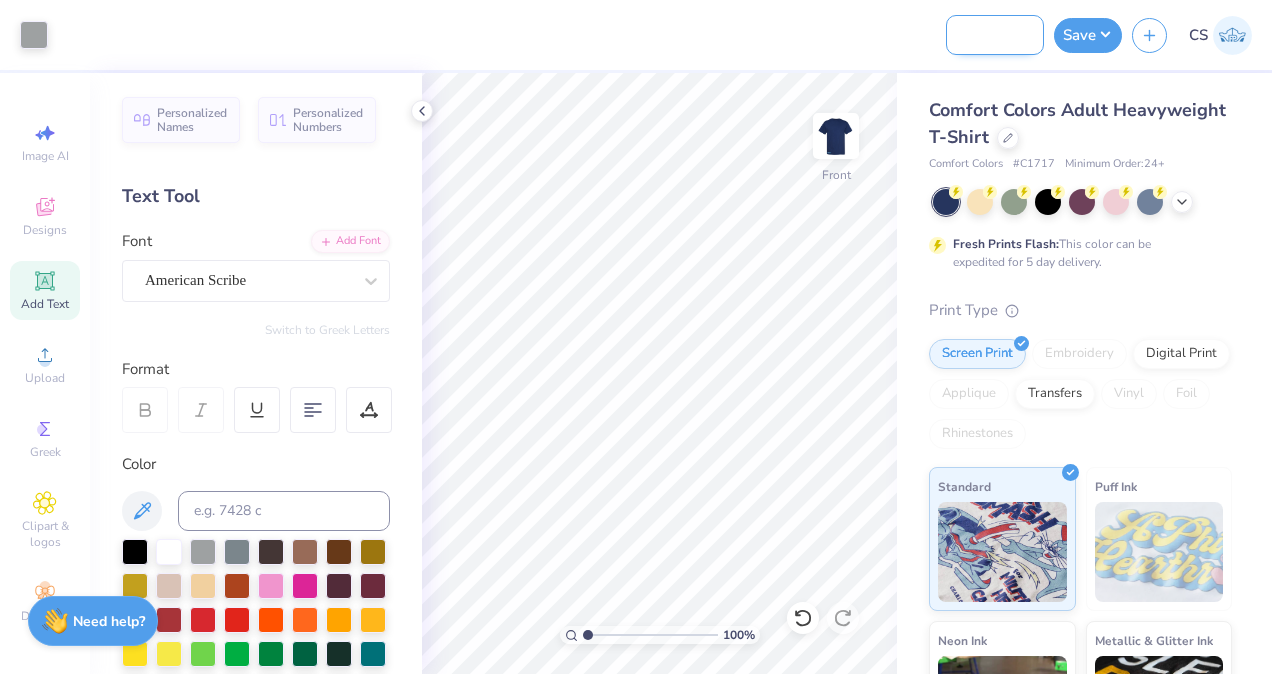 scroll, scrollTop: 0, scrollLeft: 91, axis: horizontal 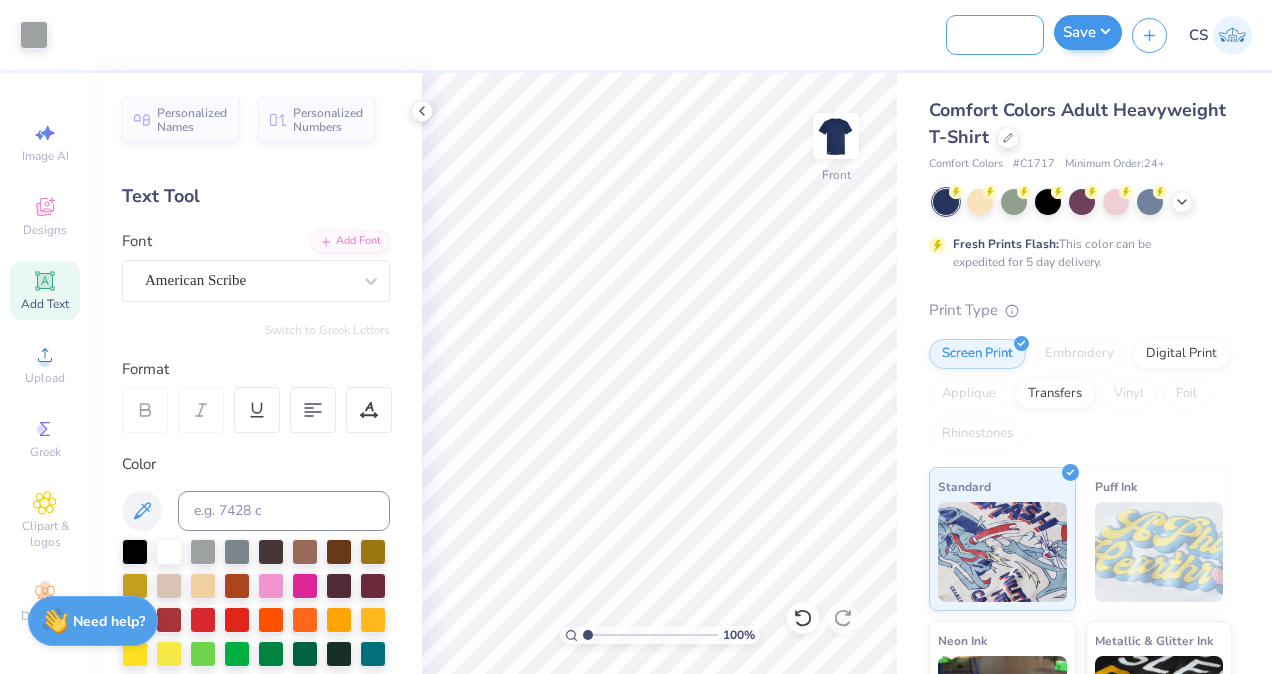 type on "Rush Shirt Sigma Chi" 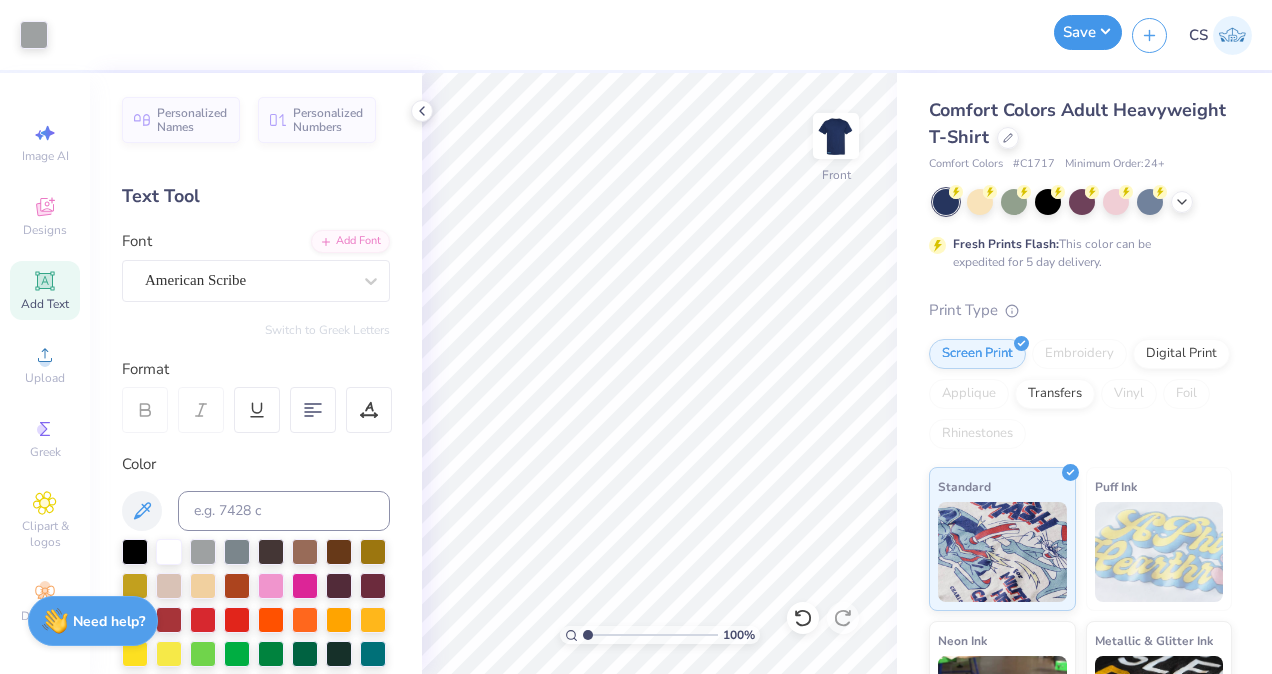 click on "Save" at bounding box center [1088, 32] 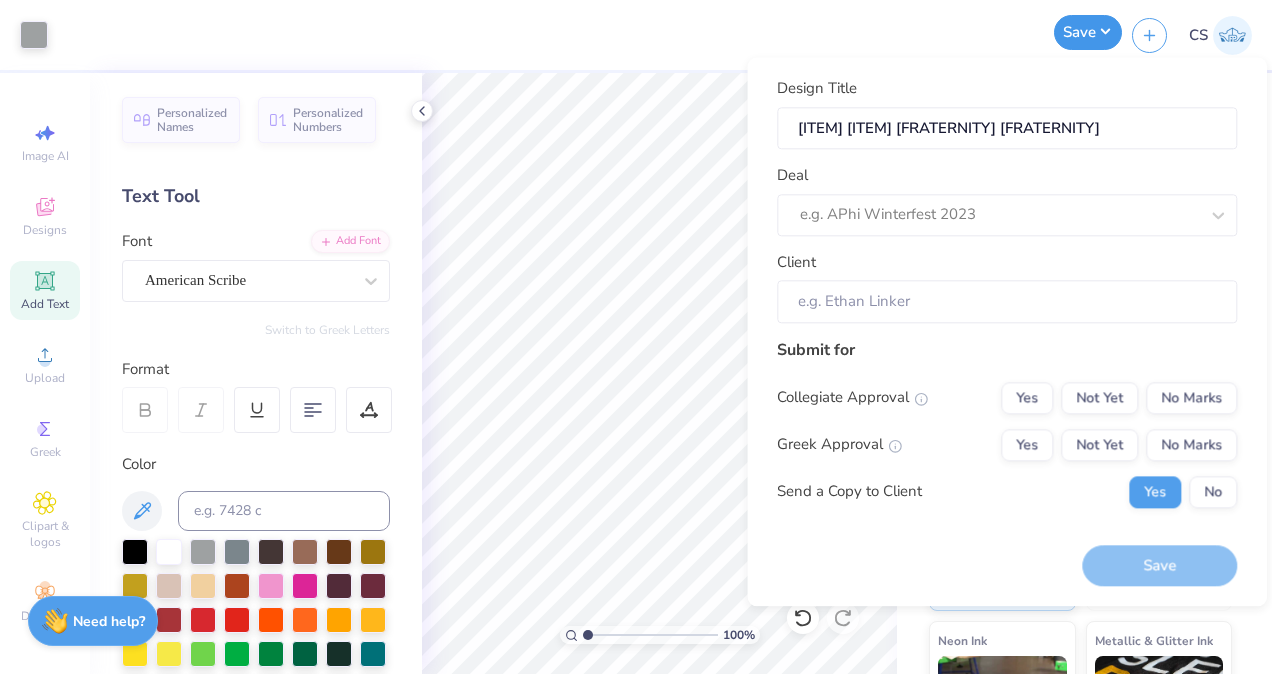 scroll, scrollTop: 0, scrollLeft: 0, axis: both 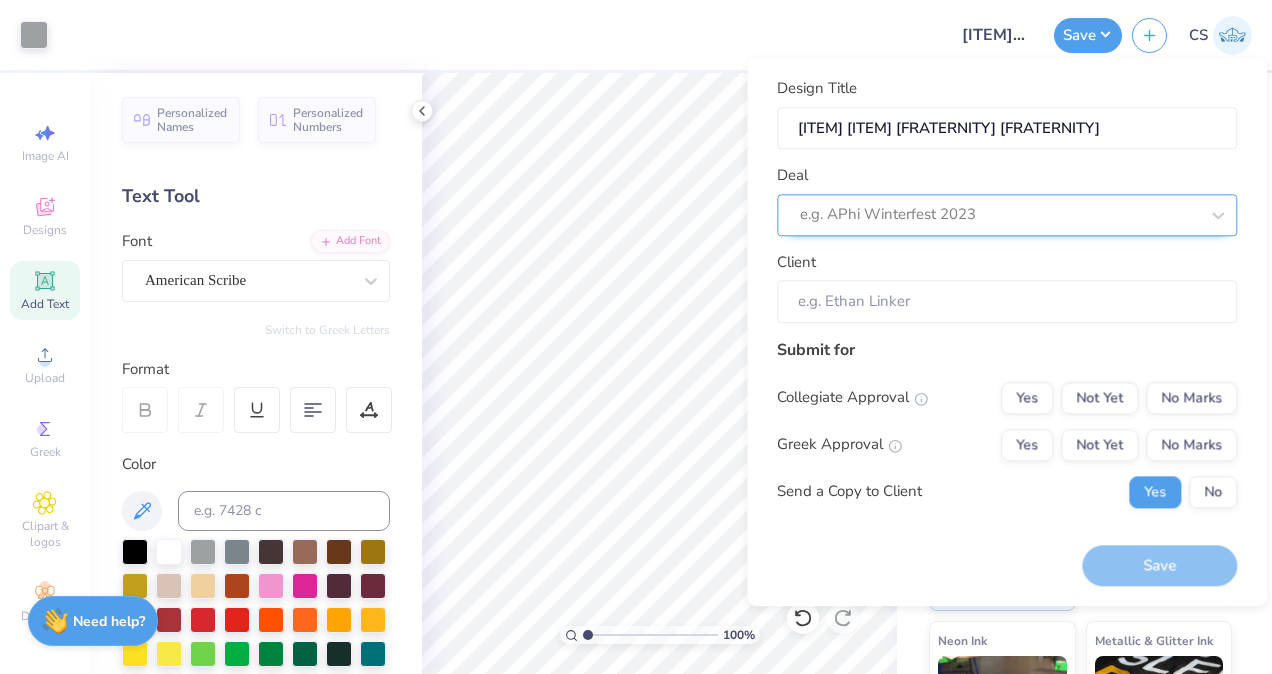 click at bounding box center [999, 215] 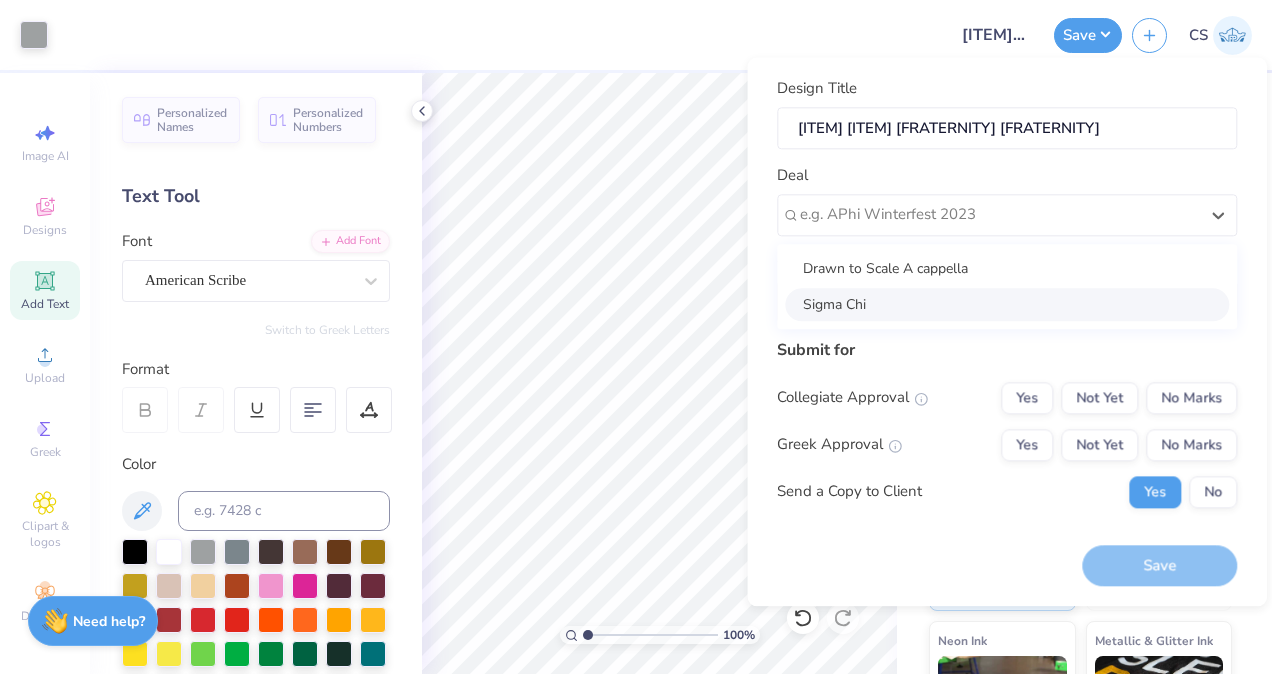 click on "Sigma Chi" at bounding box center [1007, 304] 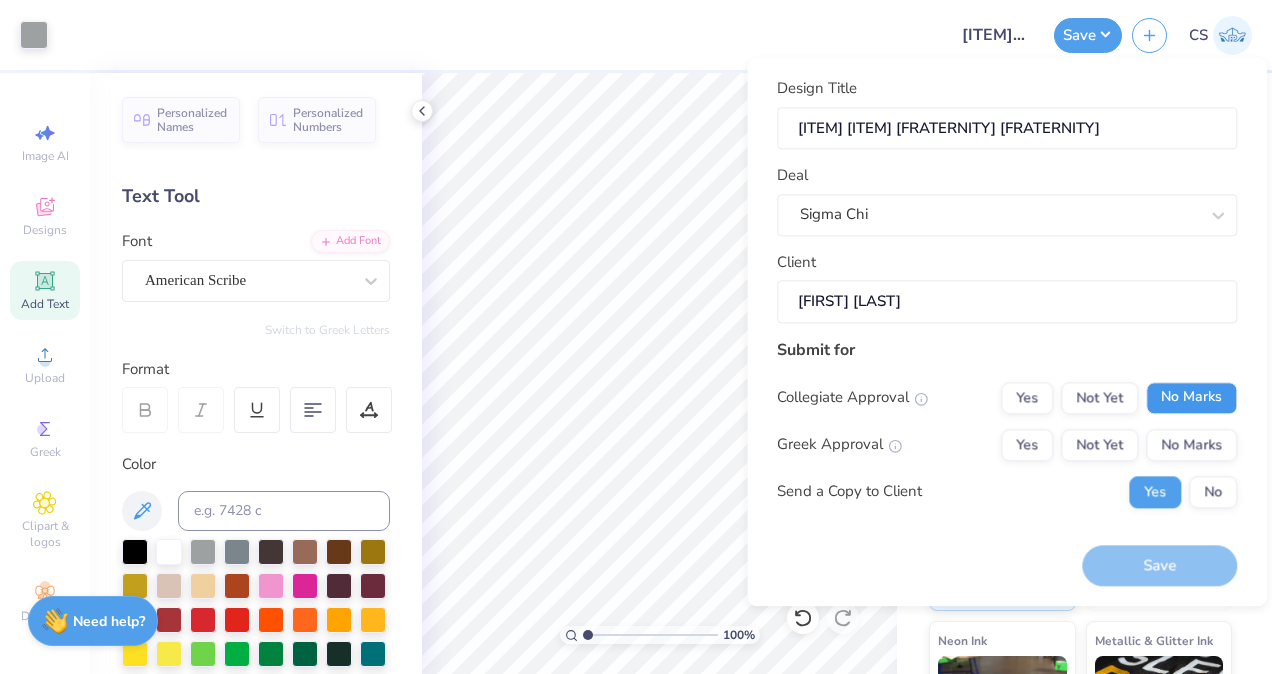 click on "No Marks" at bounding box center (1191, 398) 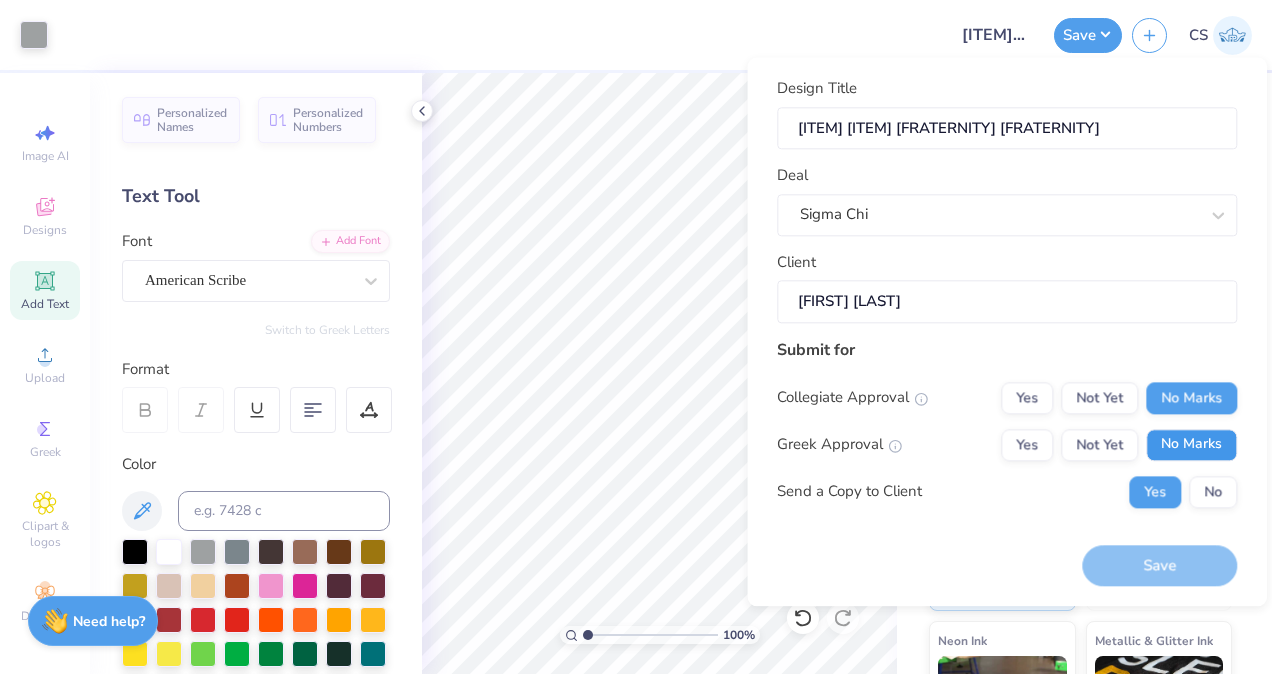 click on "No Marks" at bounding box center [1191, 445] 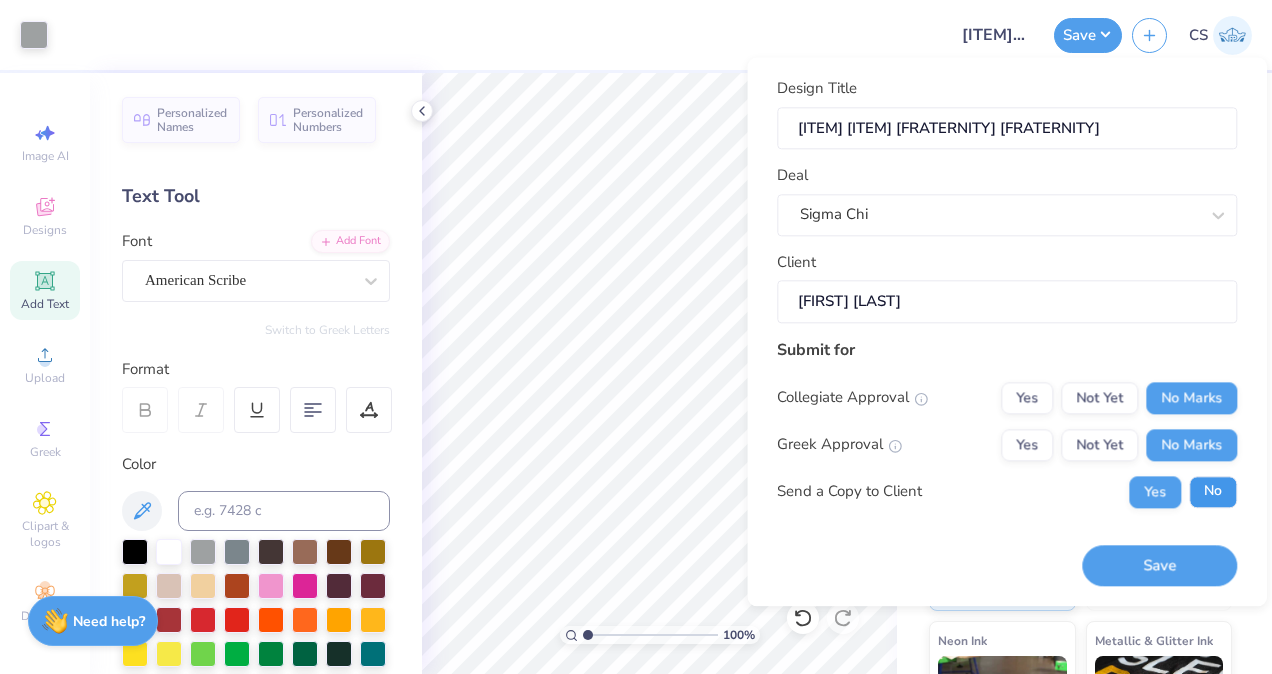 click on "No" at bounding box center [1213, 492] 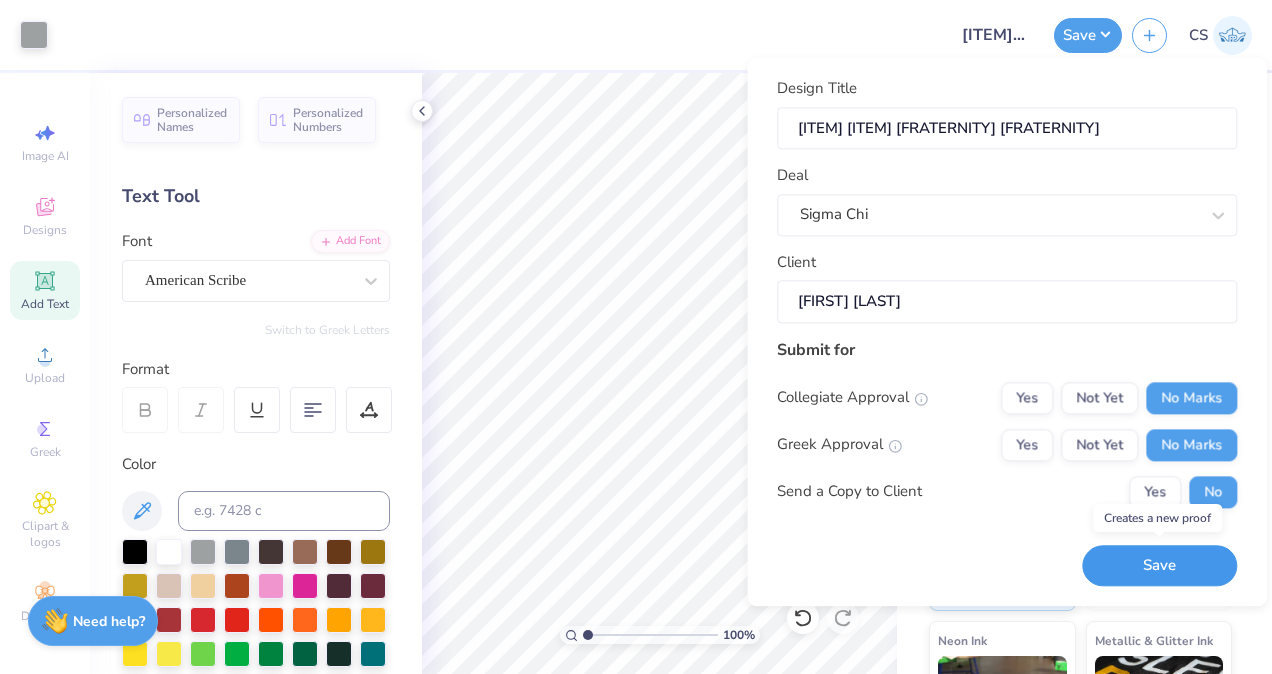 click on "Save" at bounding box center [1159, 565] 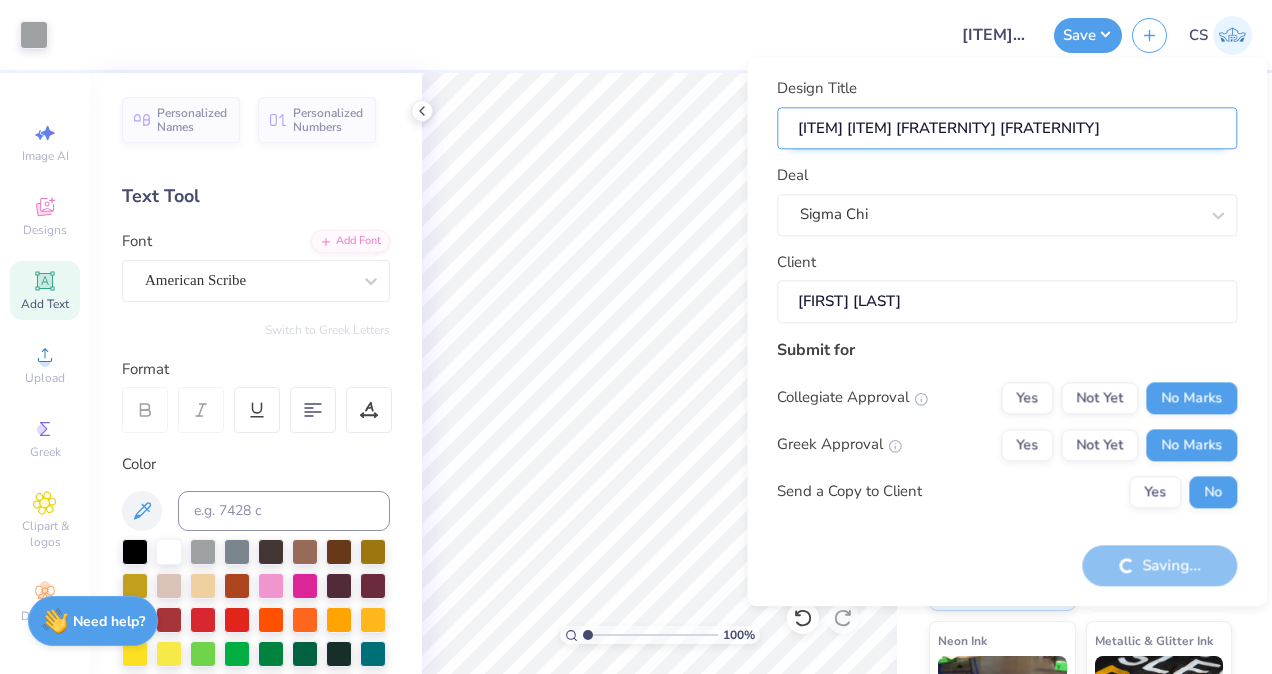 click on "Rush Shirt Sigma Chi" at bounding box center (1007, 128) 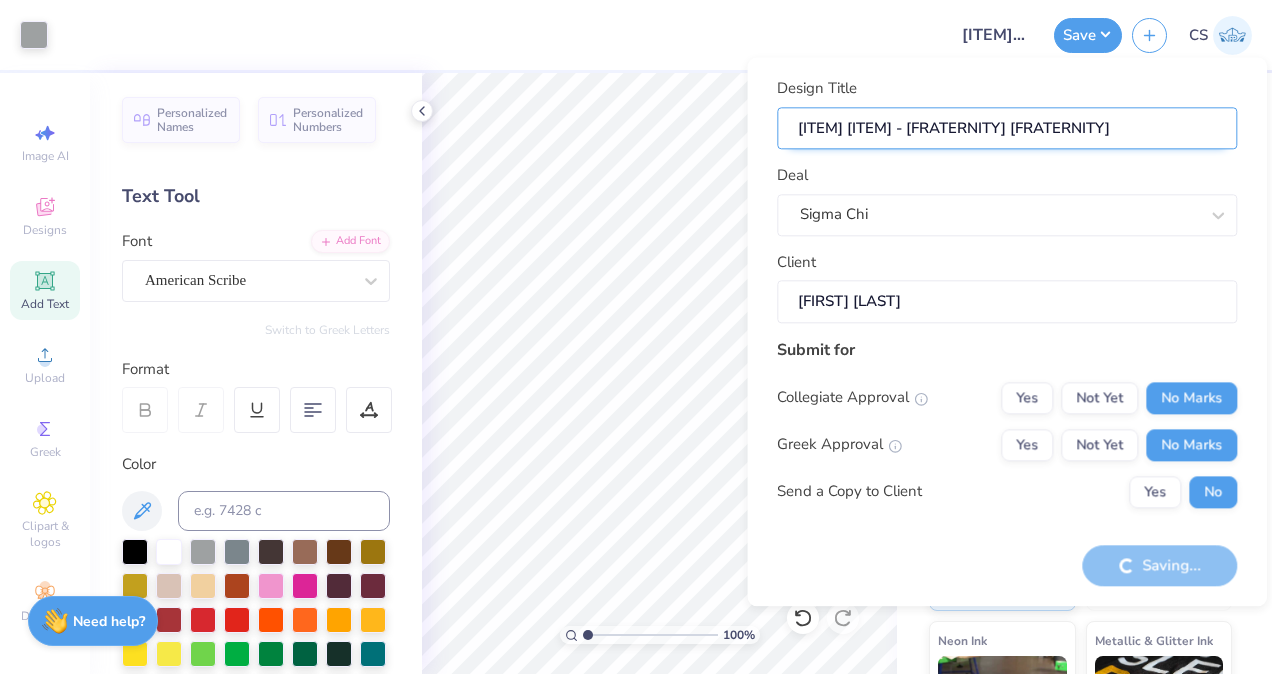 type on "Rush Shirt - Sigma Chi" 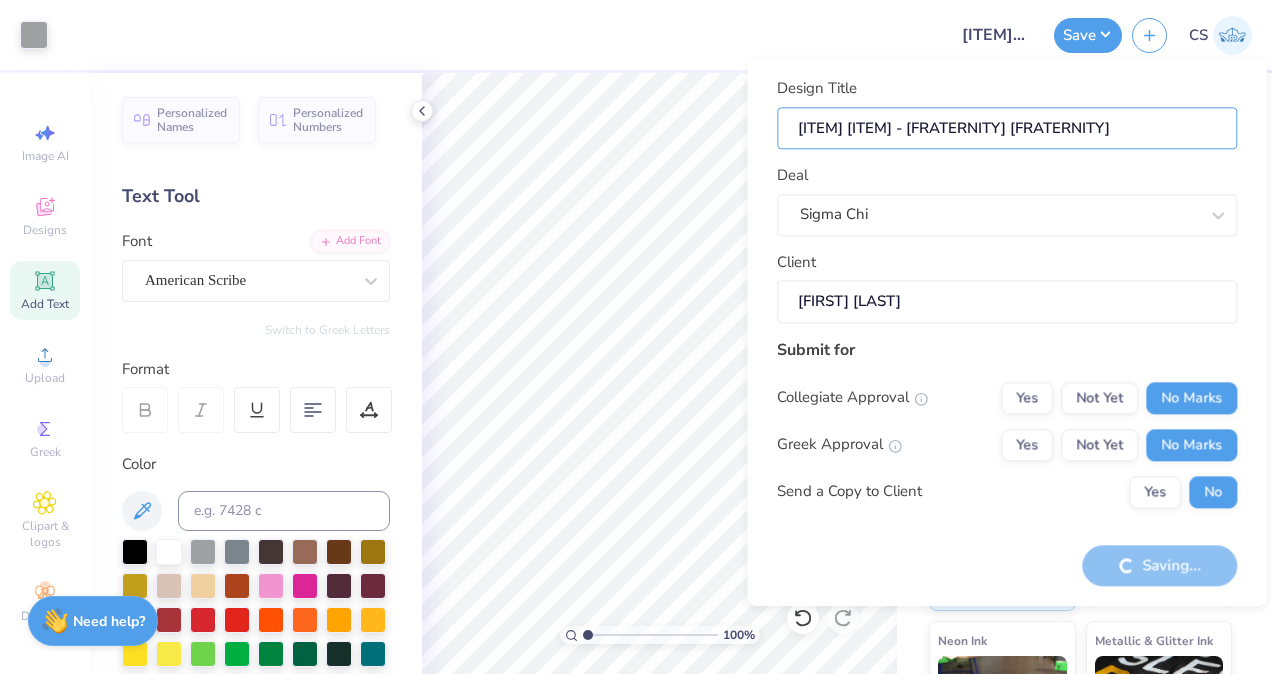 type on "Rush Shirt - Sigma Chi" 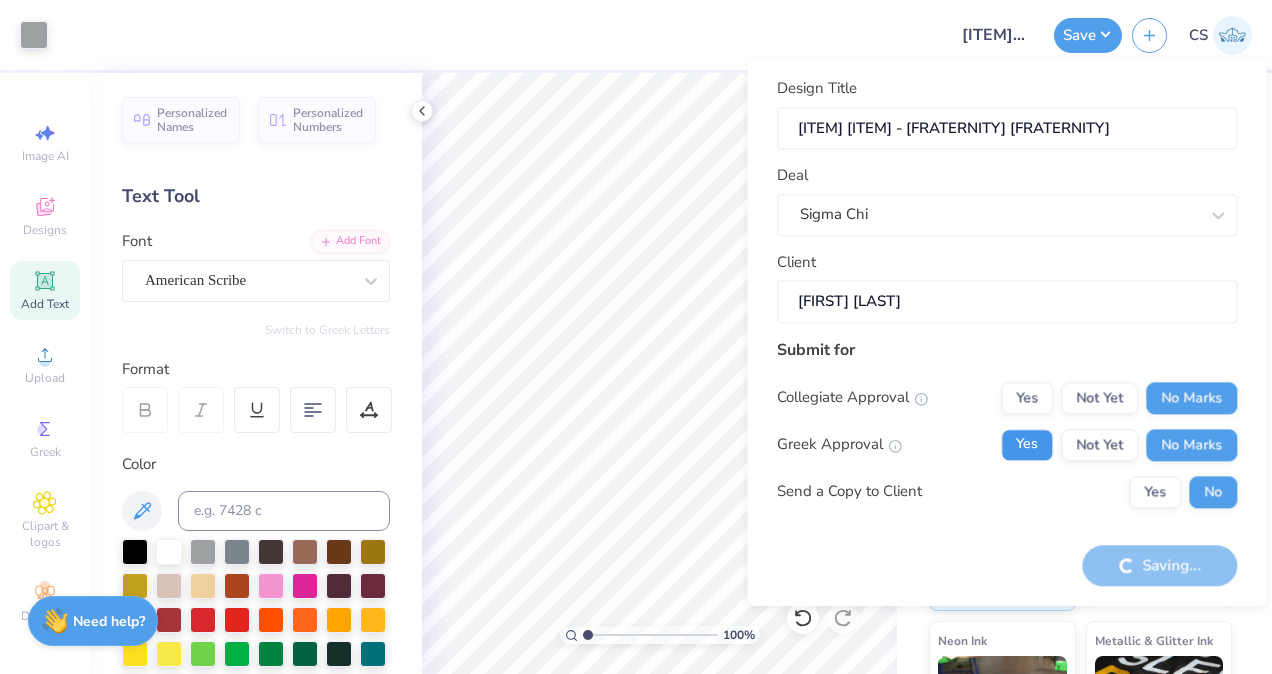 click on "Yes" at bounding box center [1027, 445] 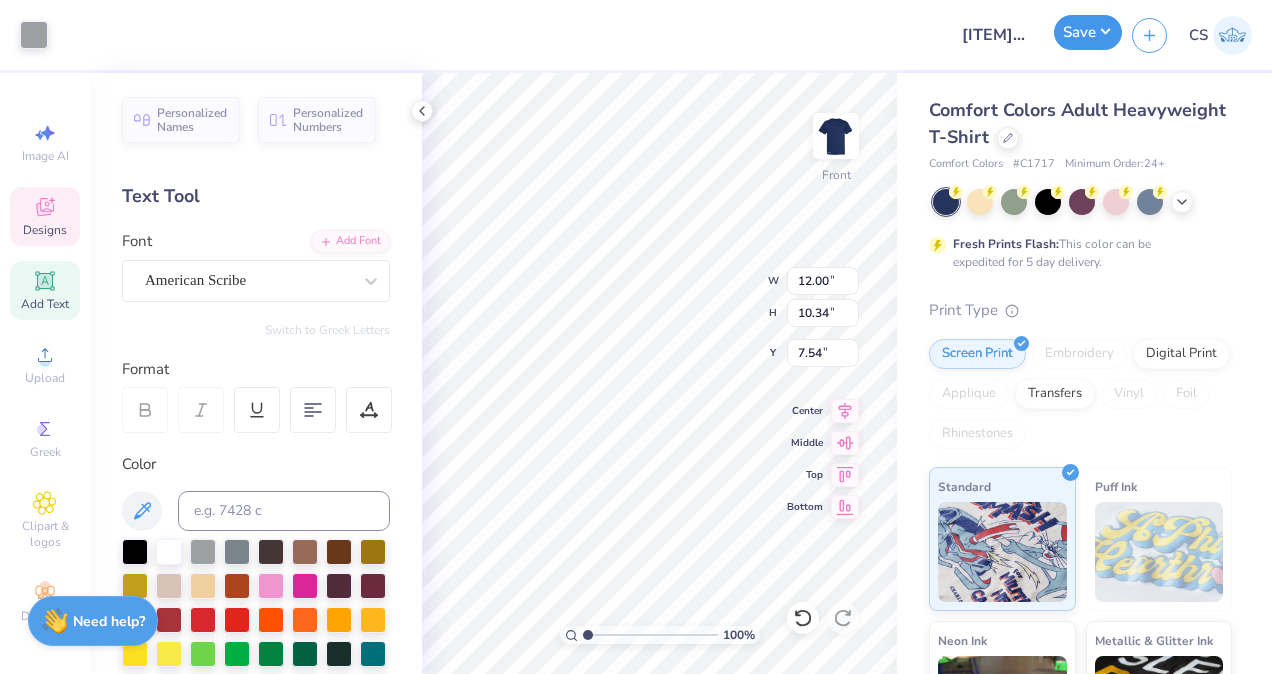 click on "Save" at bounding box center [1088, 32] 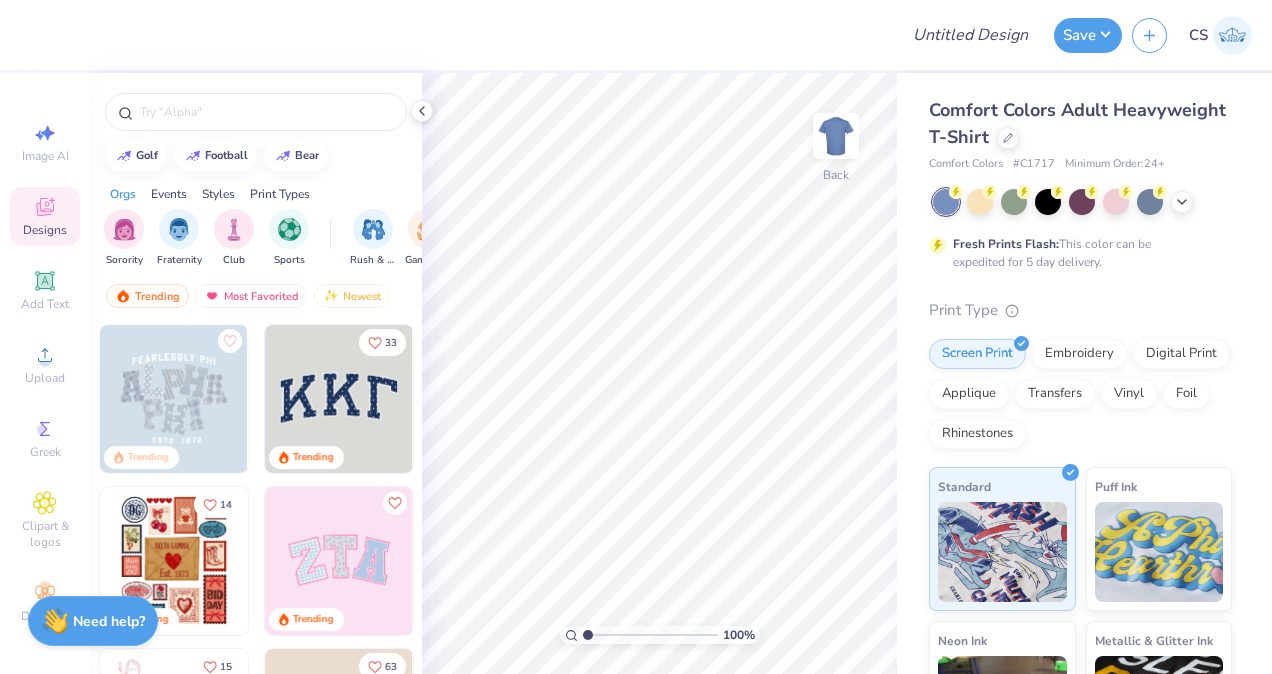 scroll, scrollTop: 0, scrollLeft: 0, axis: both 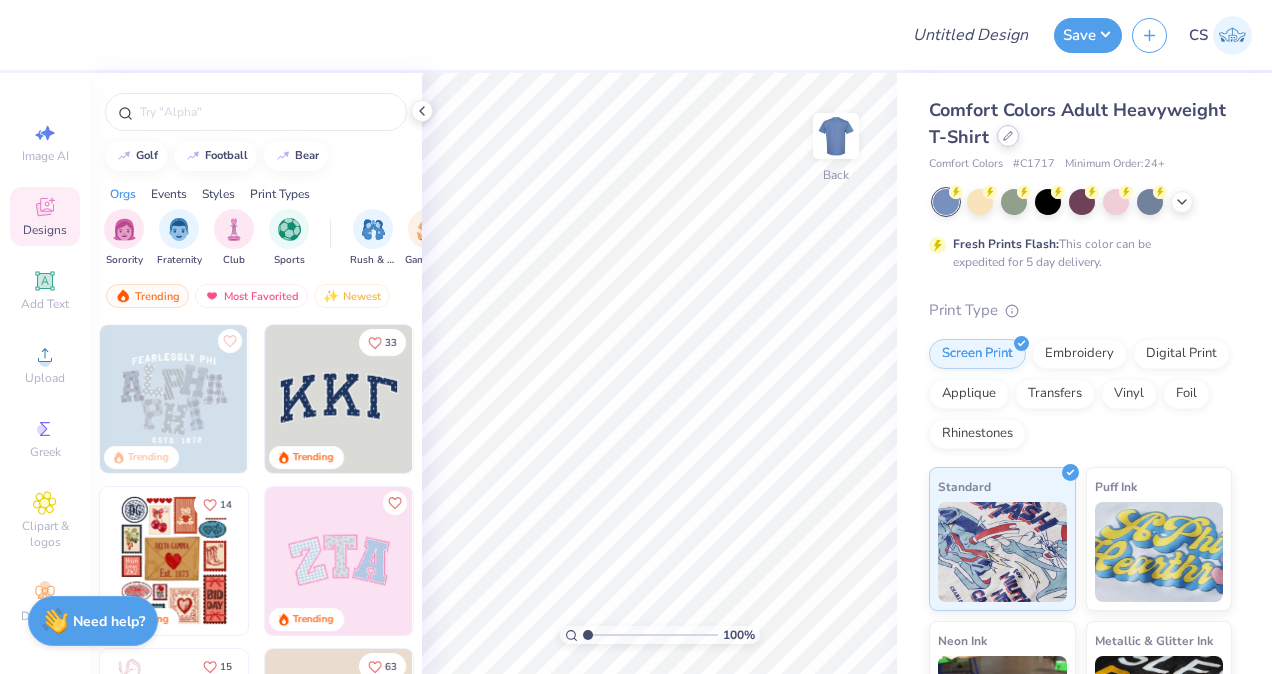 click at bounding box center (1008, 136) 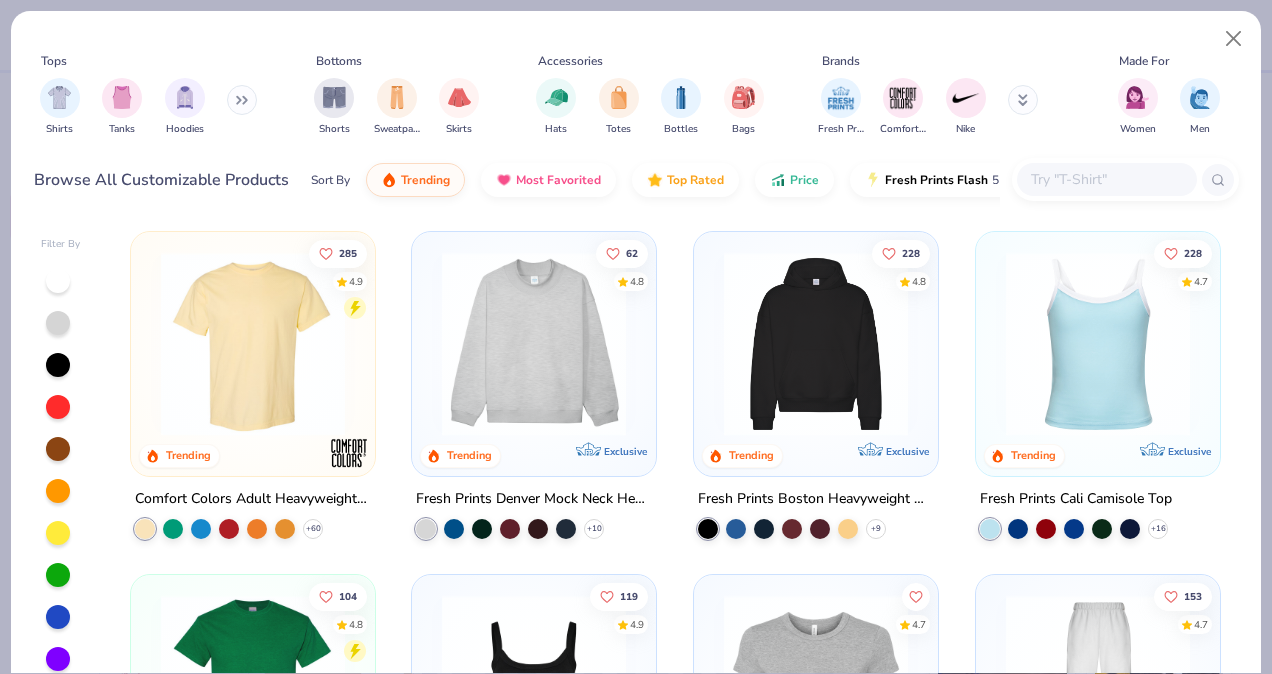 click at bounding box center [1107, 179] 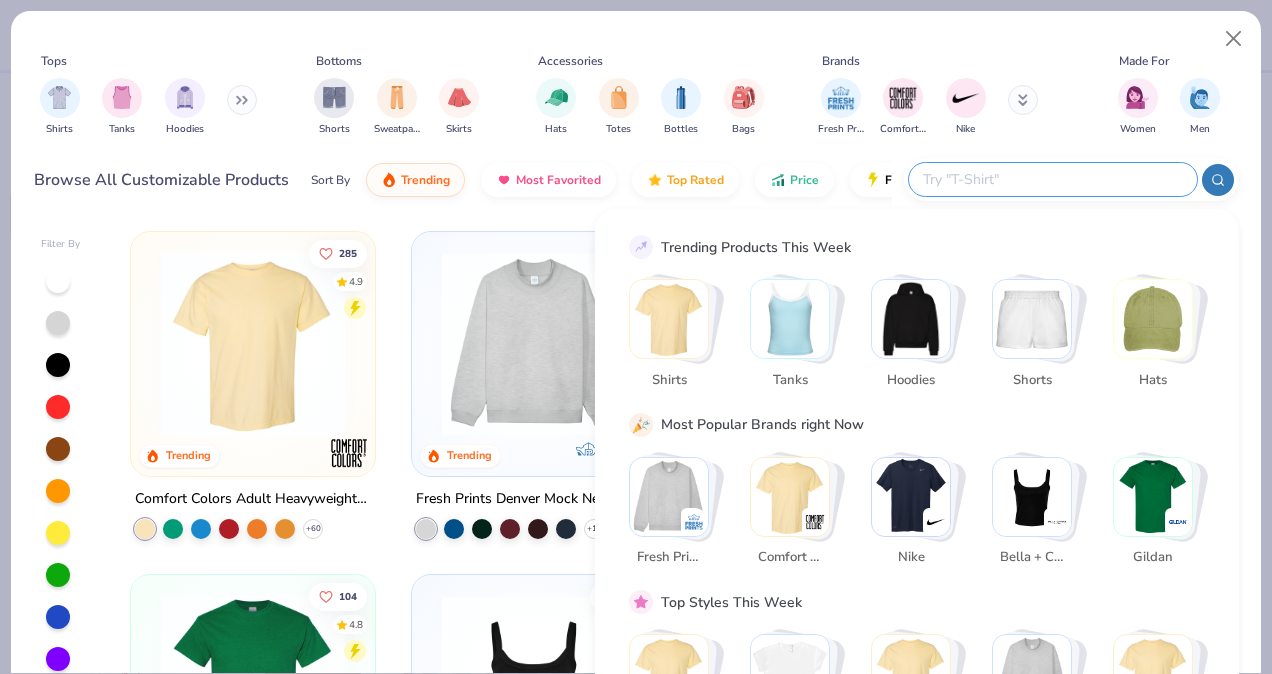 paste on "HF09MW" 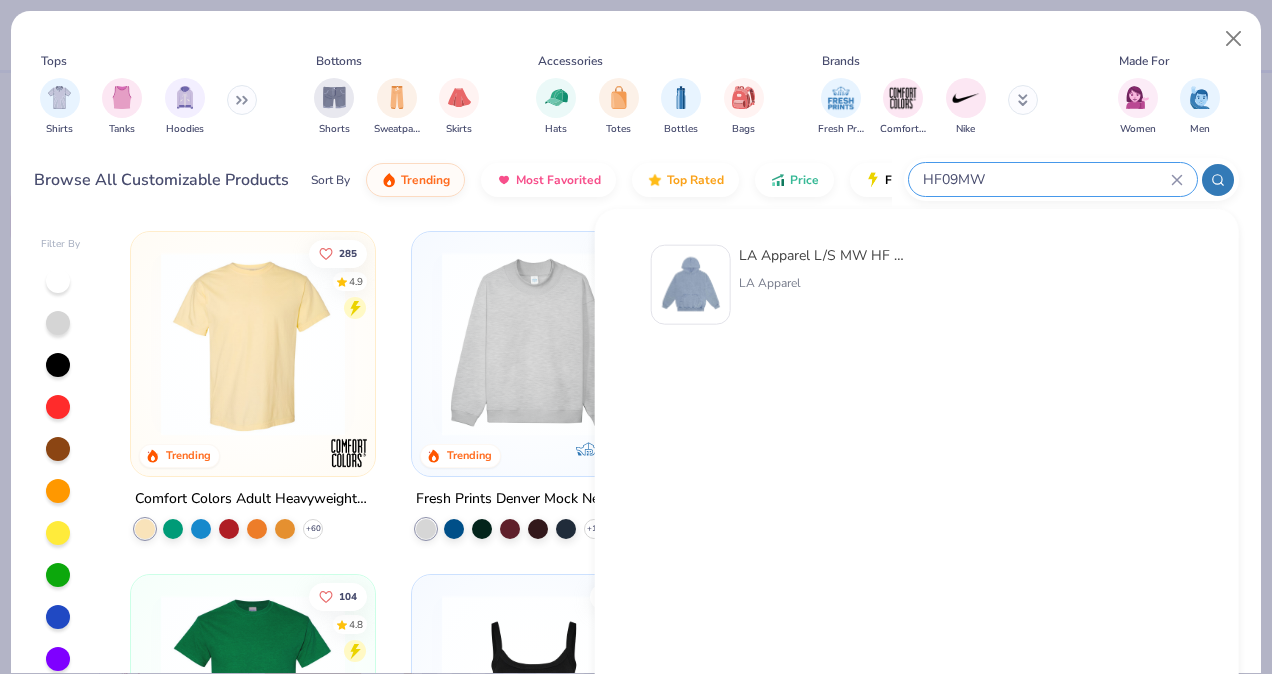 type on "HF09MW" 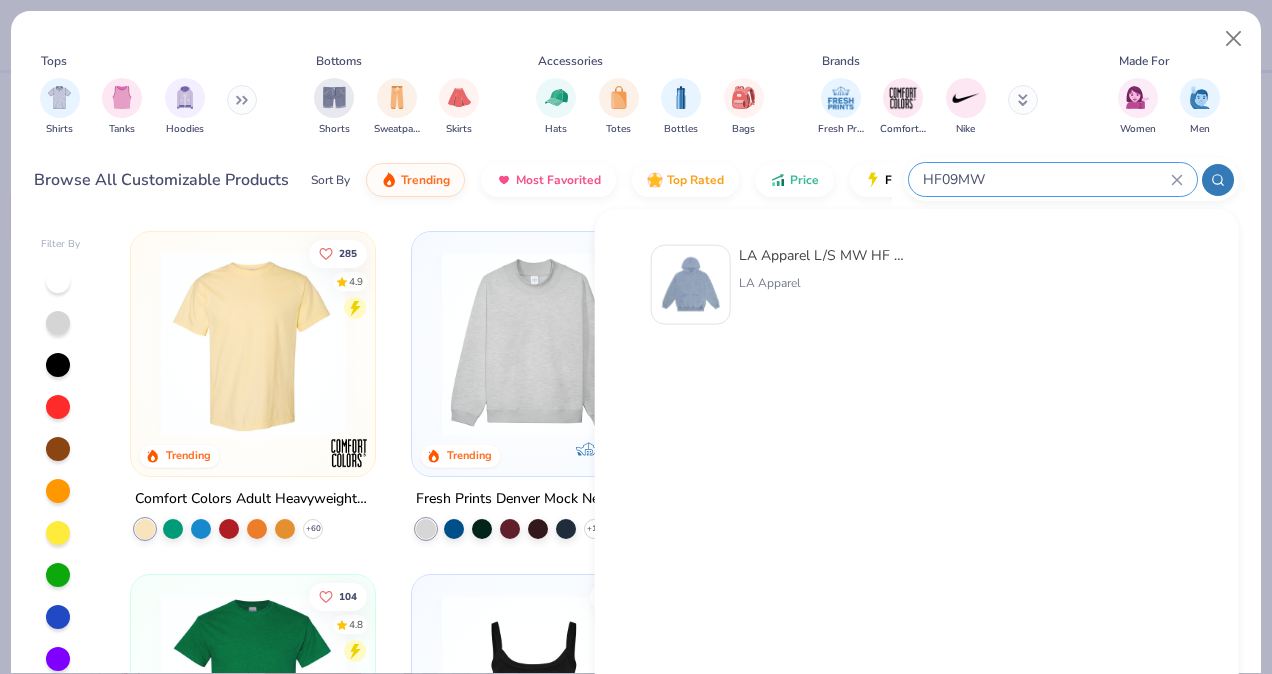click on "LA Apparel L/S MW HF Hooded PO 14 Oz LA Apparel" at bounding box center (779, 285) 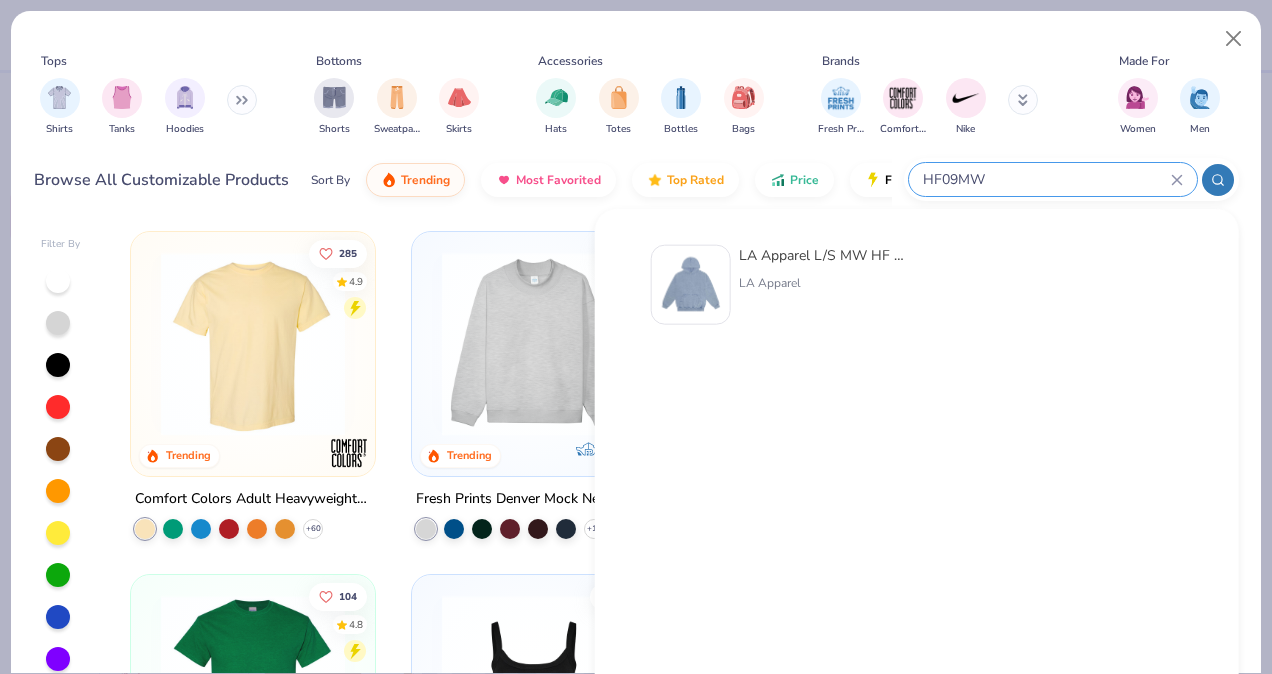 type 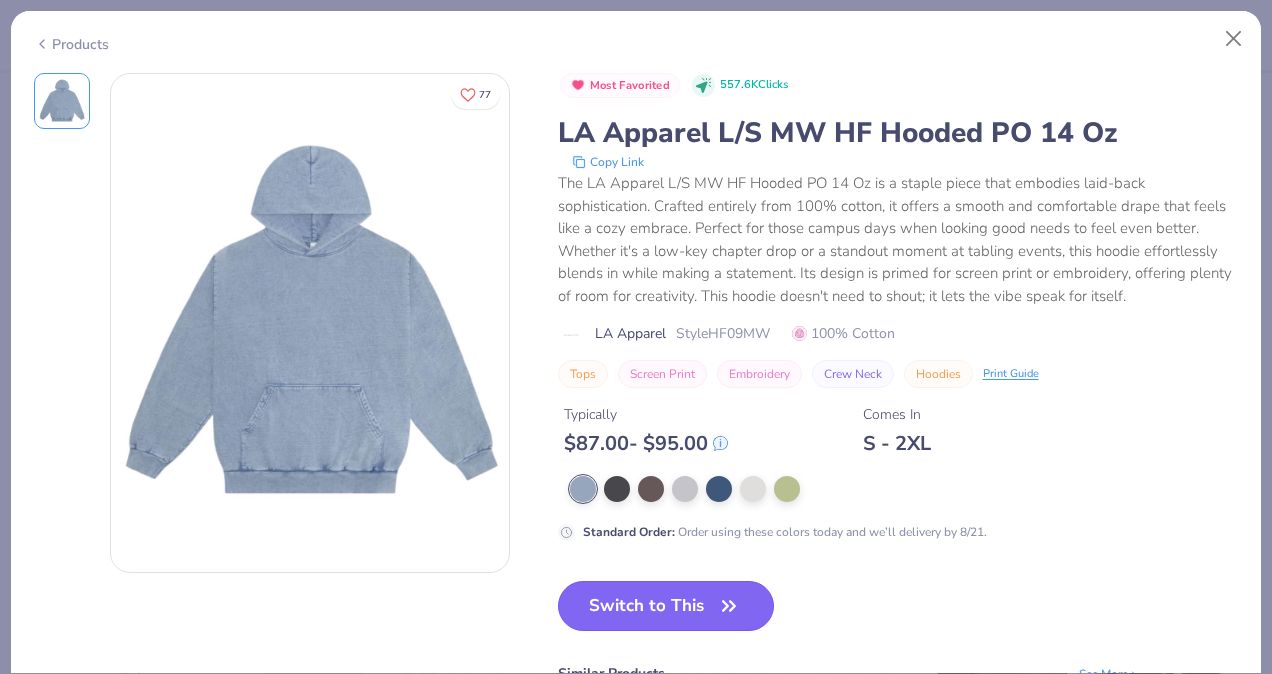 click on "Switch to This" at bounding box center [666, 606] 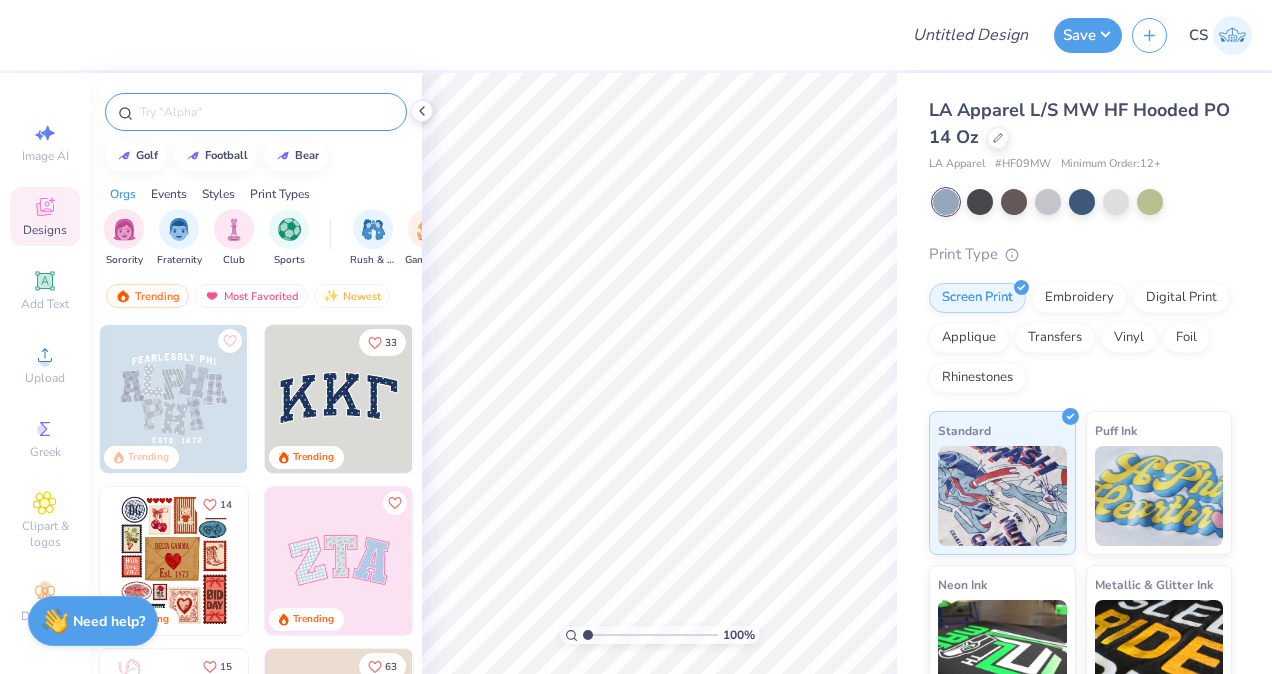 click at bounding box center [256, 112] 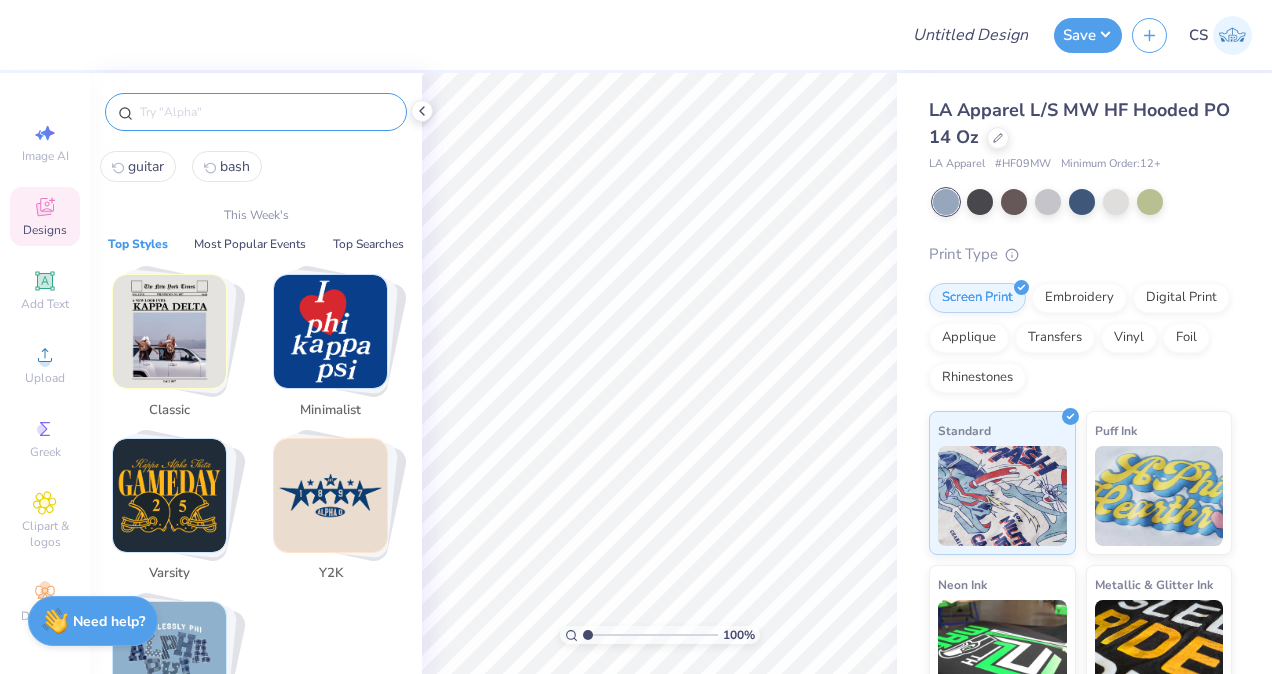 click at bounding box center [266, 112] 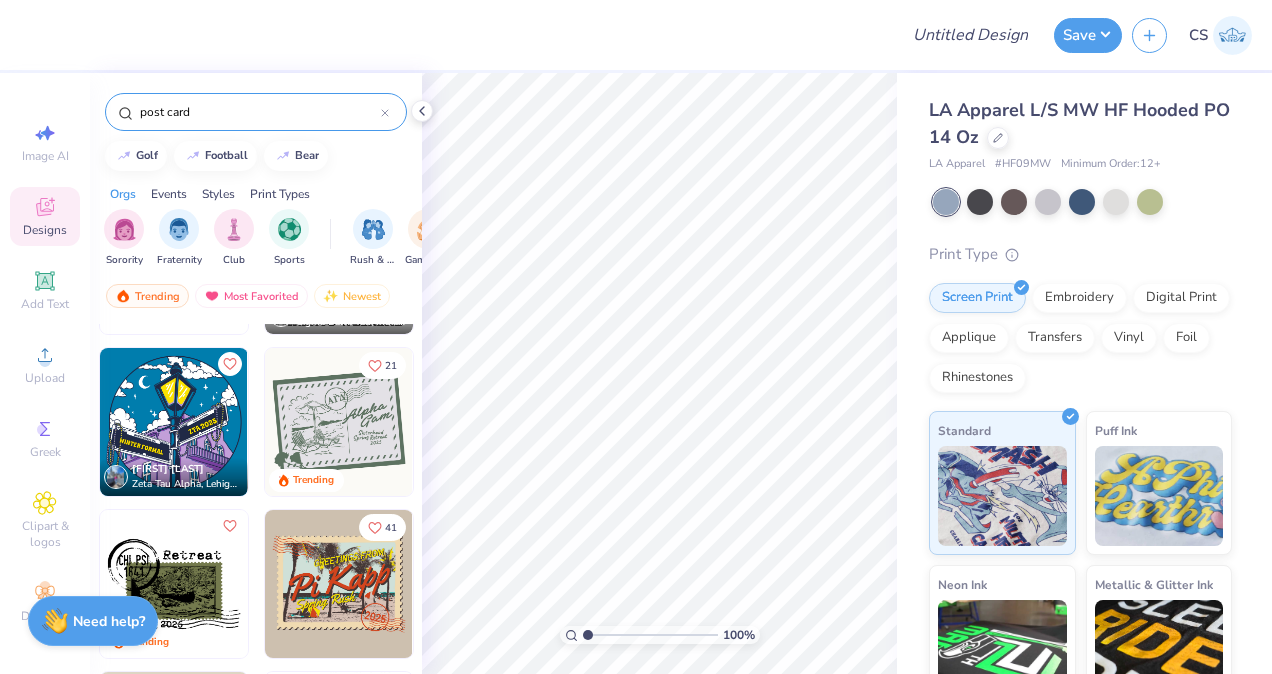 scroll, scrollTop: 404, scrollLeft: 0, axis: vertical 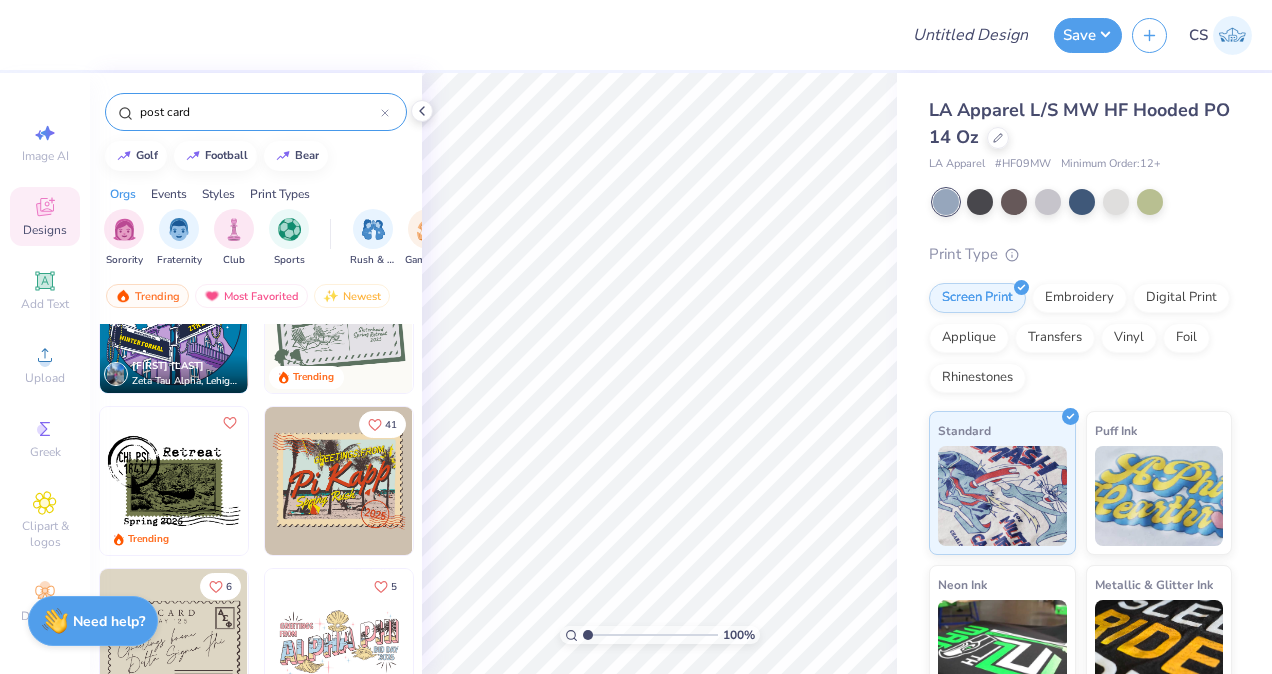 type on "post card" 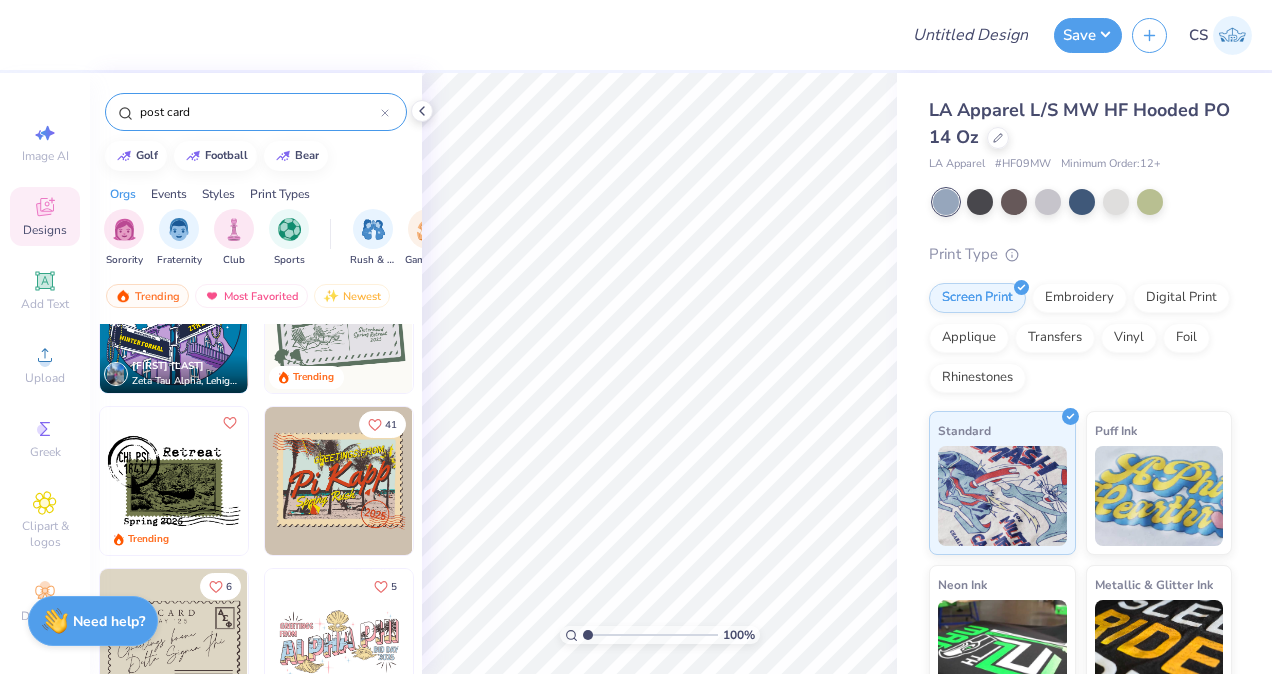 click at bounding box center [174, 481] 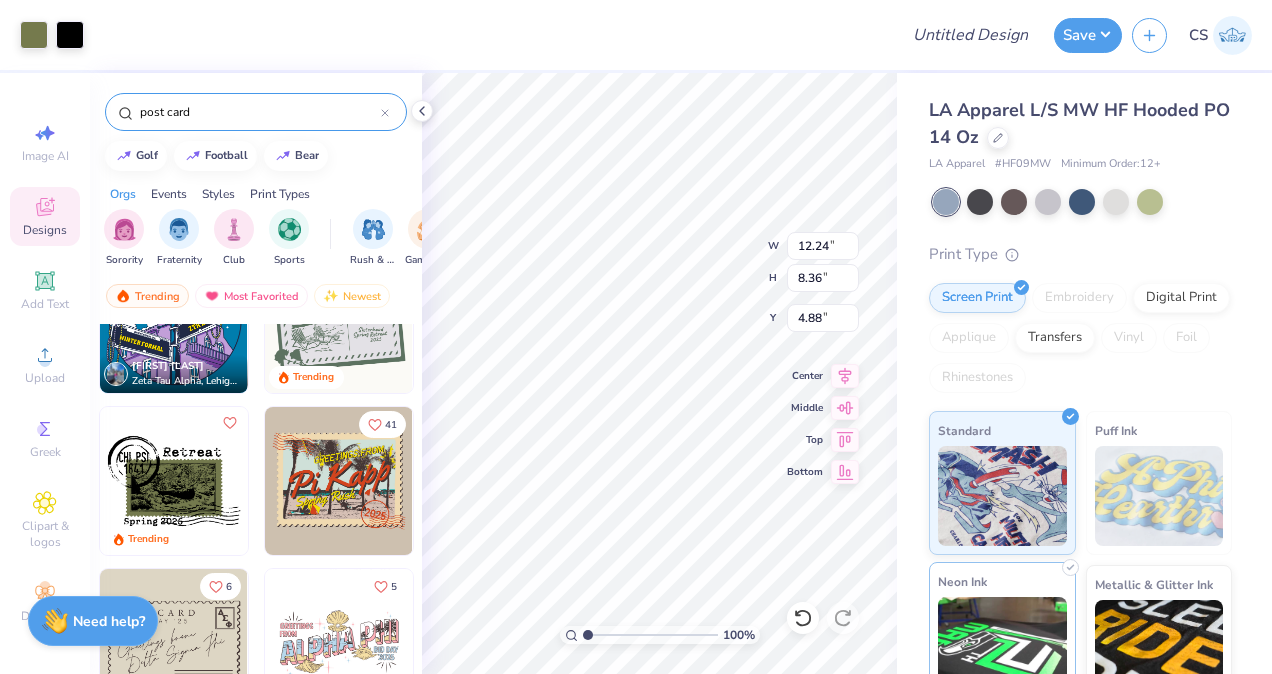 type on "12.24" 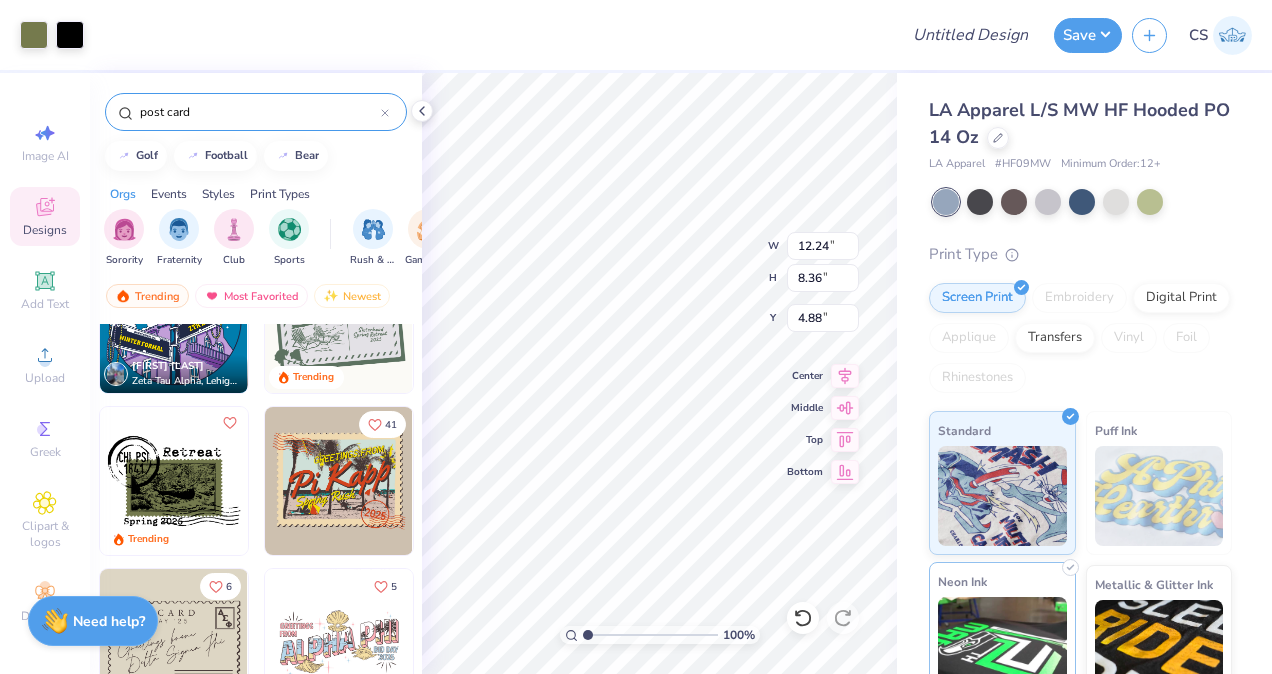 type on "8.36" 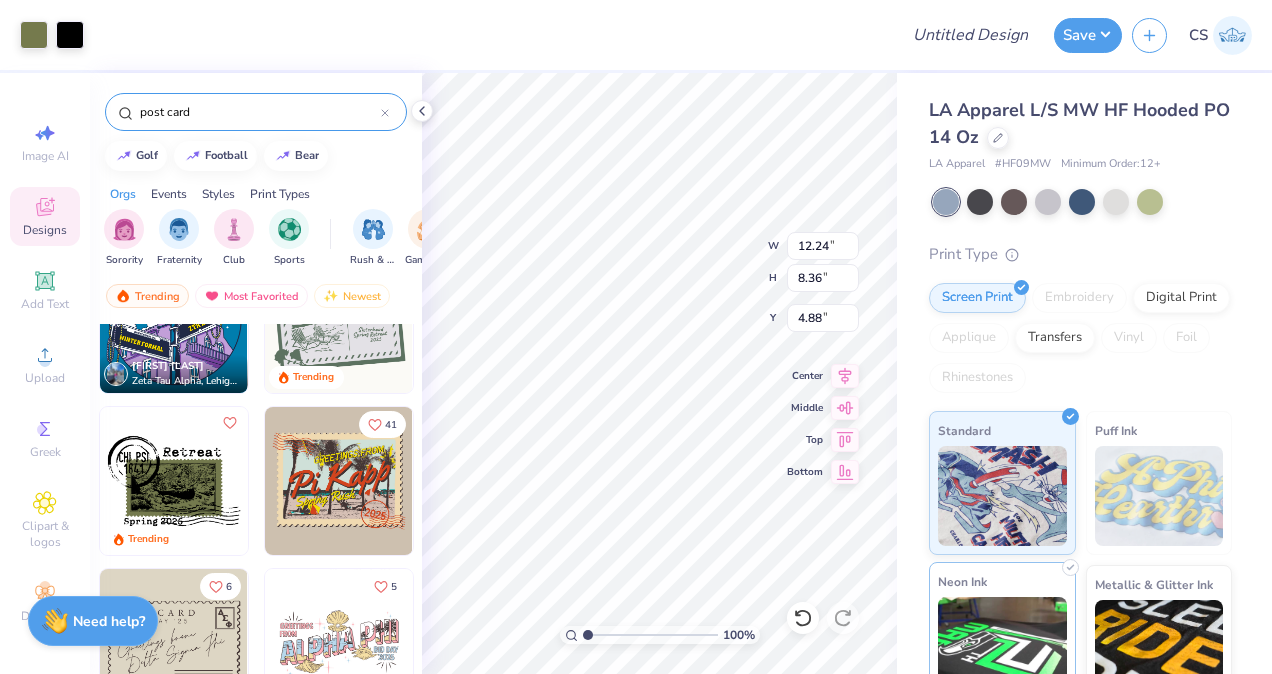 type on "3.00" 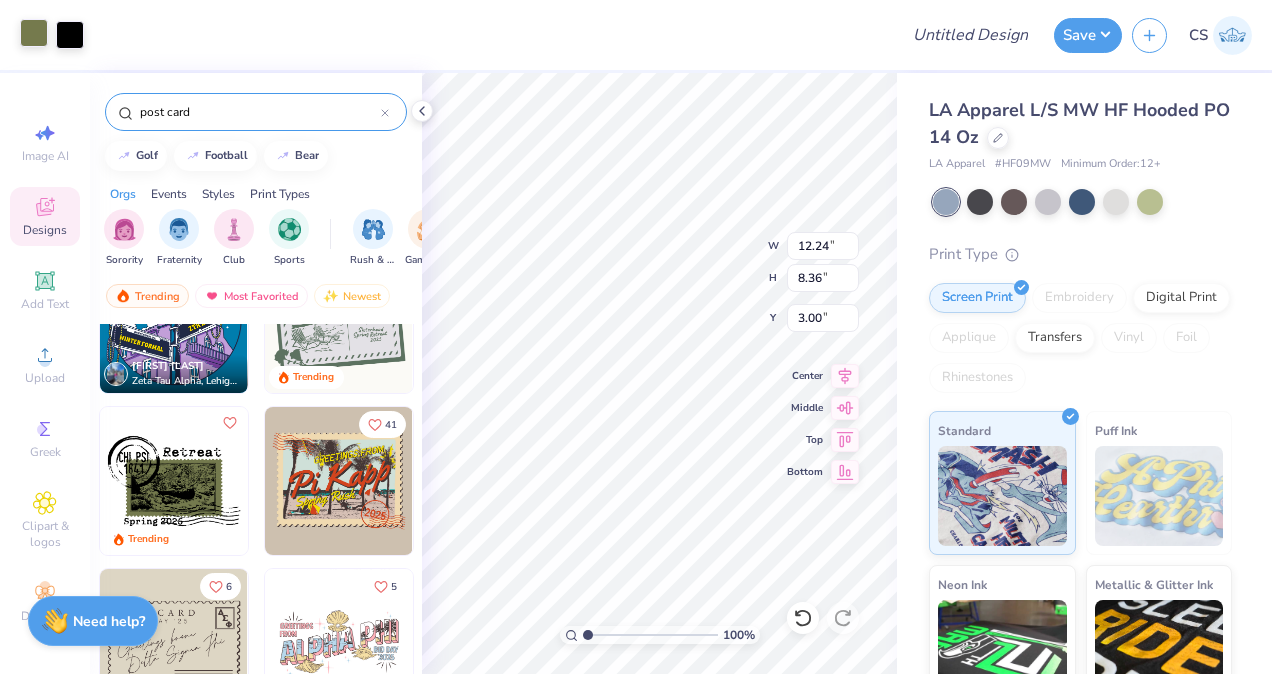 click at bounding box center [34, 33] 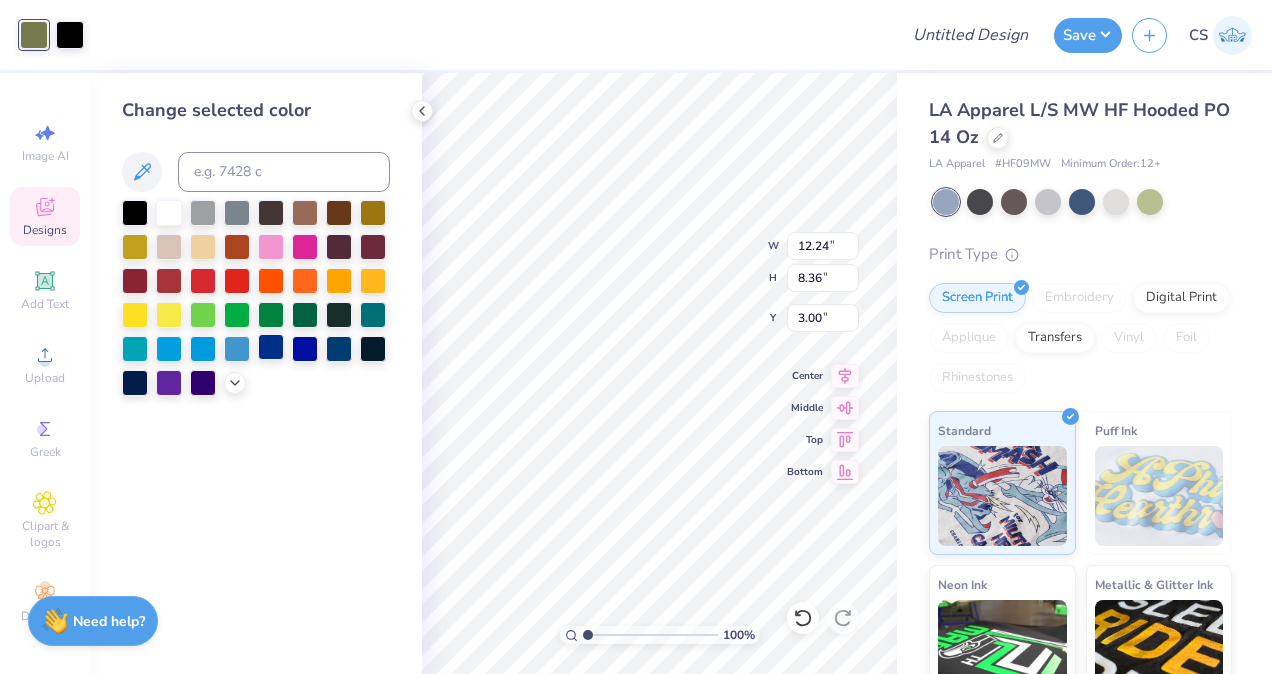 click at bounding box center (271, 347) 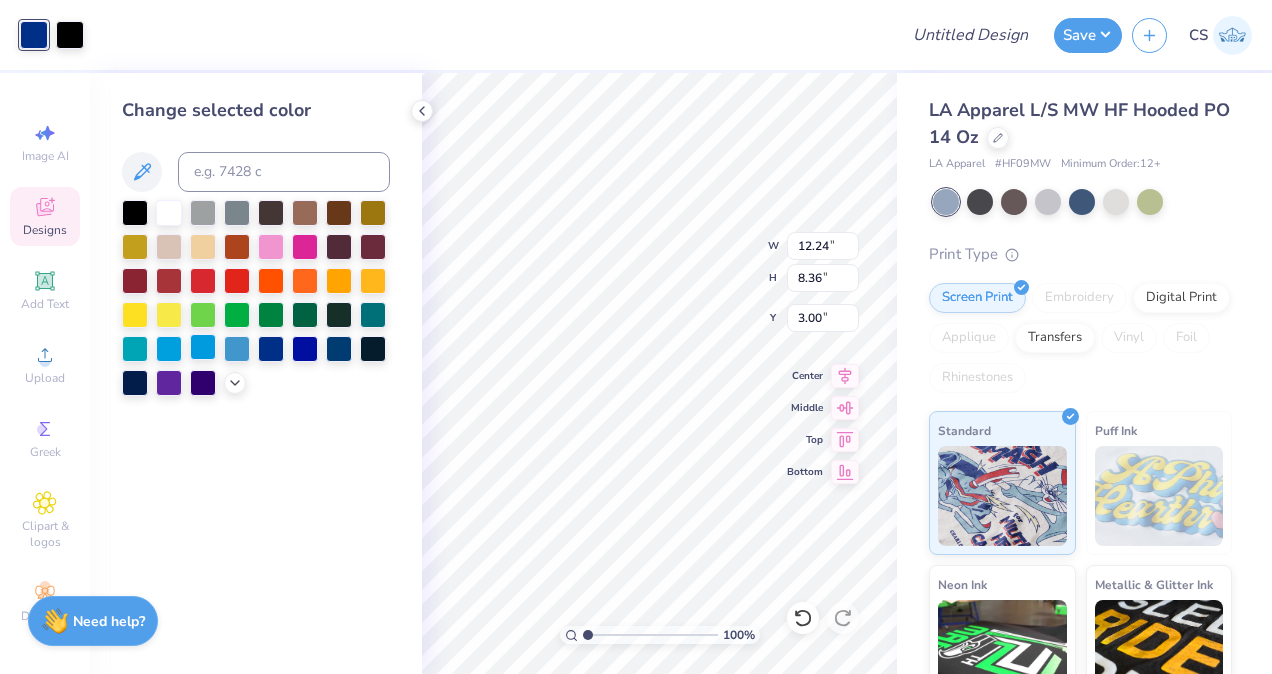 click at bounding box center [203, 347] 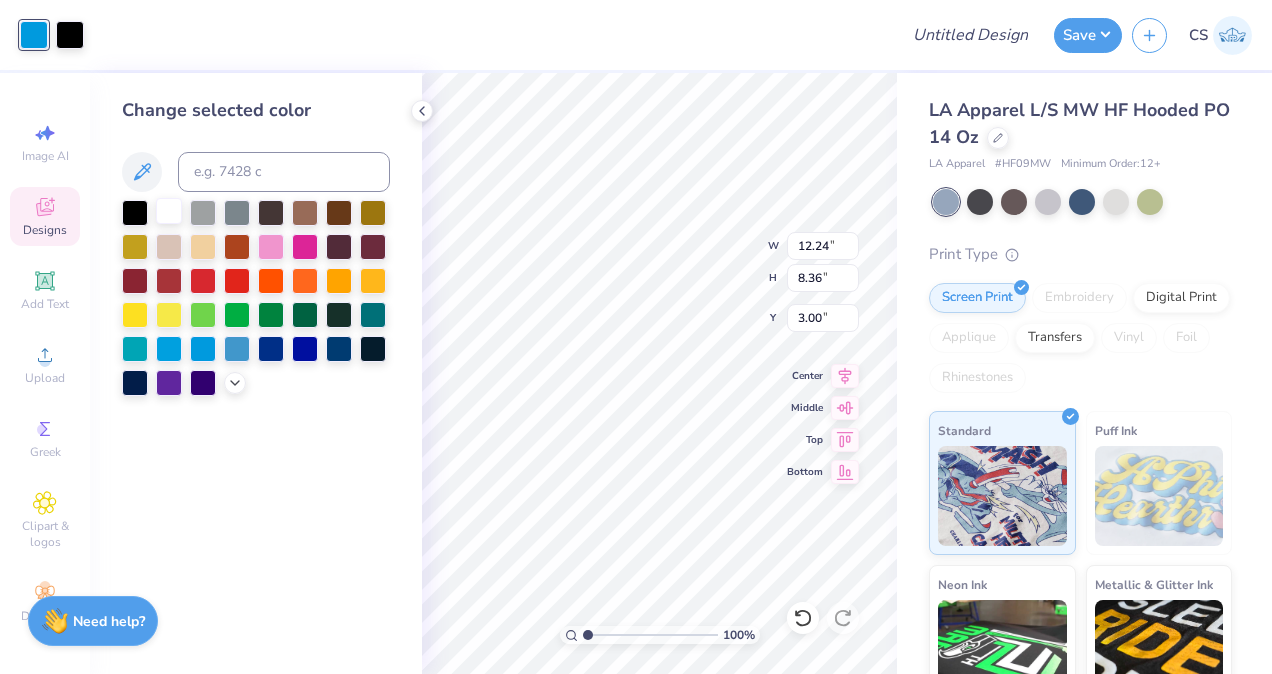click at bounding box center (169, 211) 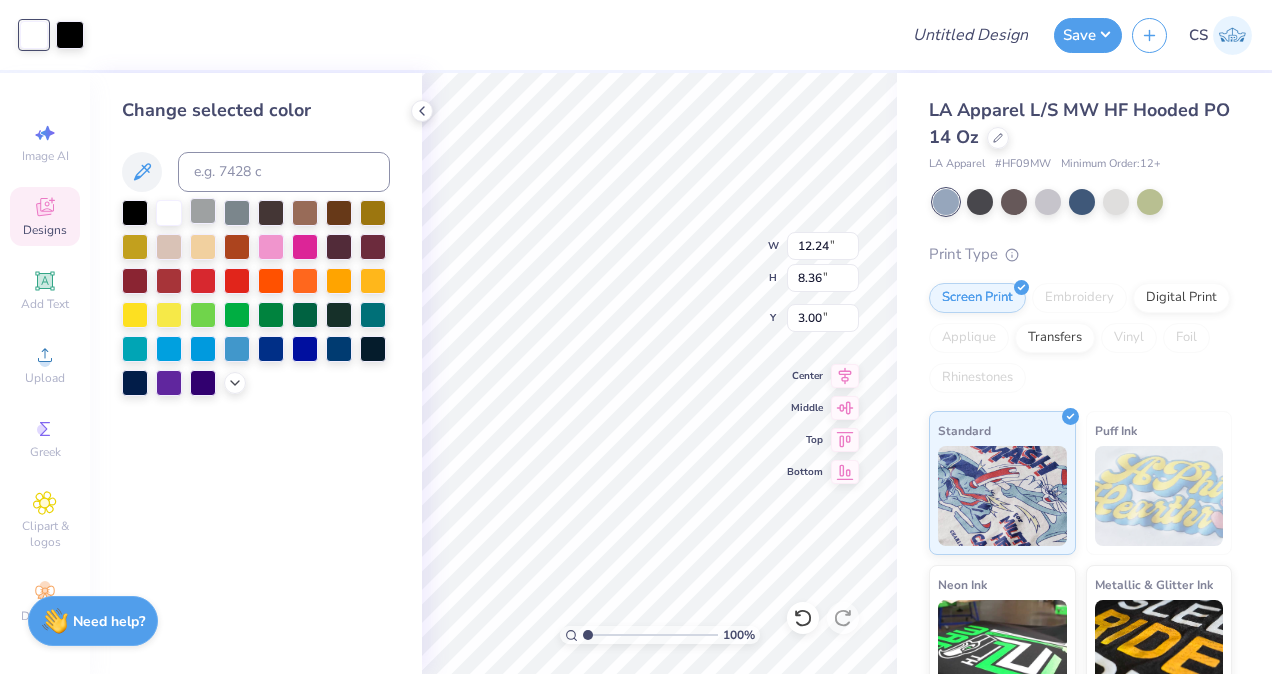 click at bounding box center [203, 211] 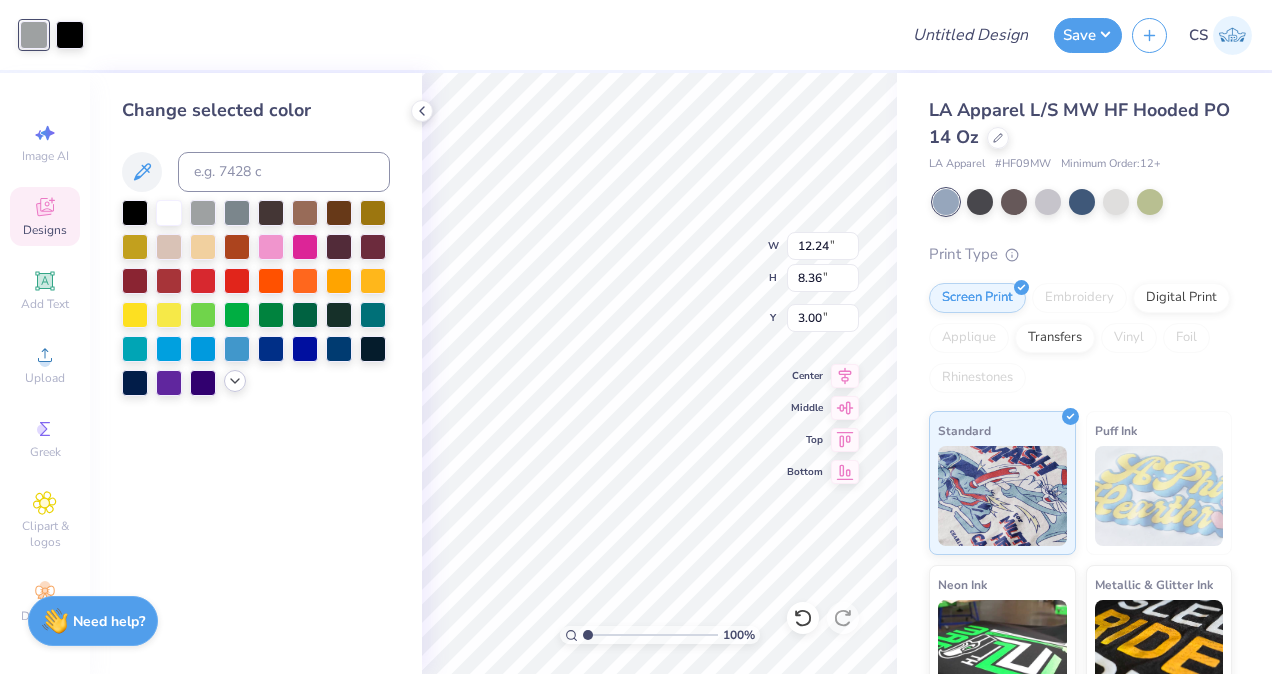 click 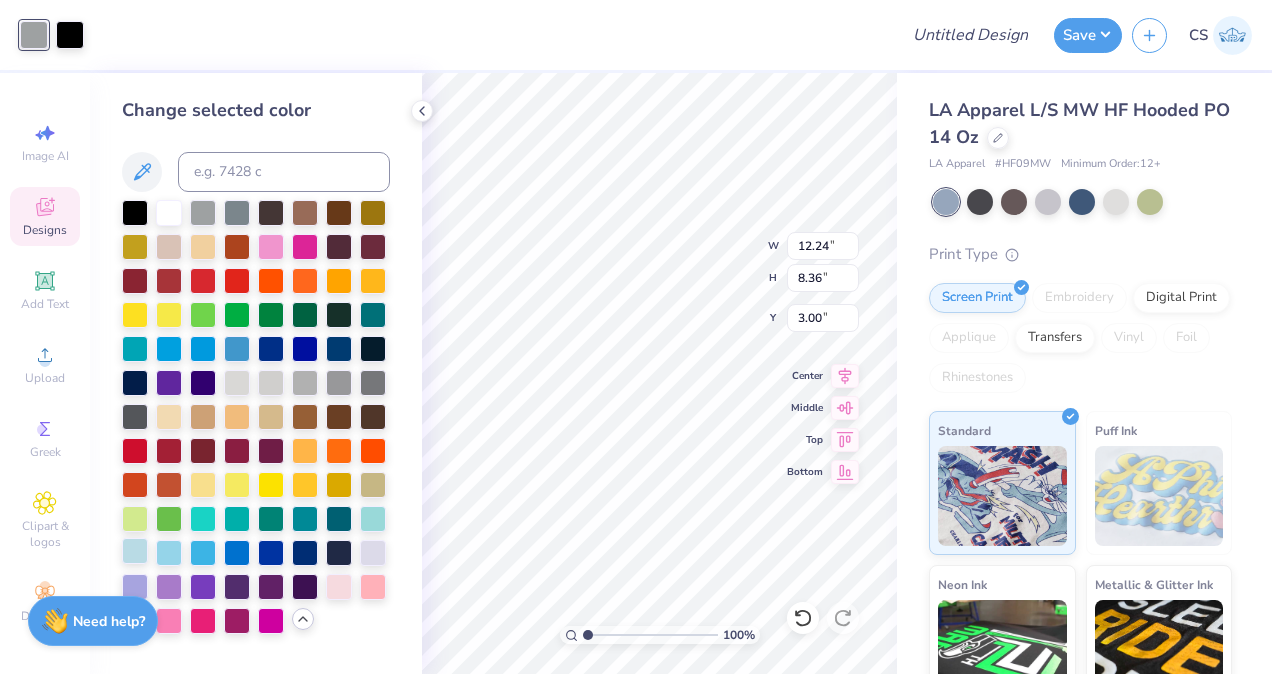click at bounding box center [135, 551] 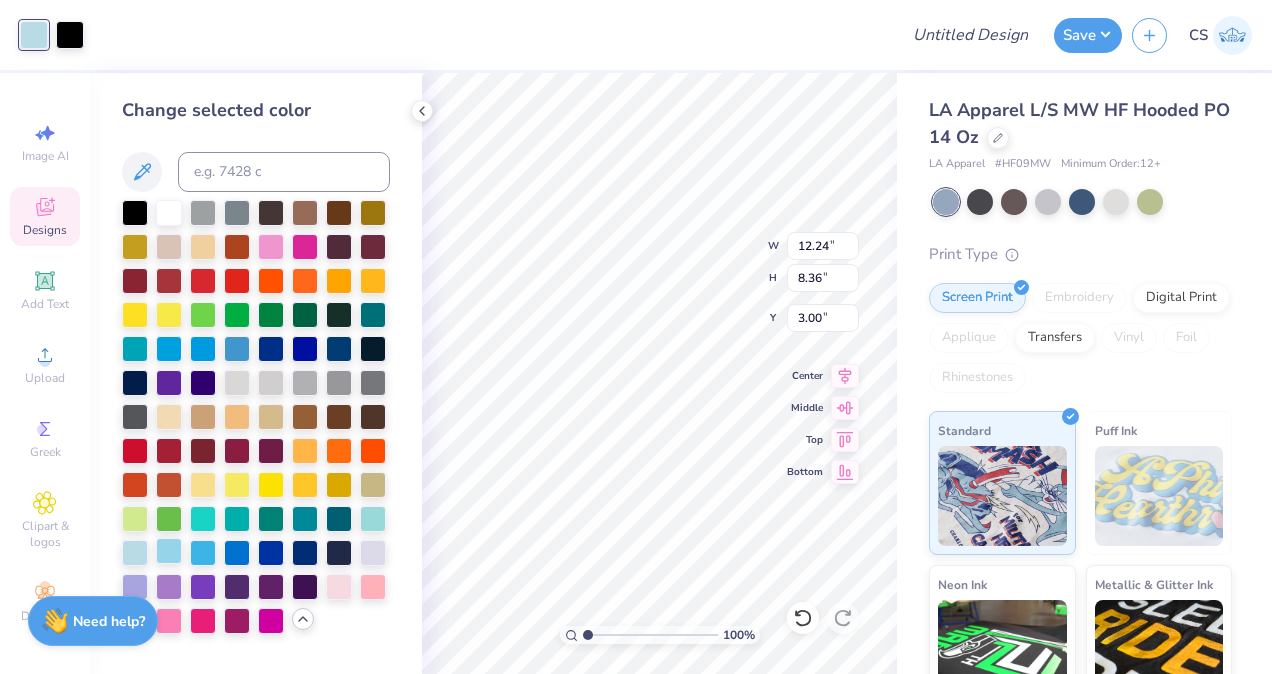 click at bounding box center [169, 551] 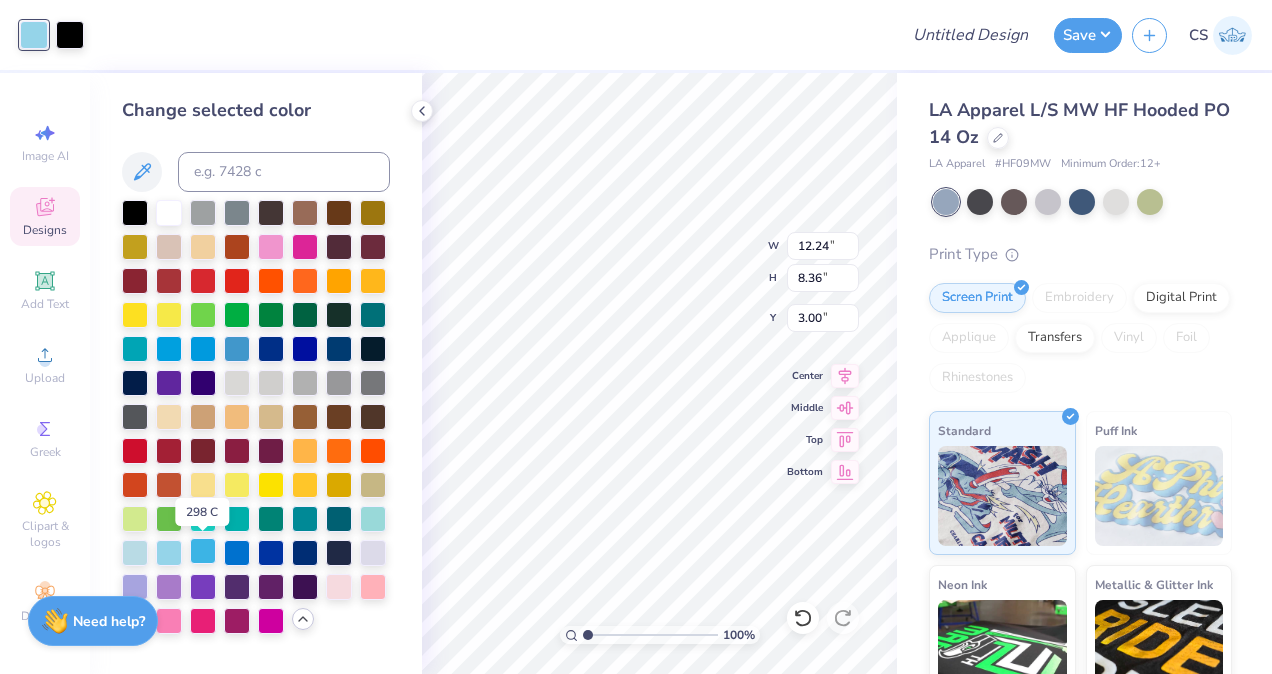 click at bounding box center [203, 551] 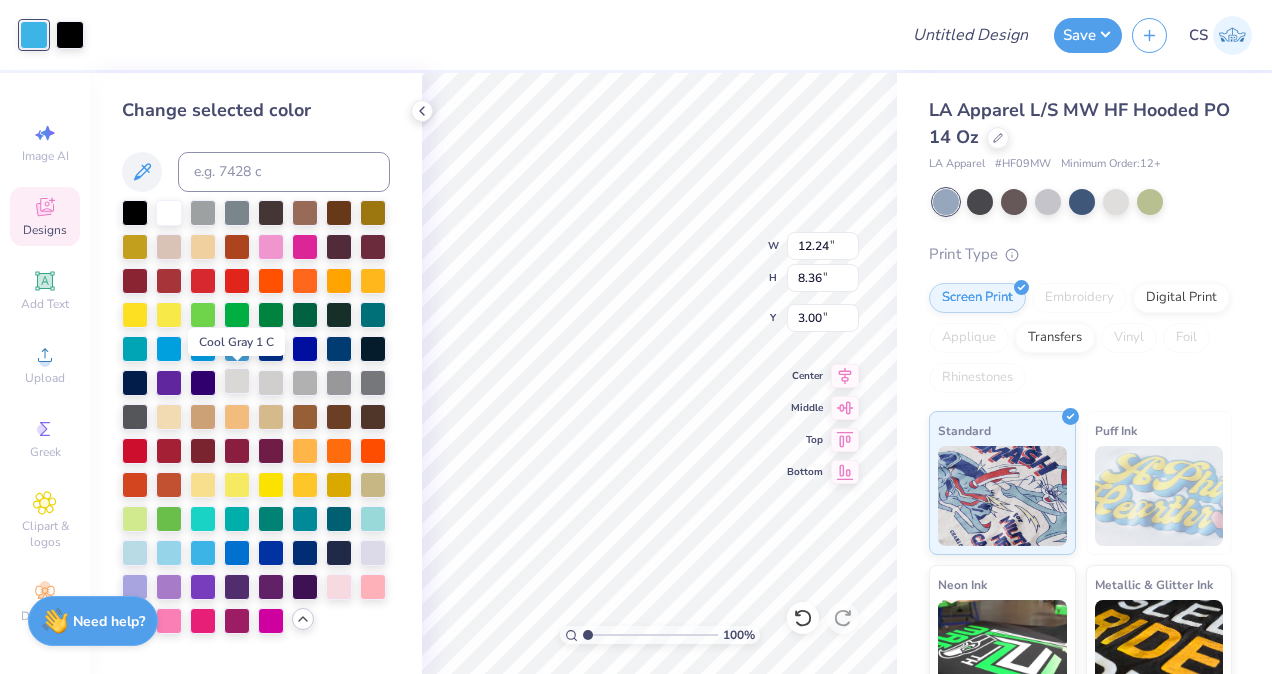 click at bounding box center [237, 381] 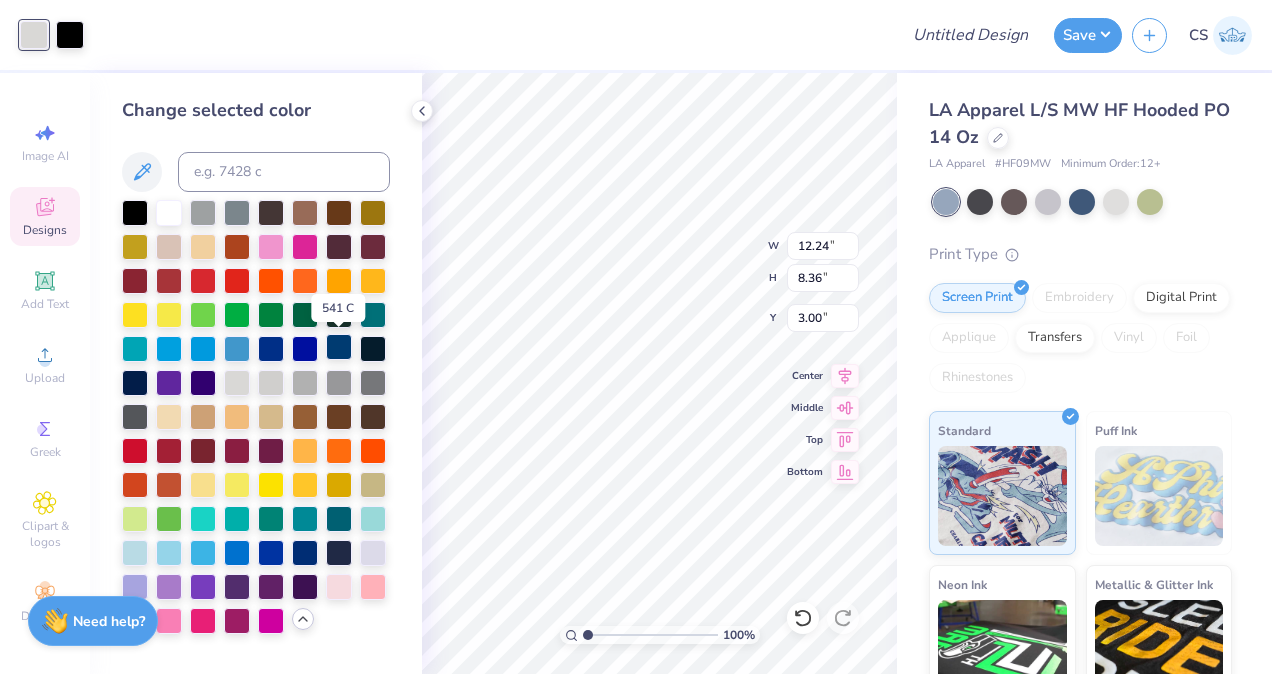 click at bounding box center [339, 347] 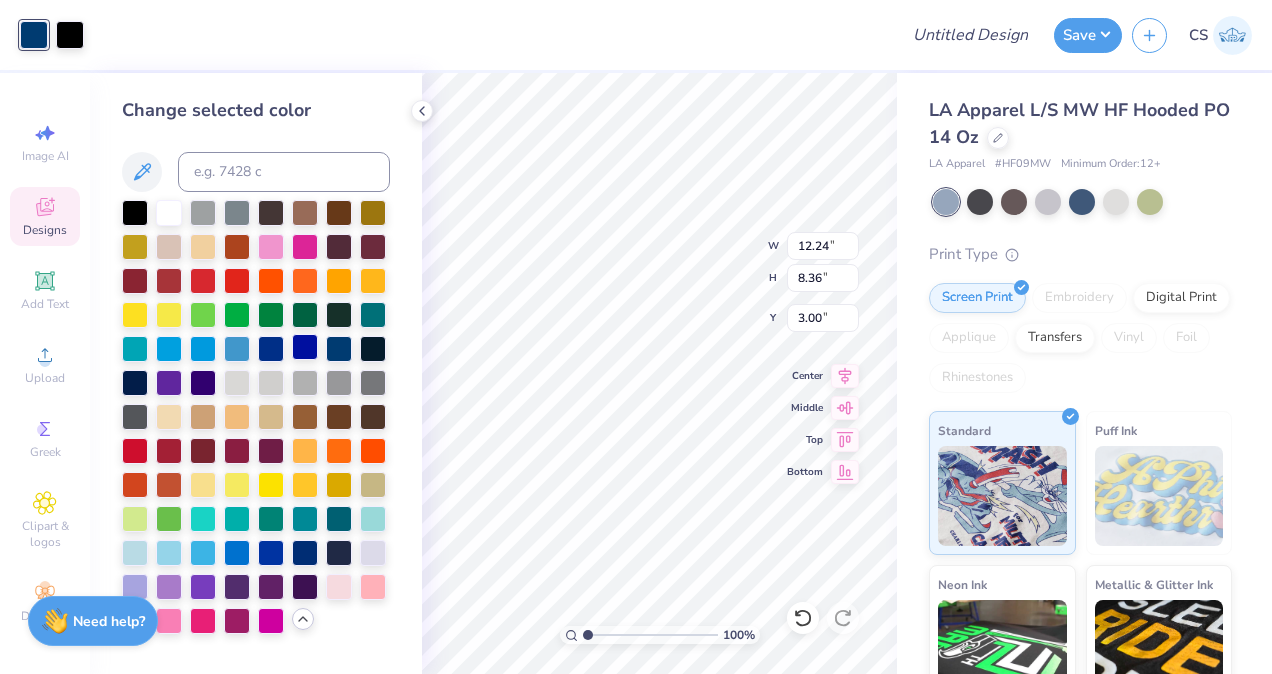 click at bounding box center [305, 347] 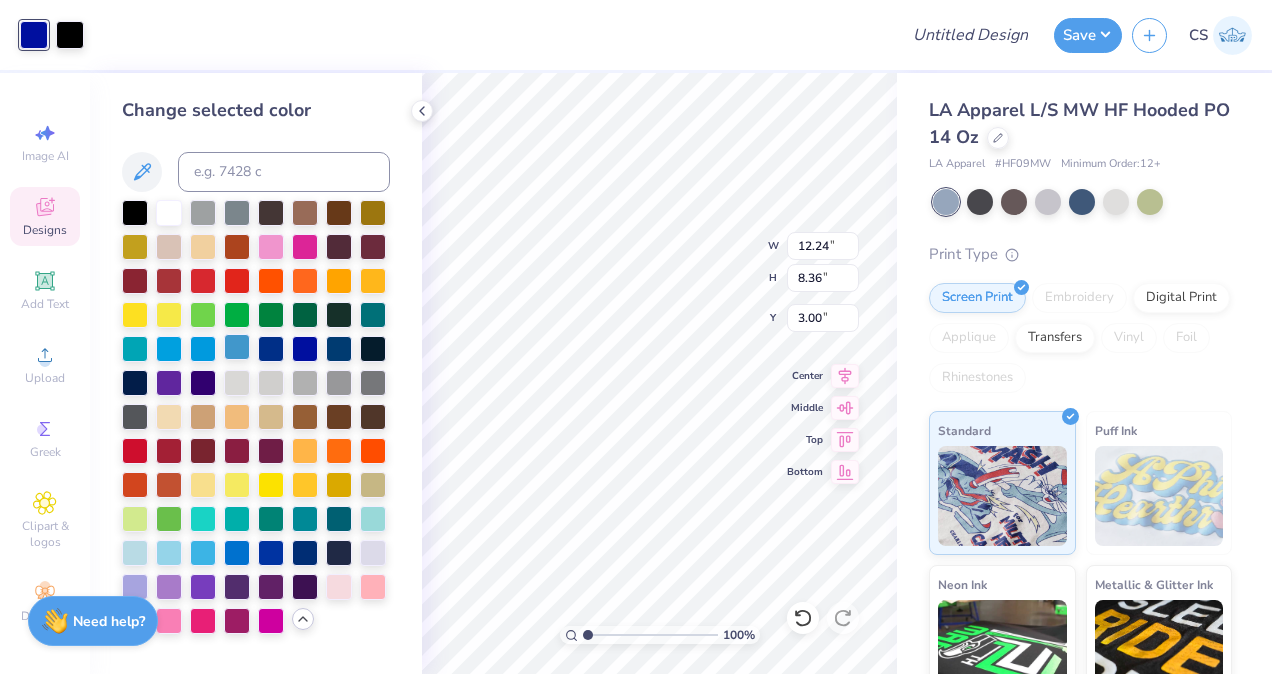 click at bounding box center (237, 347) 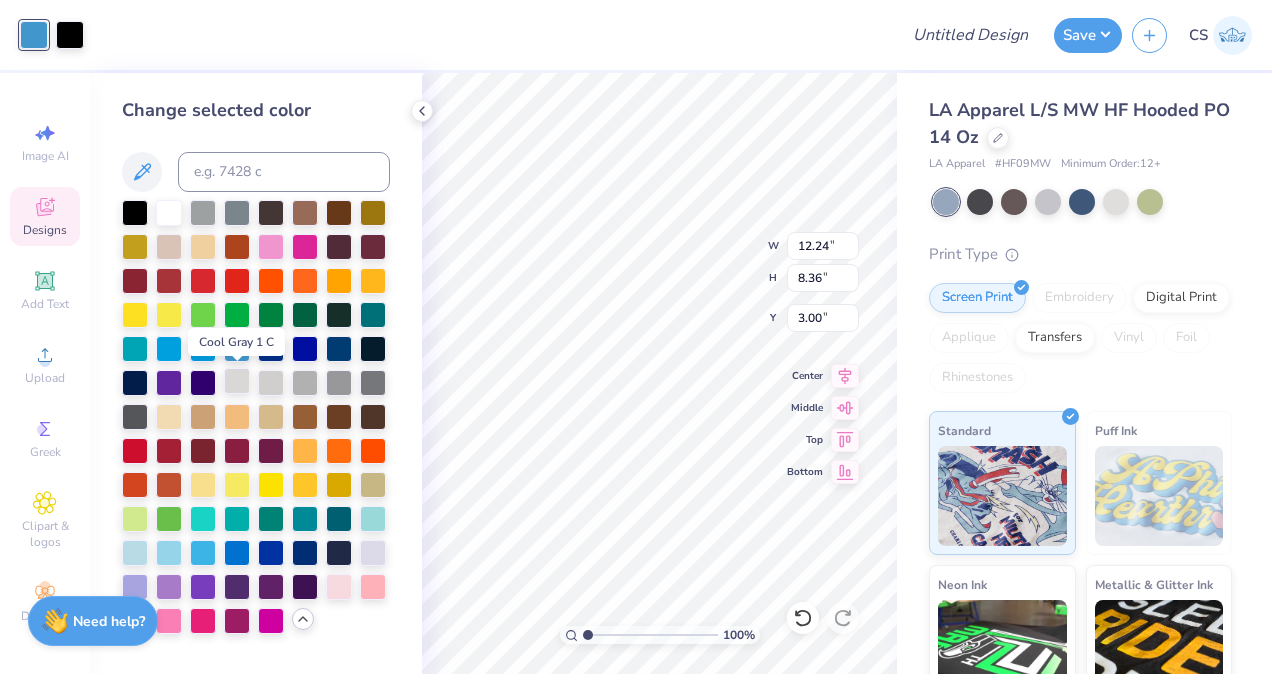 click at bounding box center (237, 381) 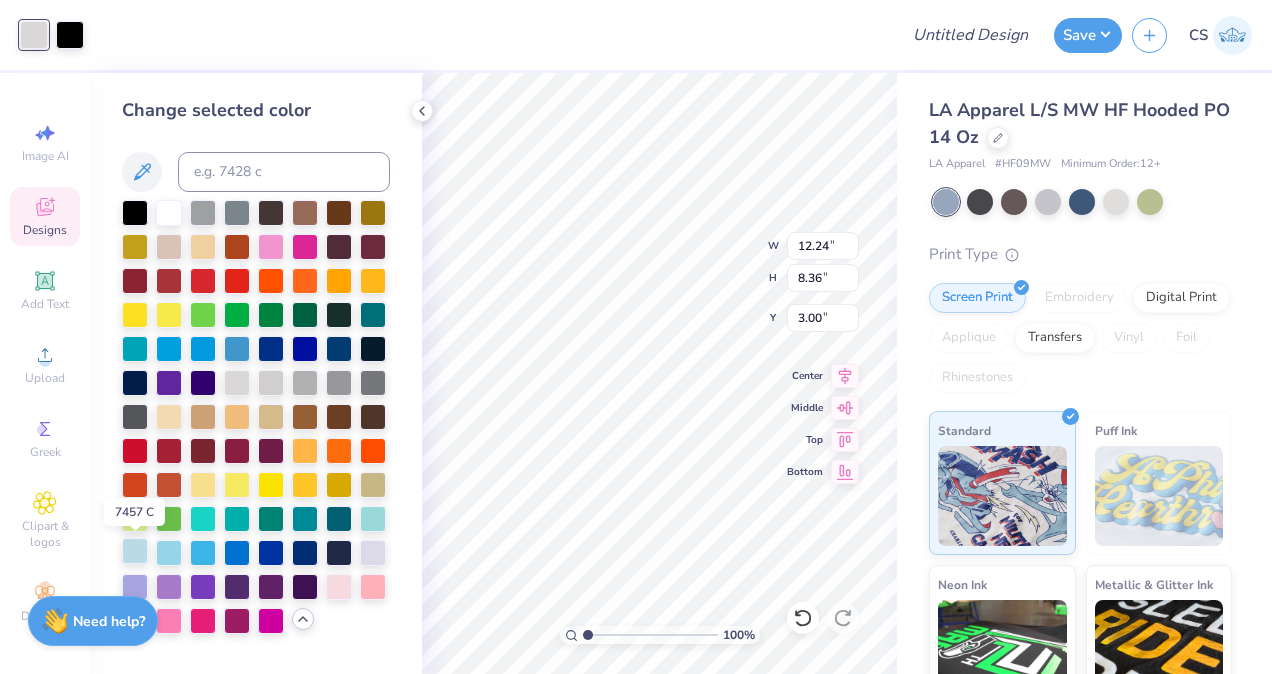 click at bounding box center [135, 551] 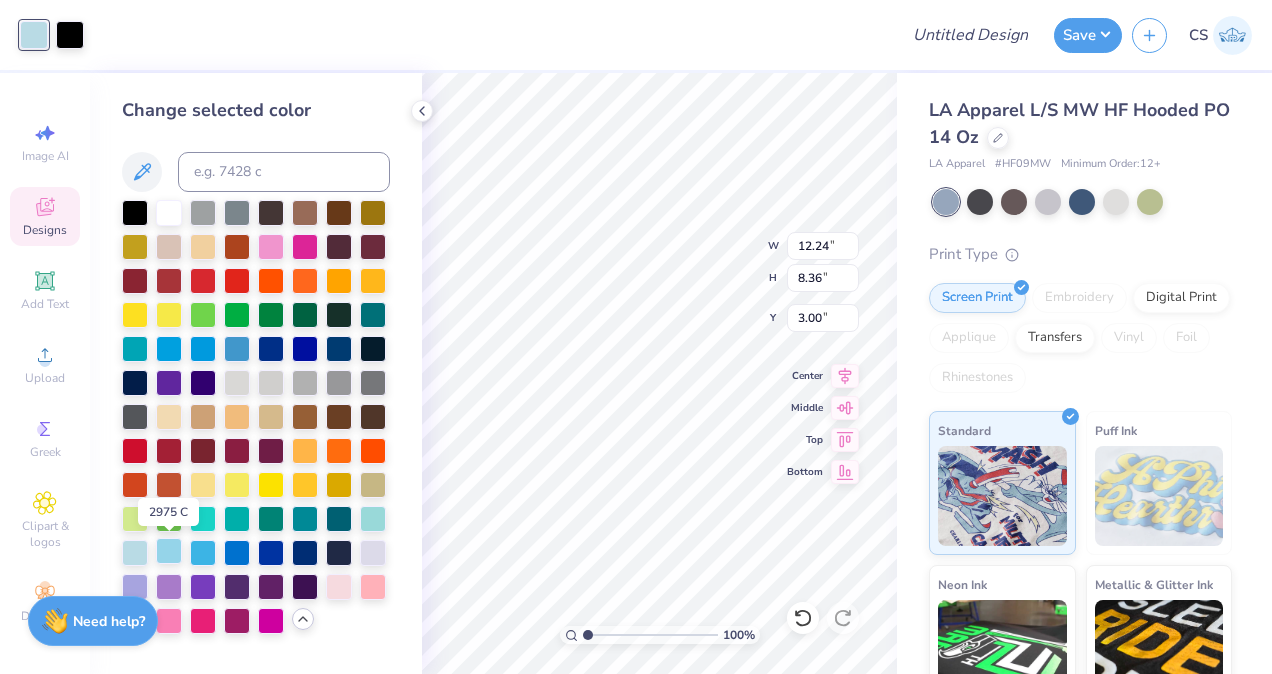 click at bounding box center [169, 551] 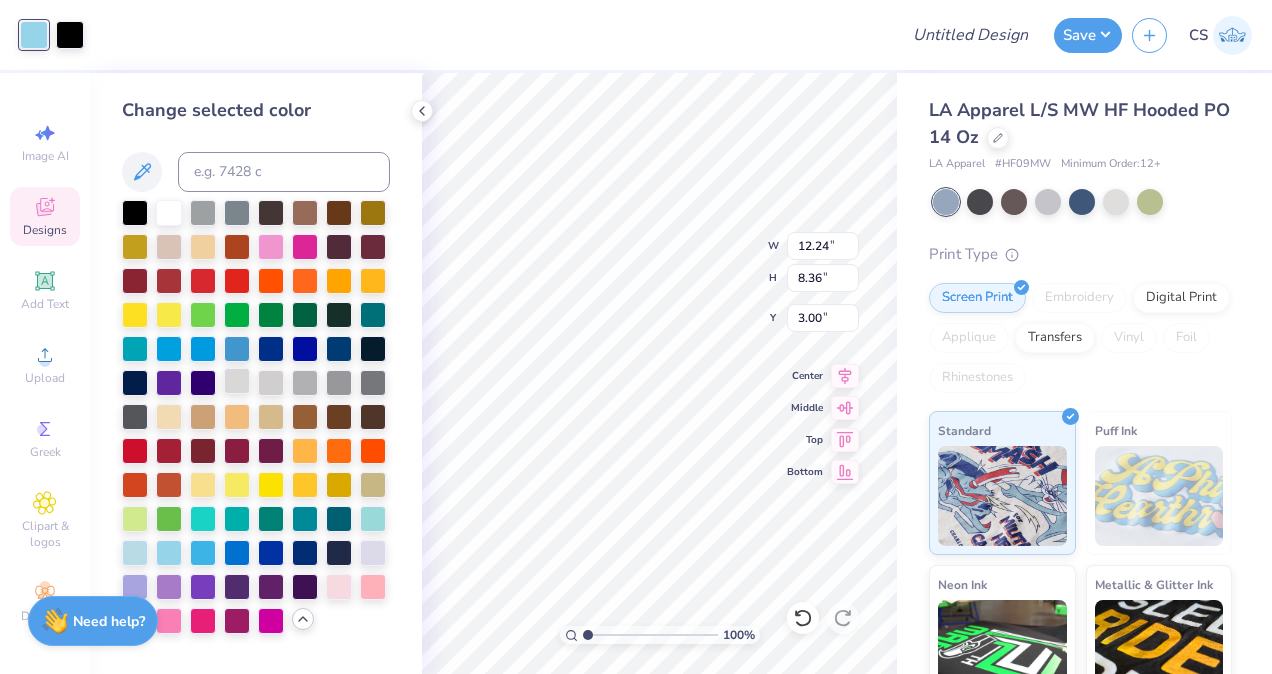 click at bounding box center [237, 381] 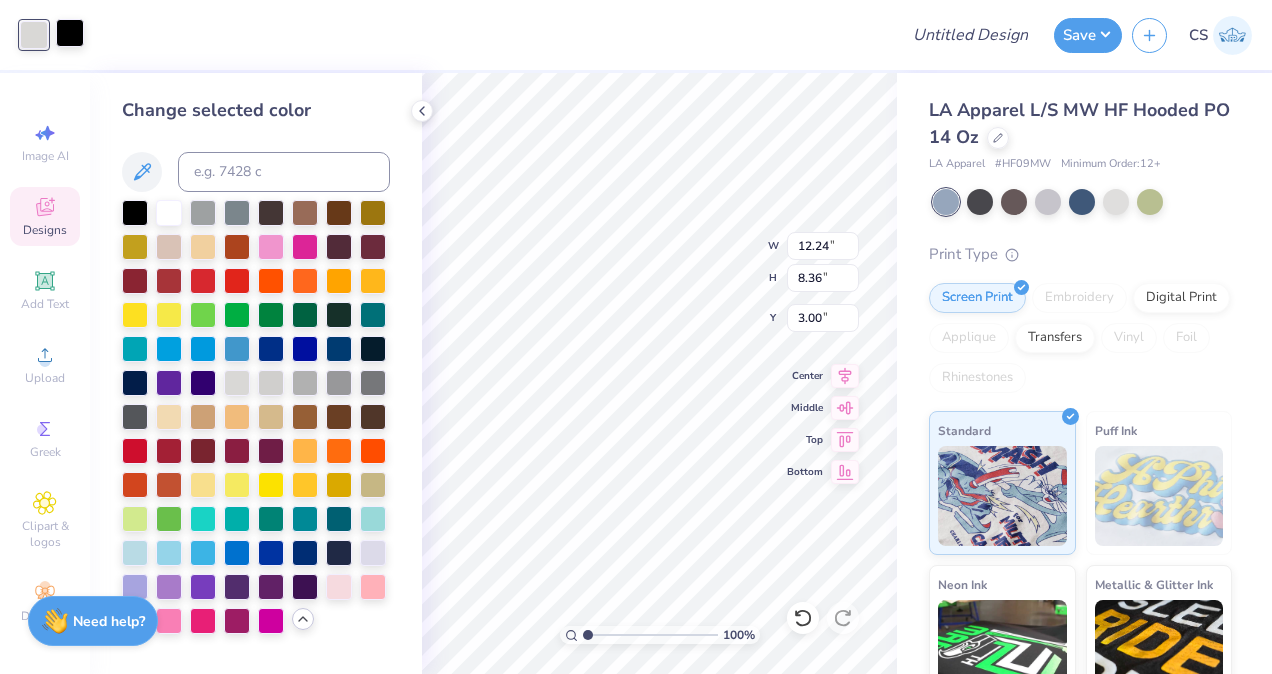 click at bounding box center (70, 33) 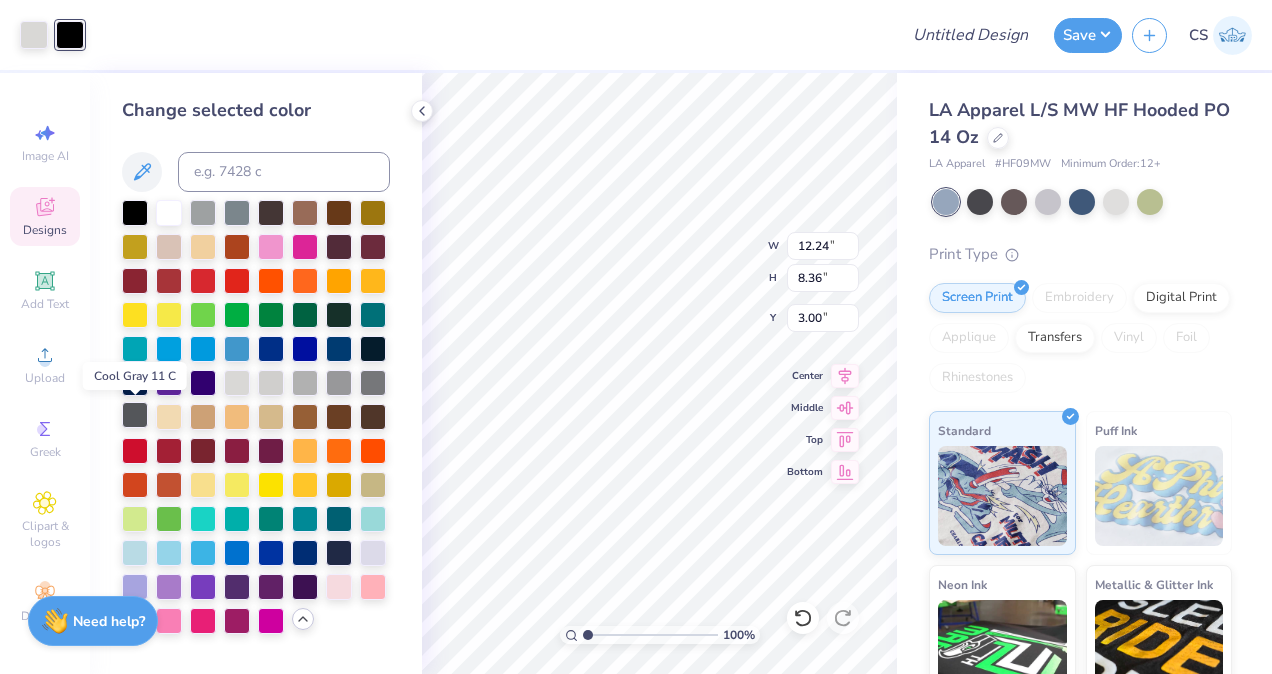 click at bounding box center (135, 415) 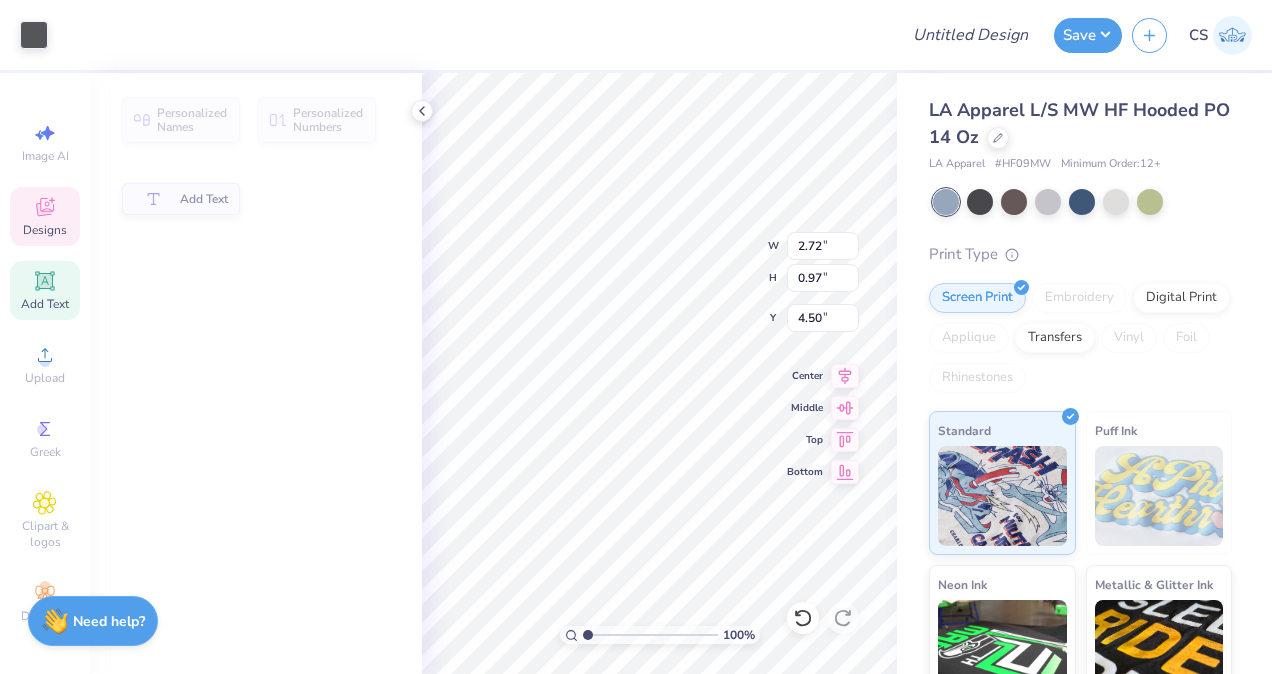 type on "2.72" 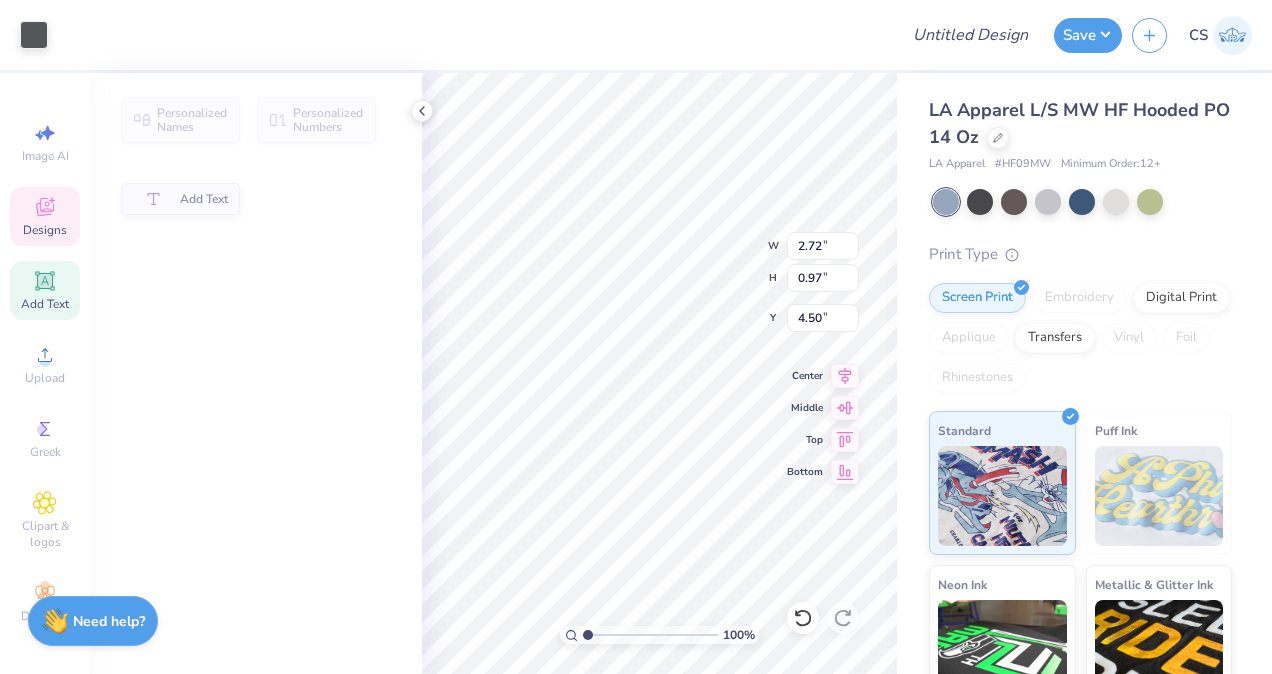 type on "0.97" 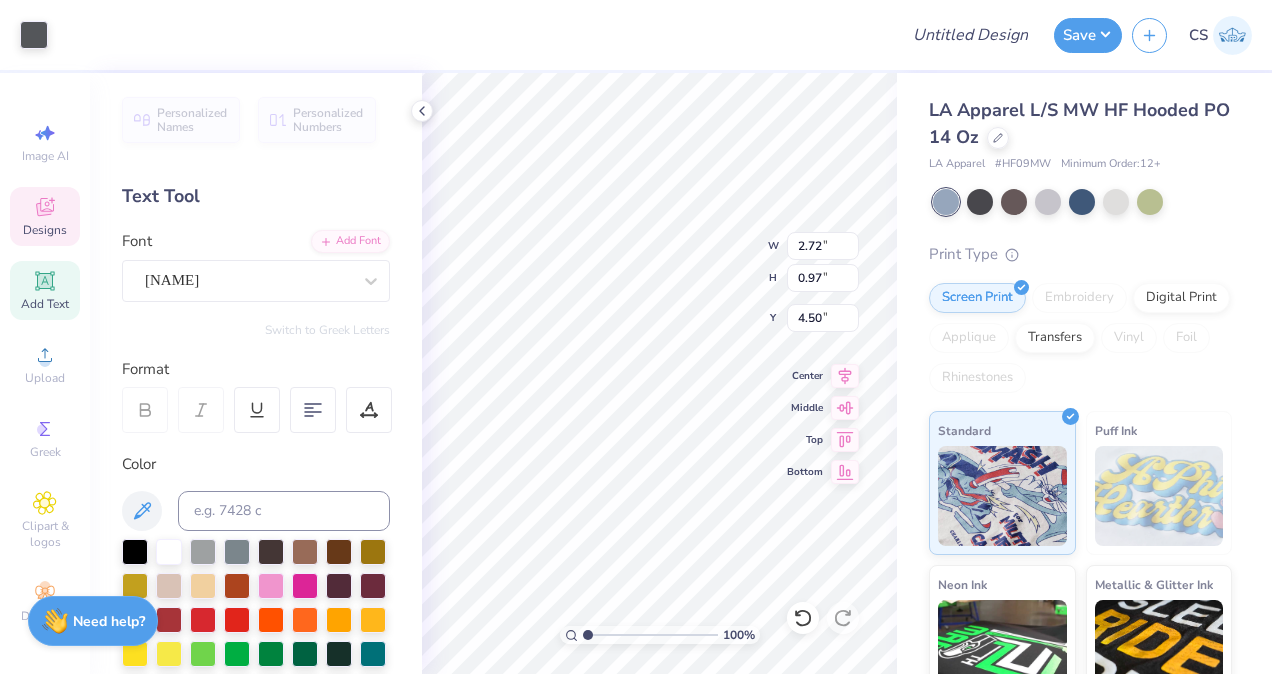 scroll, scrollTop: 16, scrollLeft: 2, axis: both 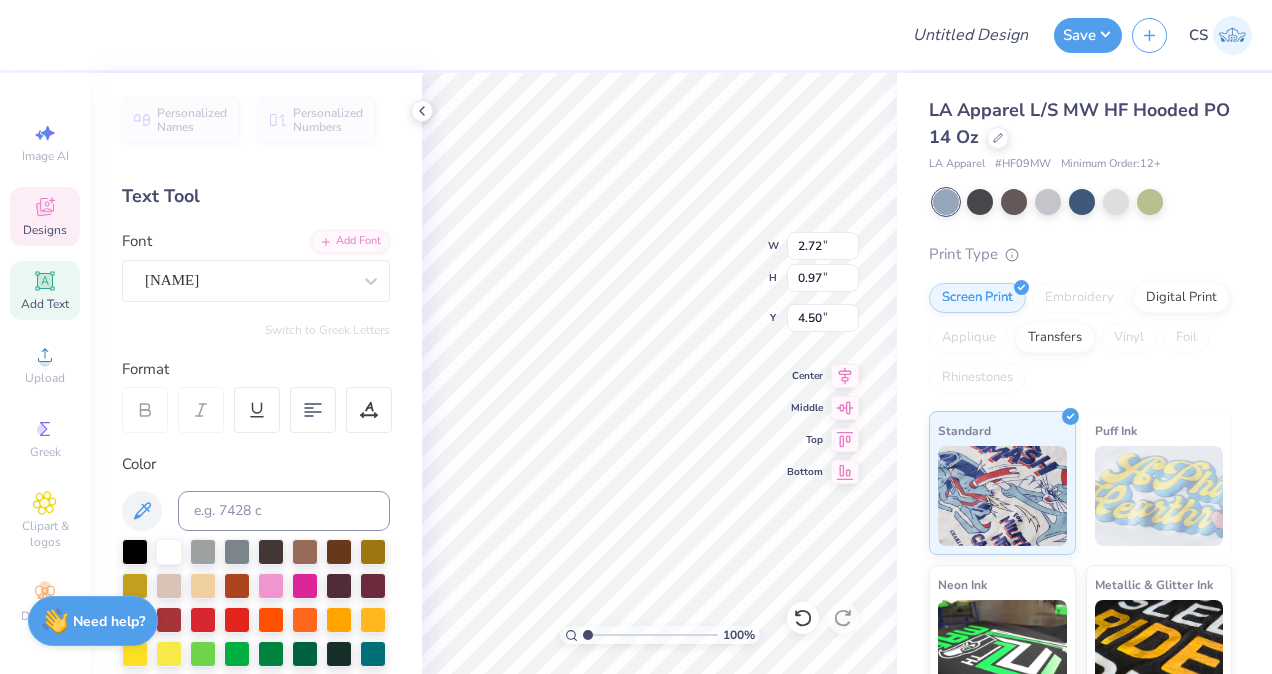 type on "C" 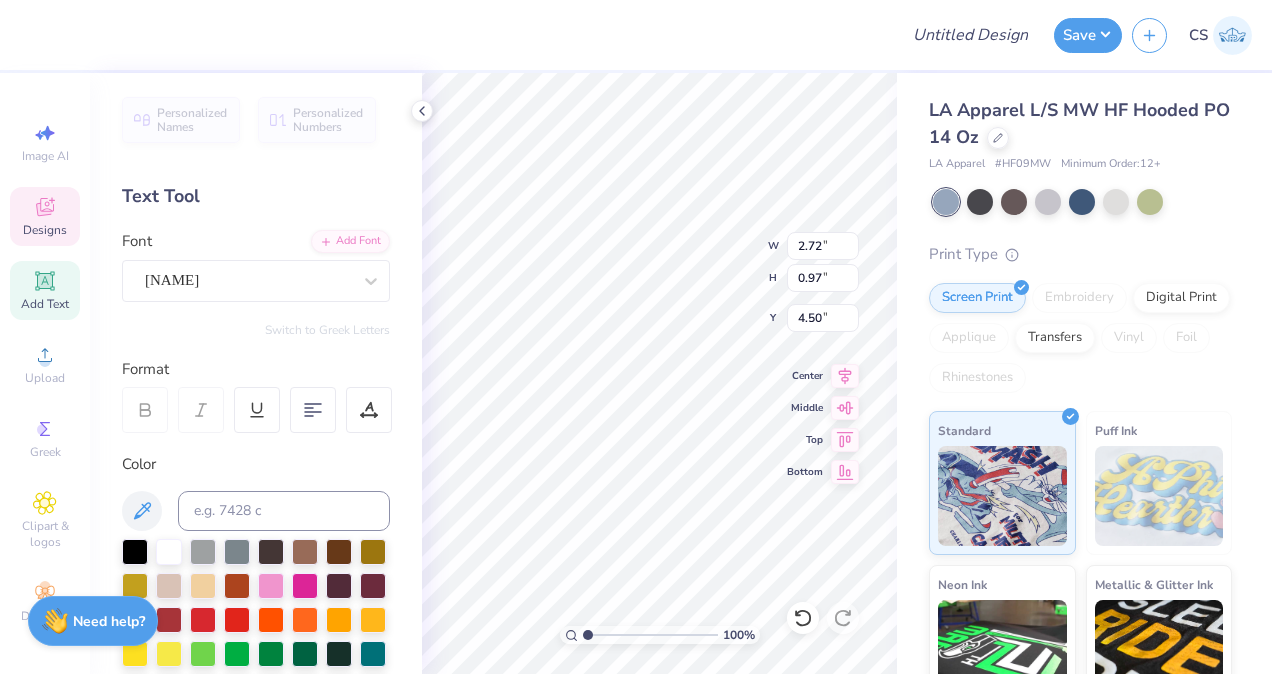 type on "Sig Chi" 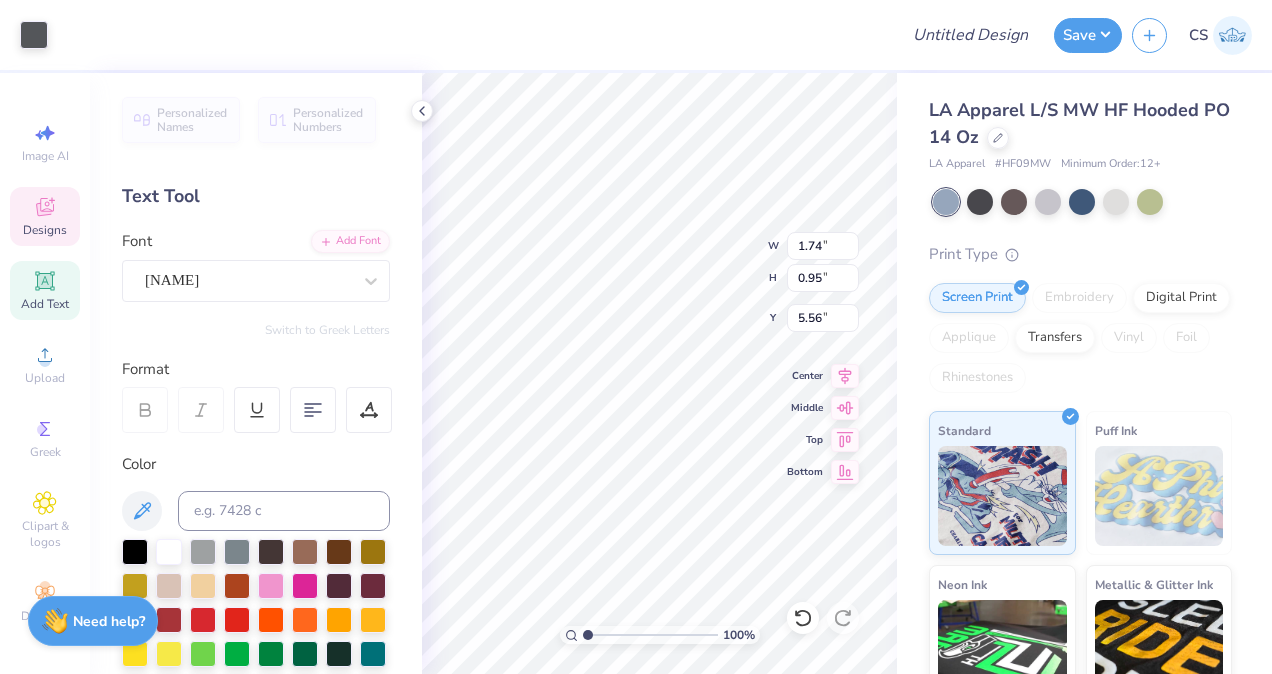 scroll, scrollTop: 16, scrollLeft: 2, axis: both 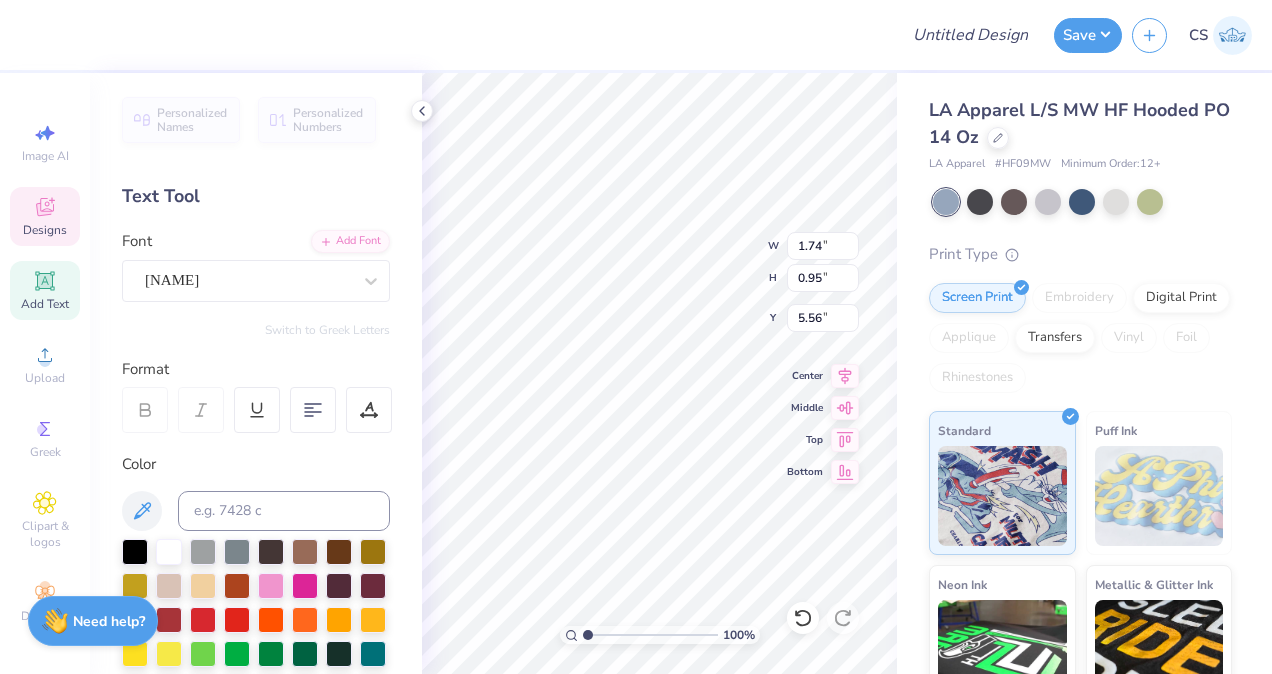 type on "1886" 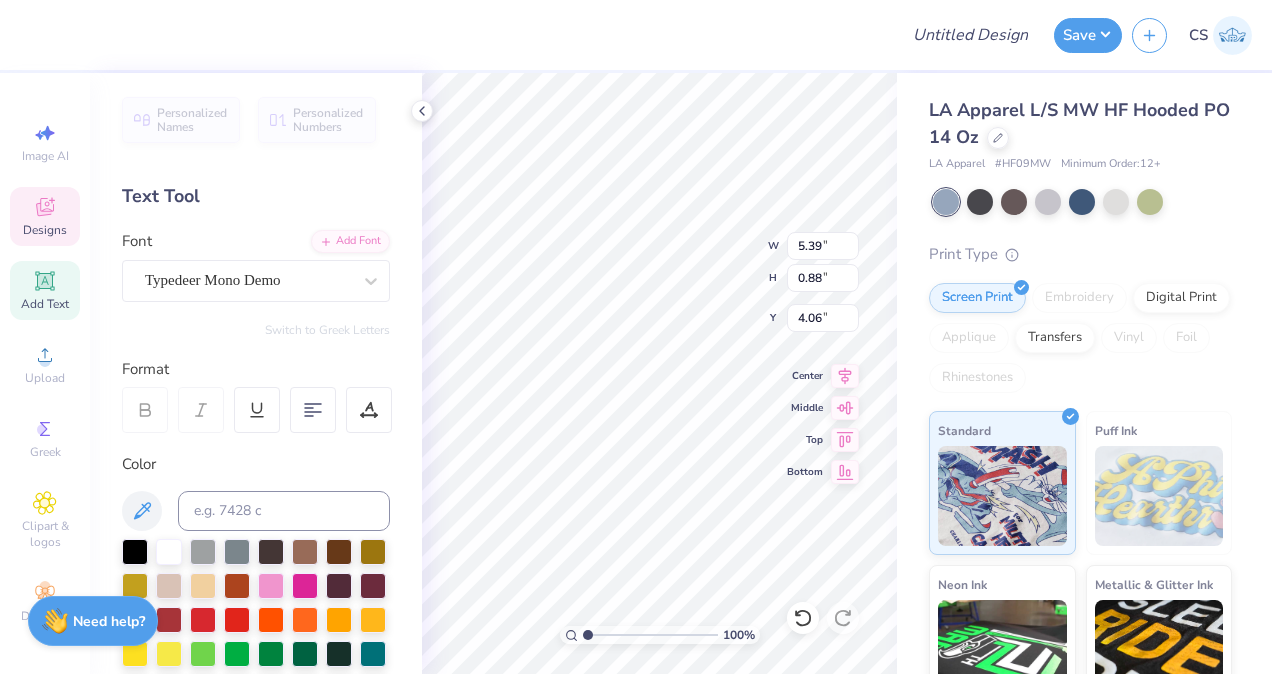 type on "5.39" 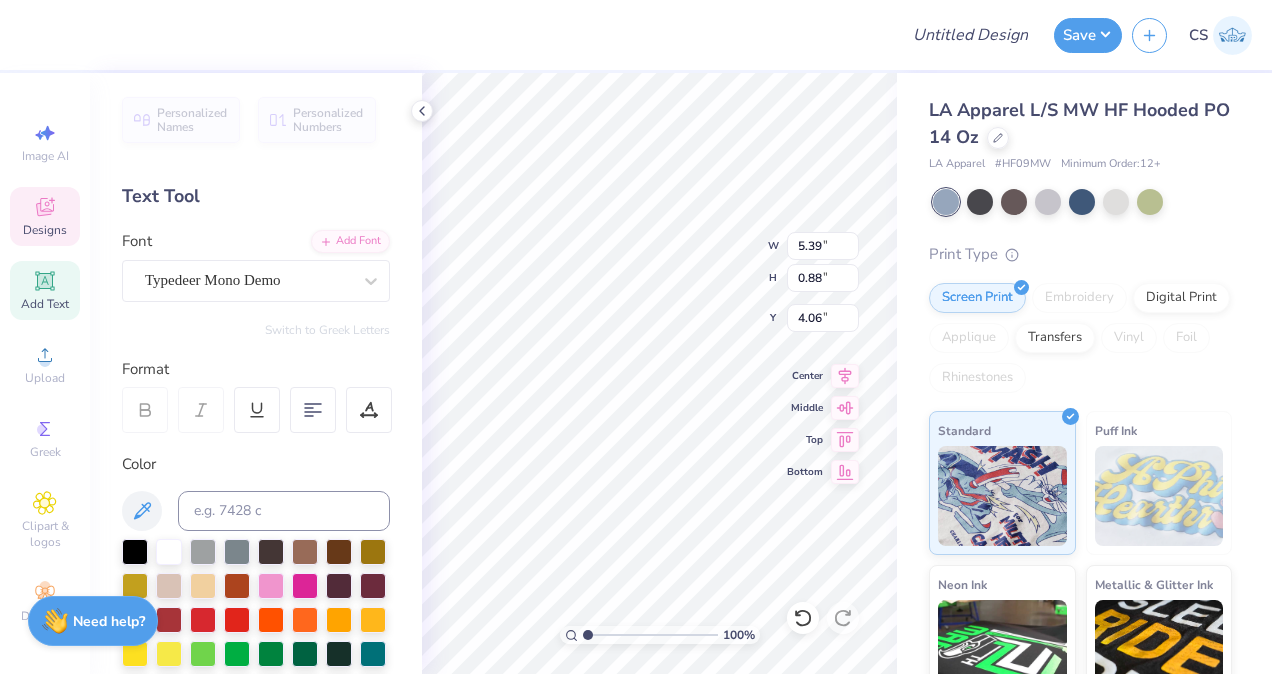 type on "0.88" 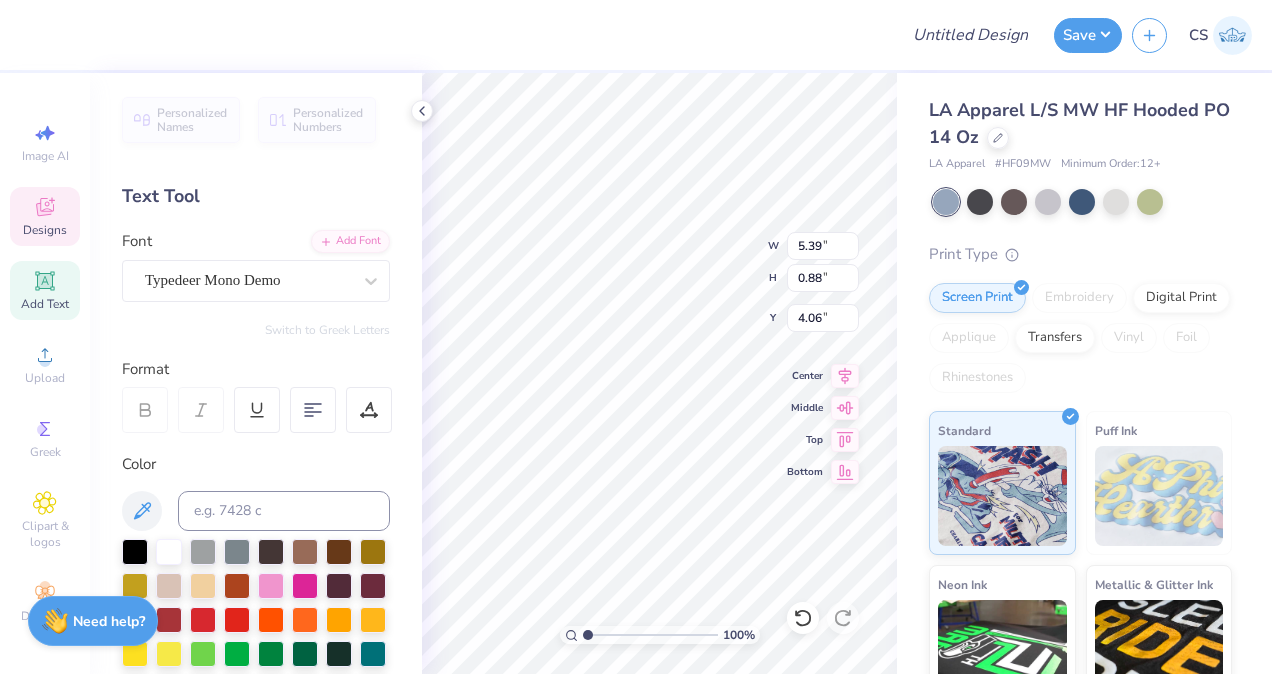 scroll, scrollTop: 16, scrollLeft: 6, axis: both 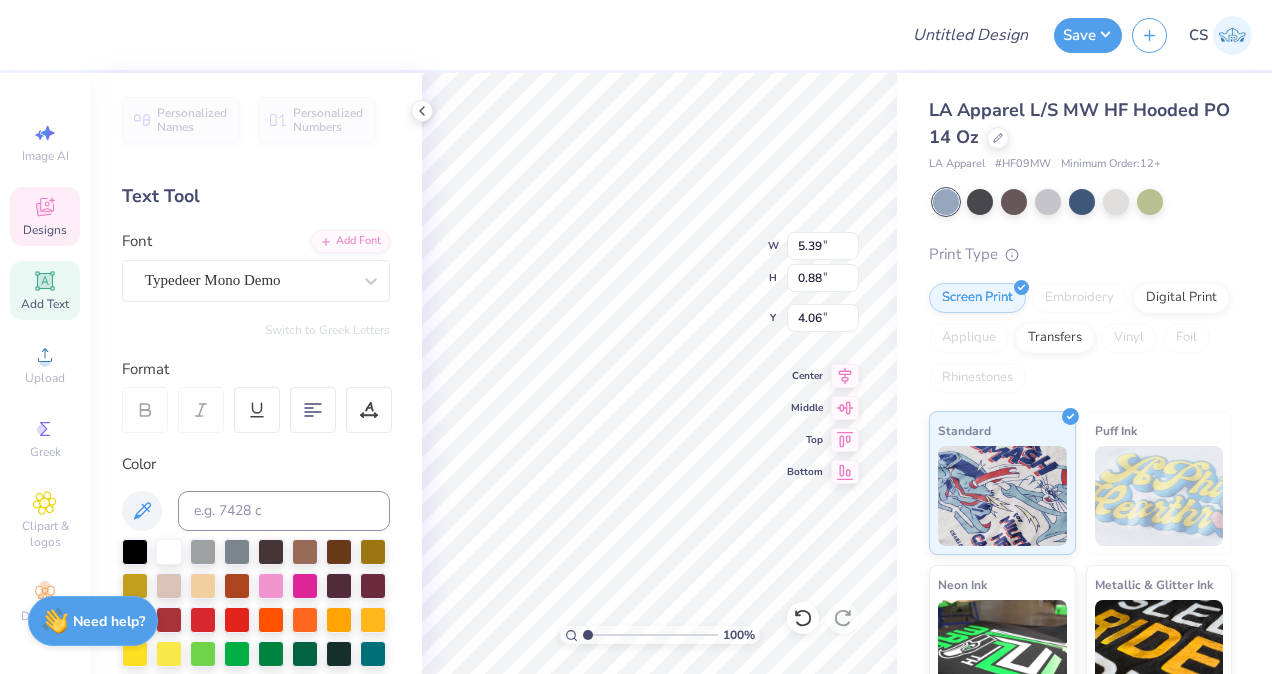 type on "1.13" 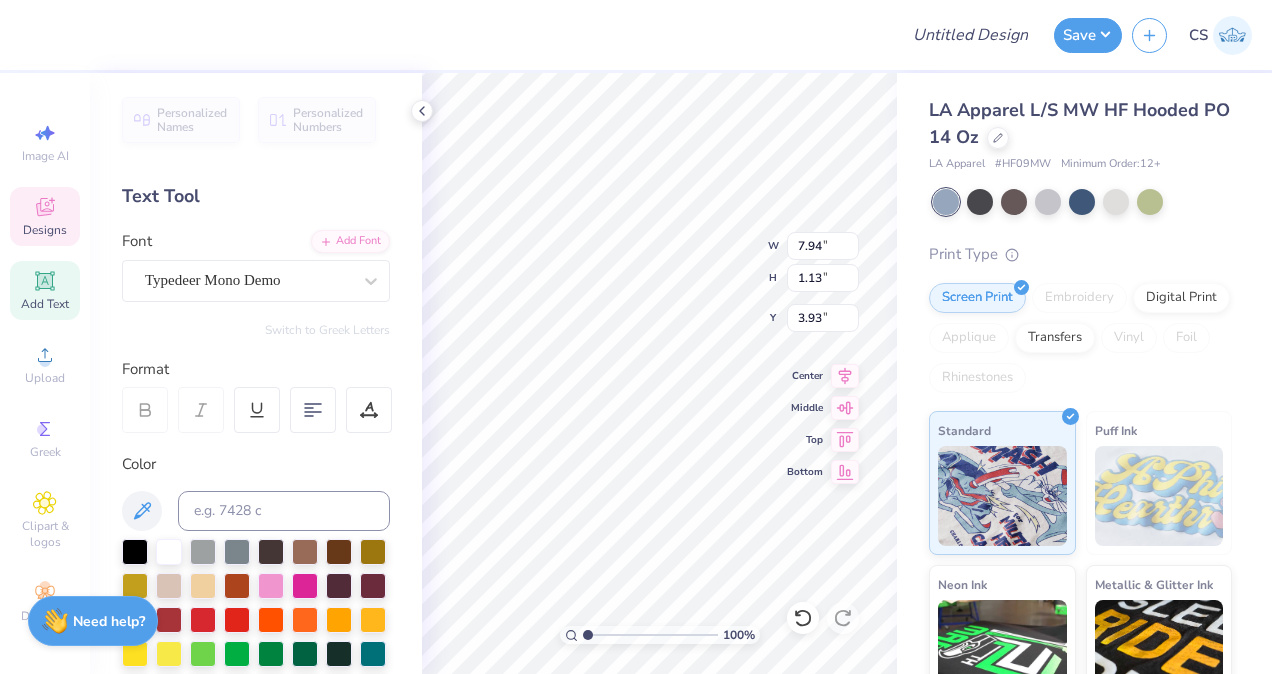 scroll, scrollTop: 16, scrollLeft: 7, axis: both 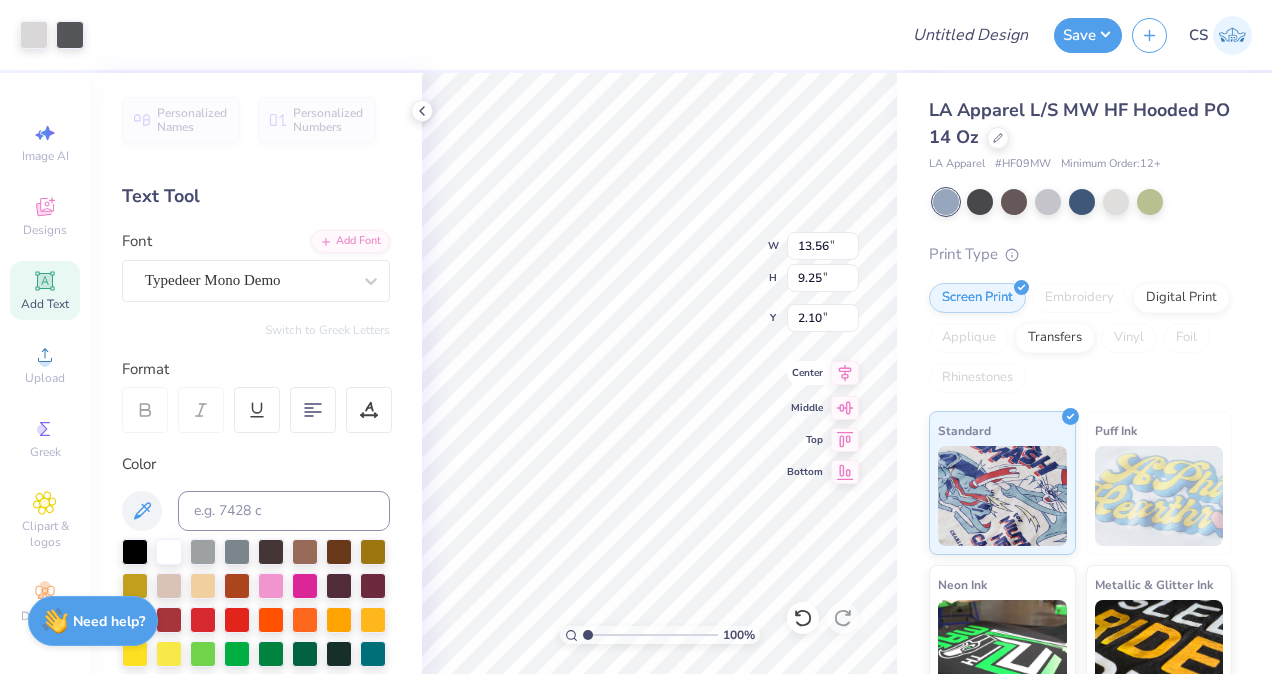 type on "13.56" 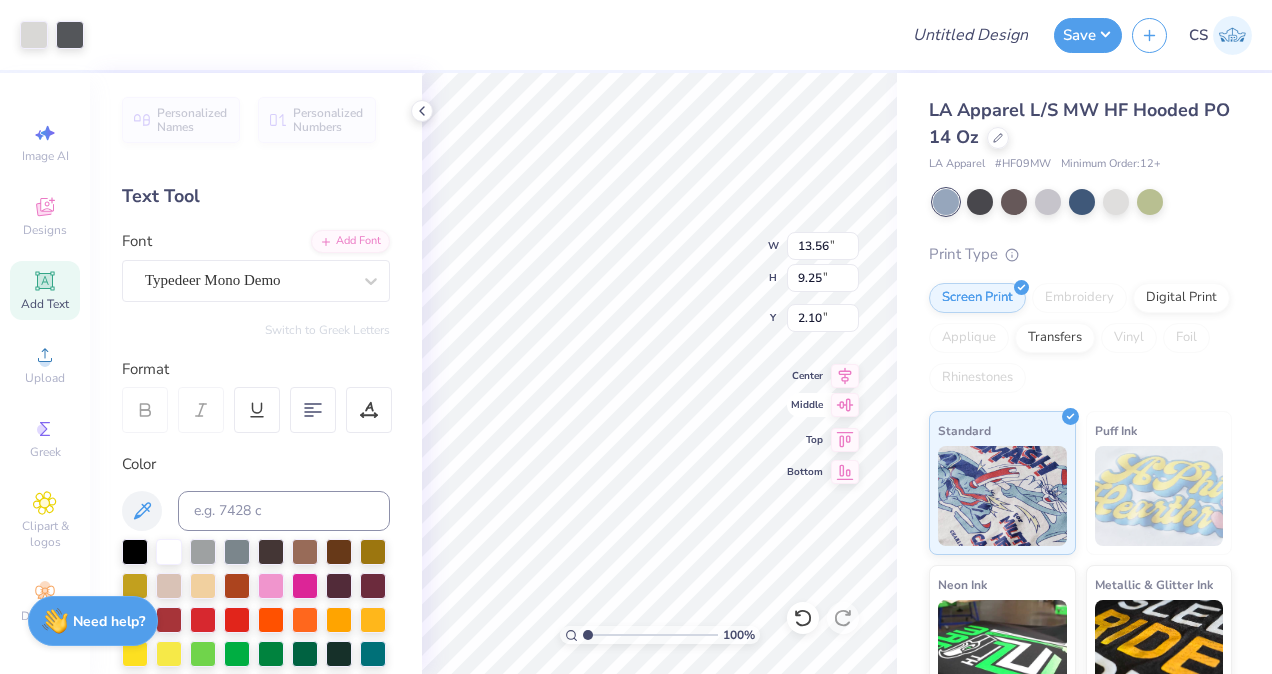 click 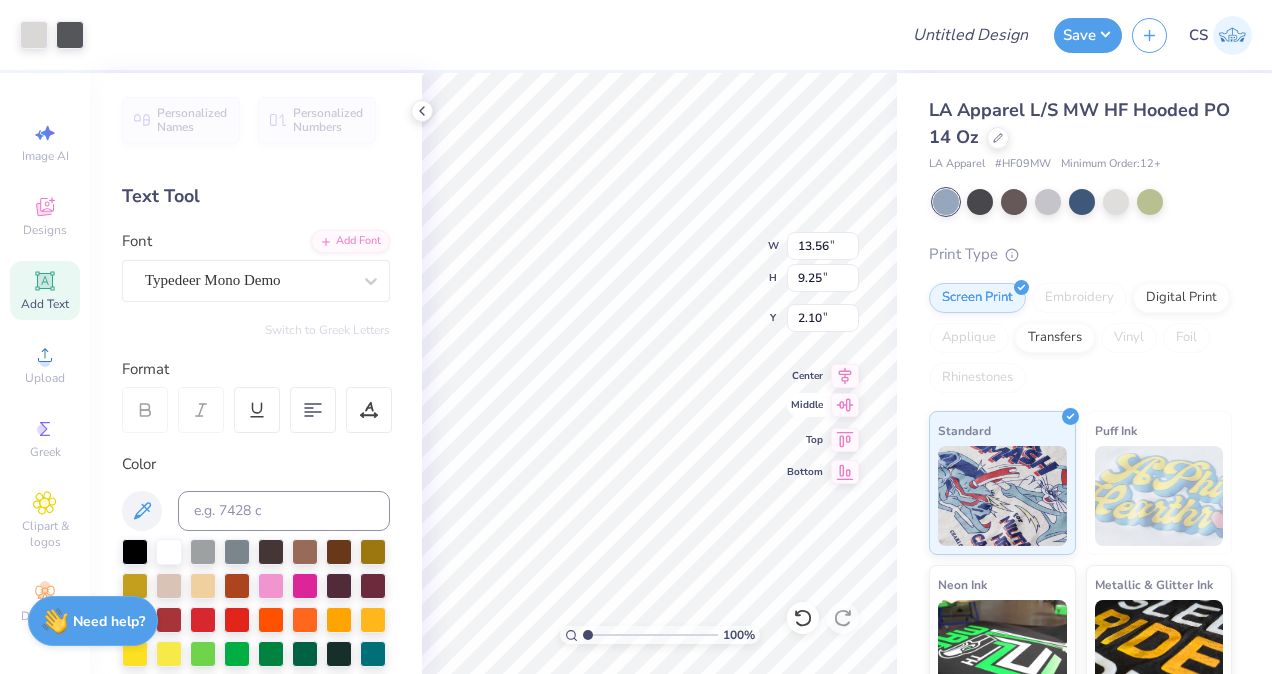type on "2.37" 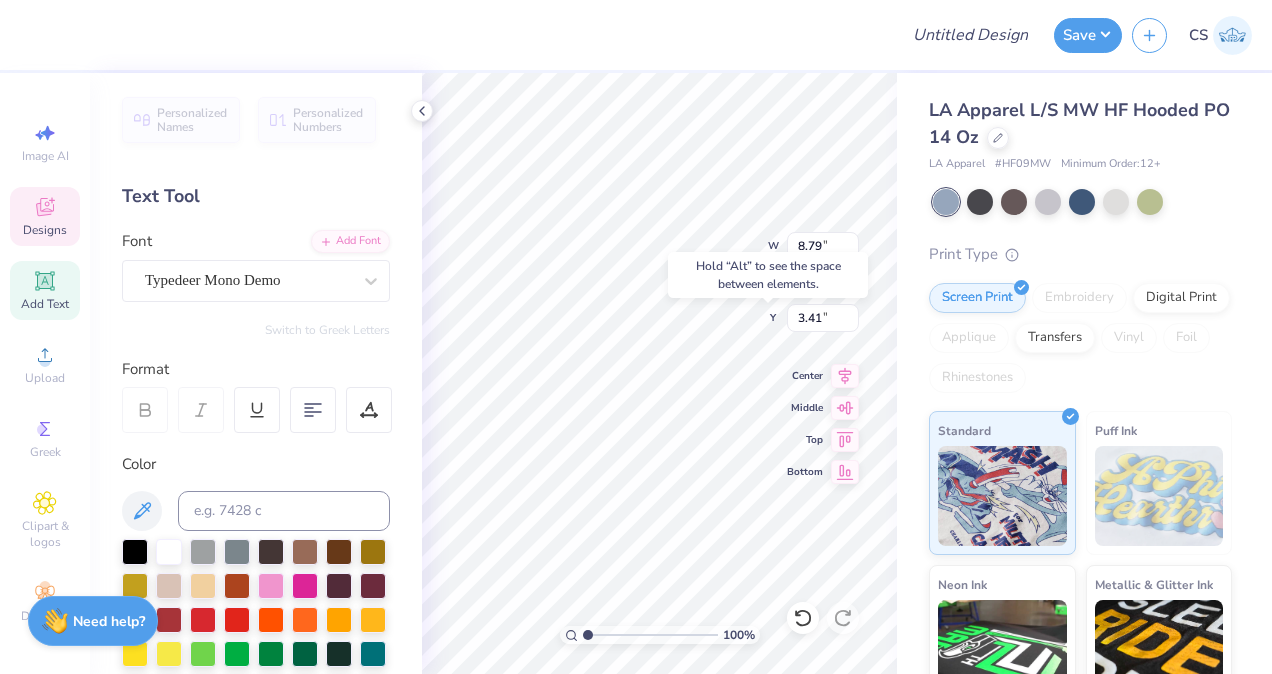 type on "3.41" 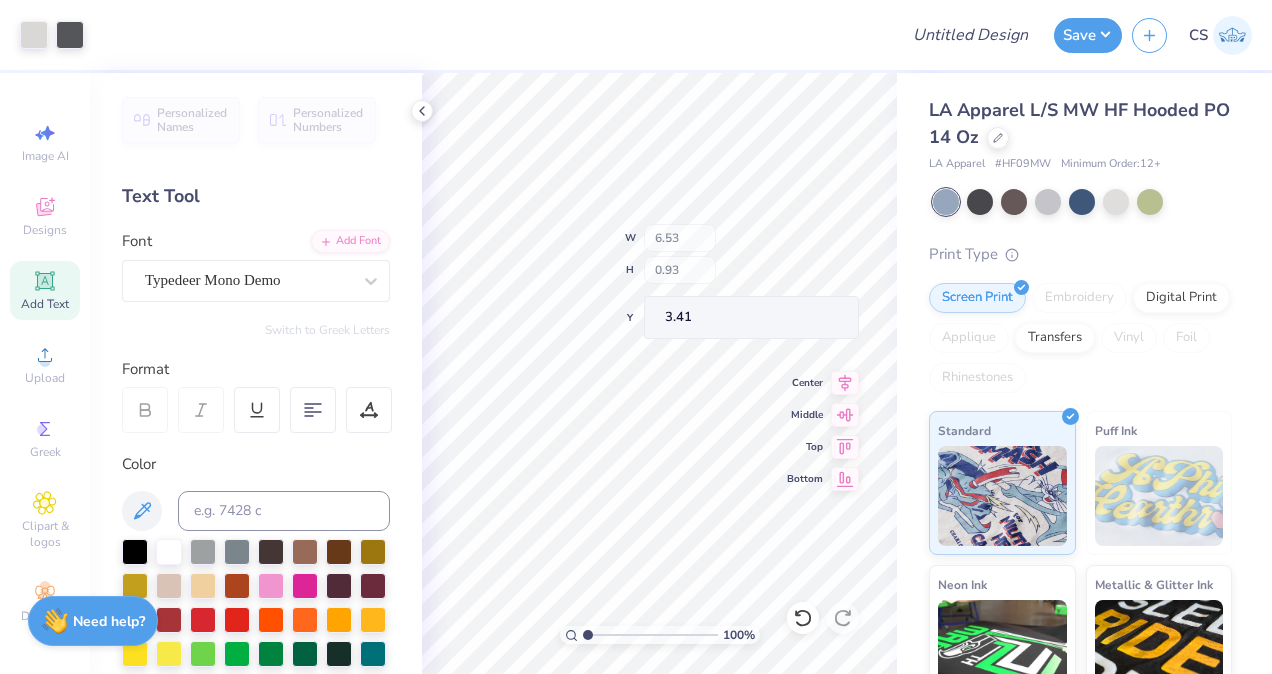 type on "6.53" 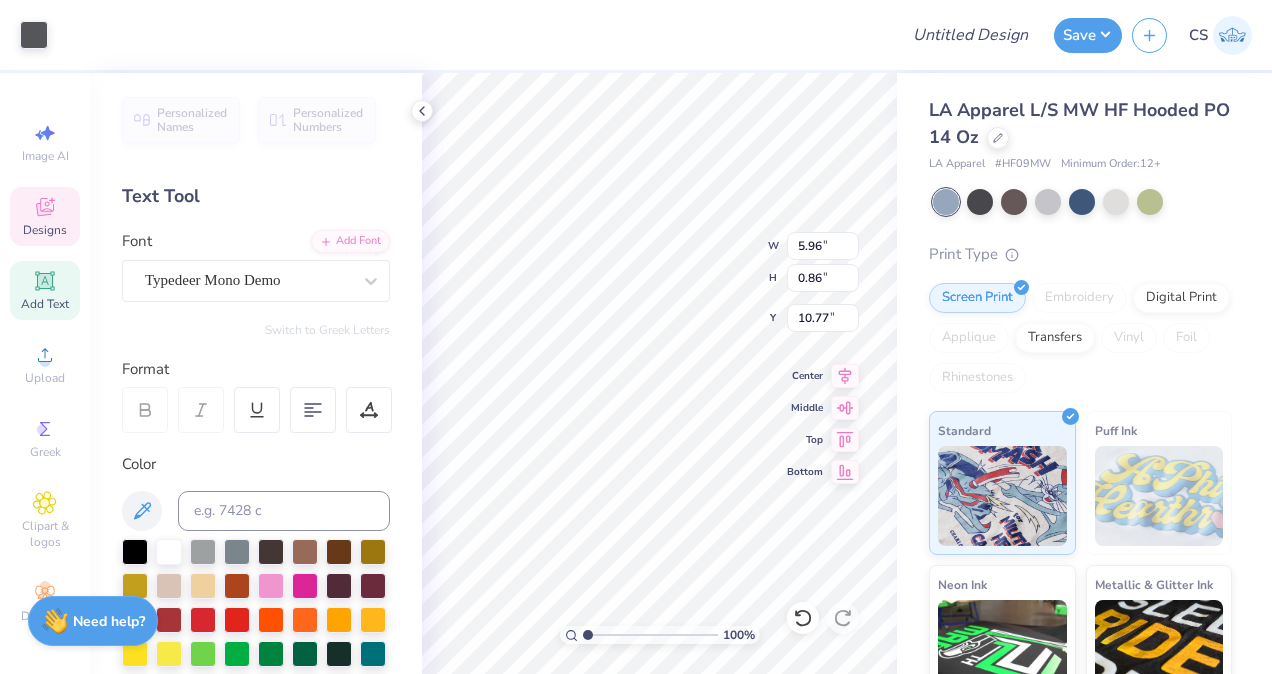 scroll, scrollTop: 16, scrollLeft: 2, axis: both 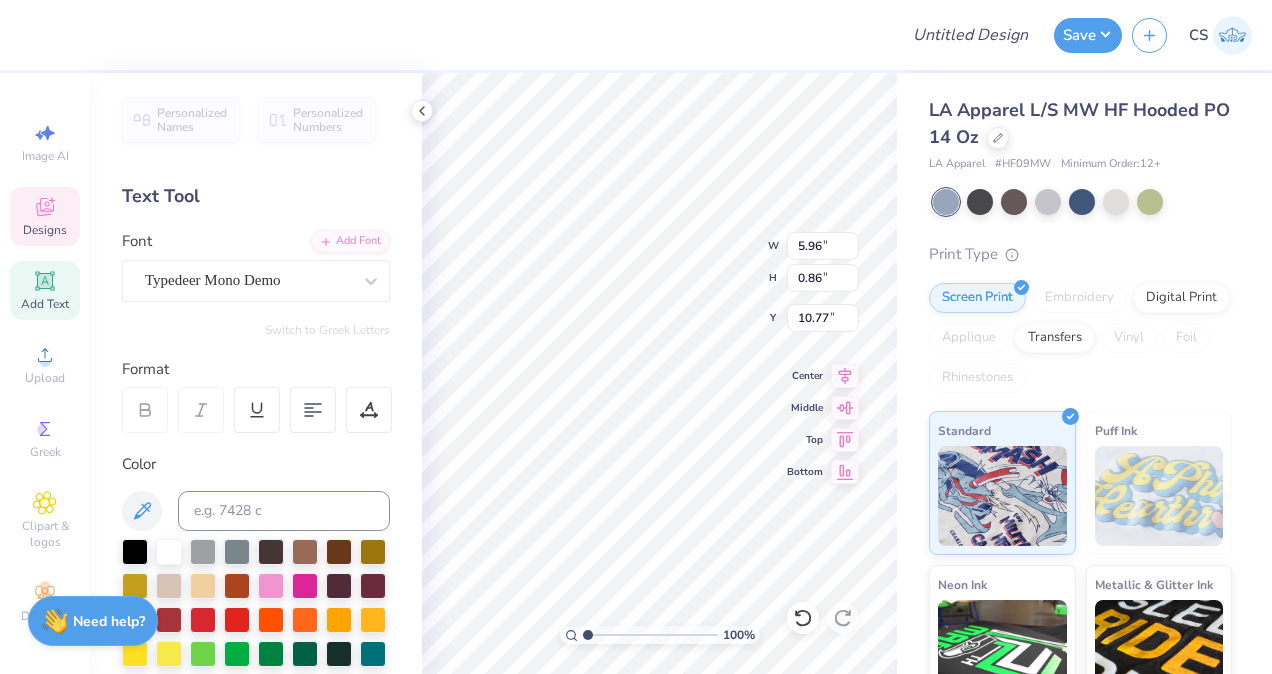 type on "Fall 2025" 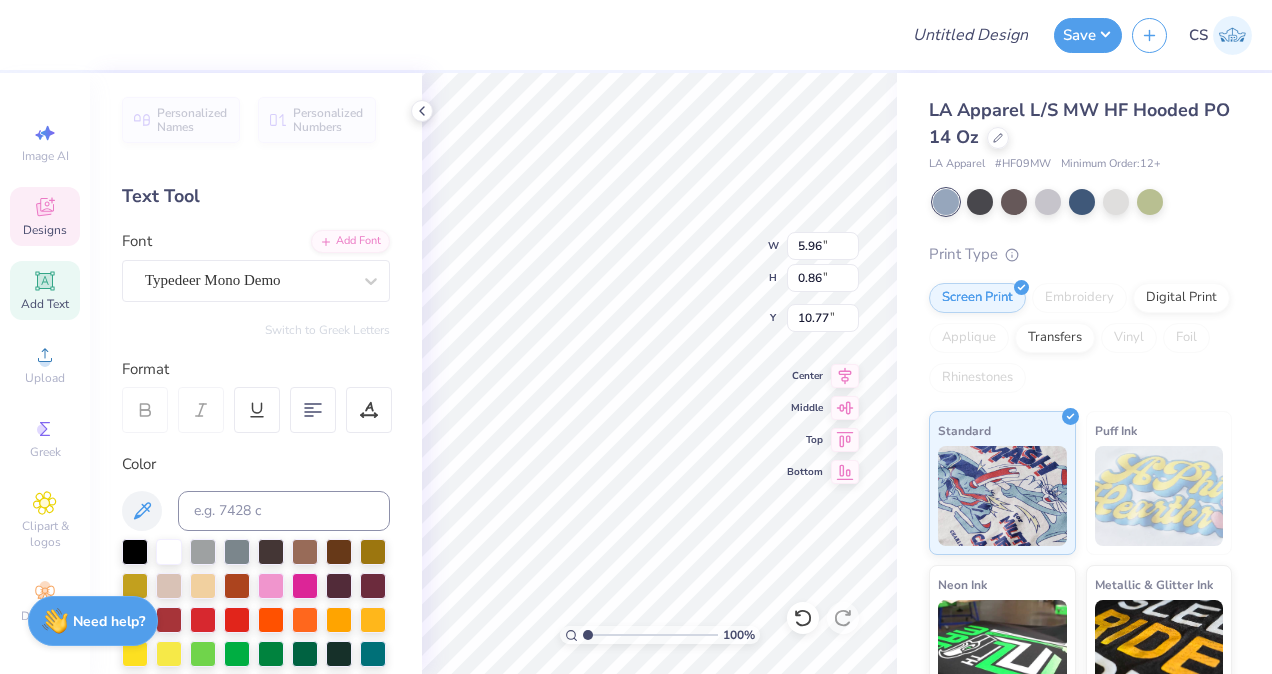 scroll, scrollTop: 16, scrollLeft: 3, axis: both 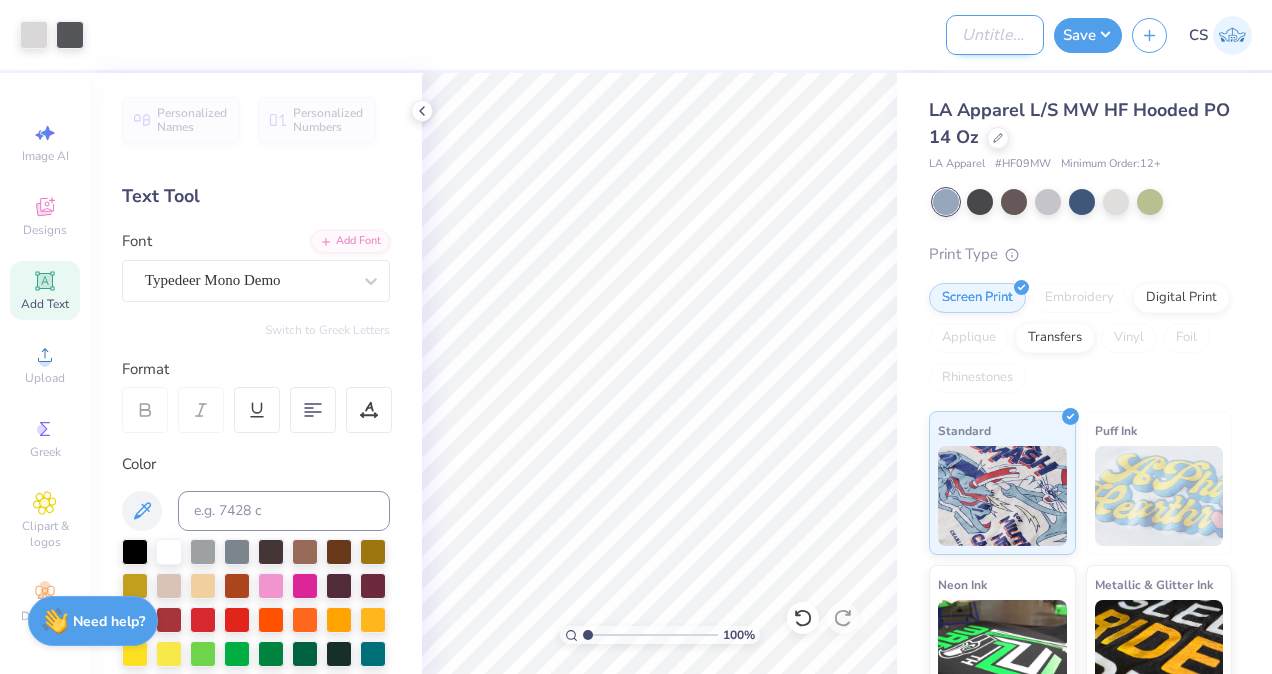 click on "Design Title" at bounding box center [995, 35] 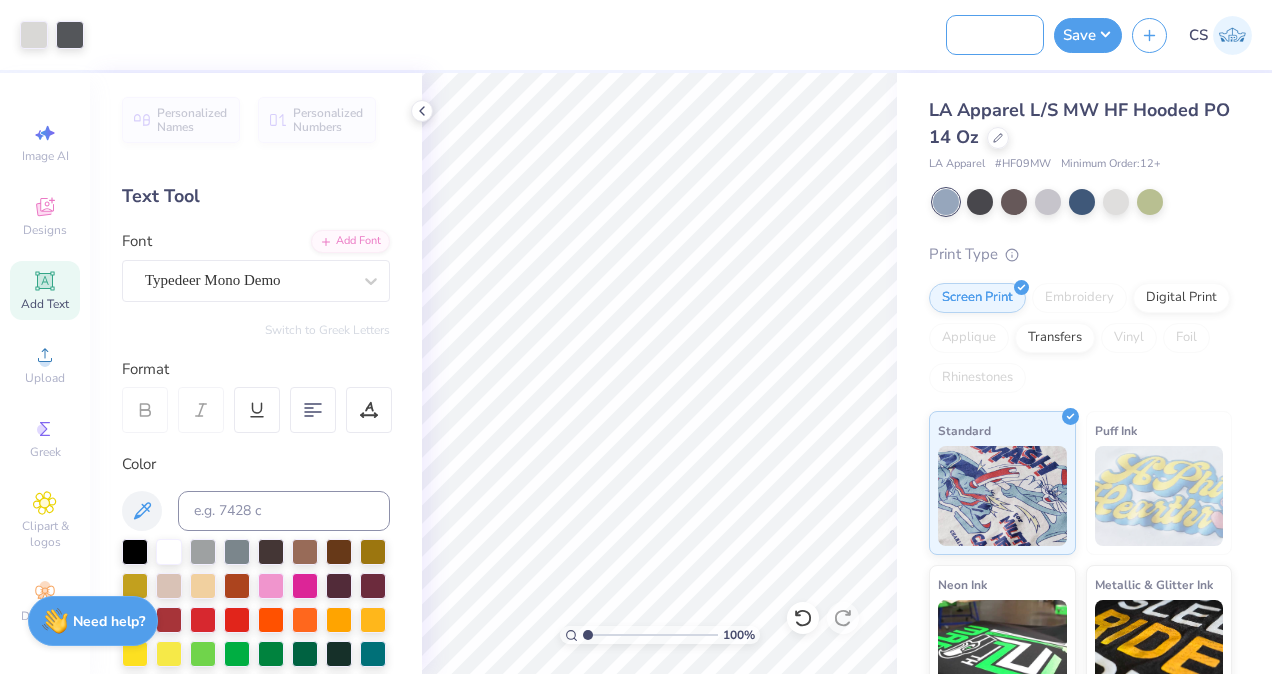 scroll, scrollTop: 0, scrollLeft: 116, axis: horizontal 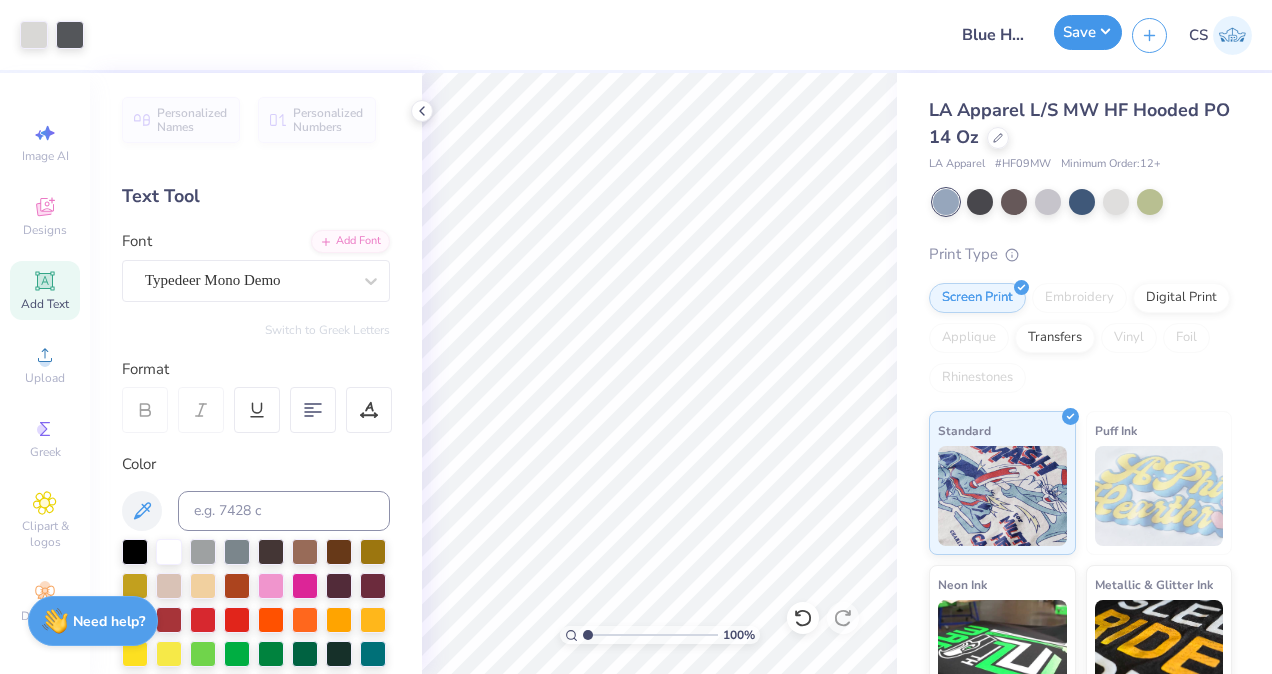 click on "Save" at bounding box center [1088, 32] 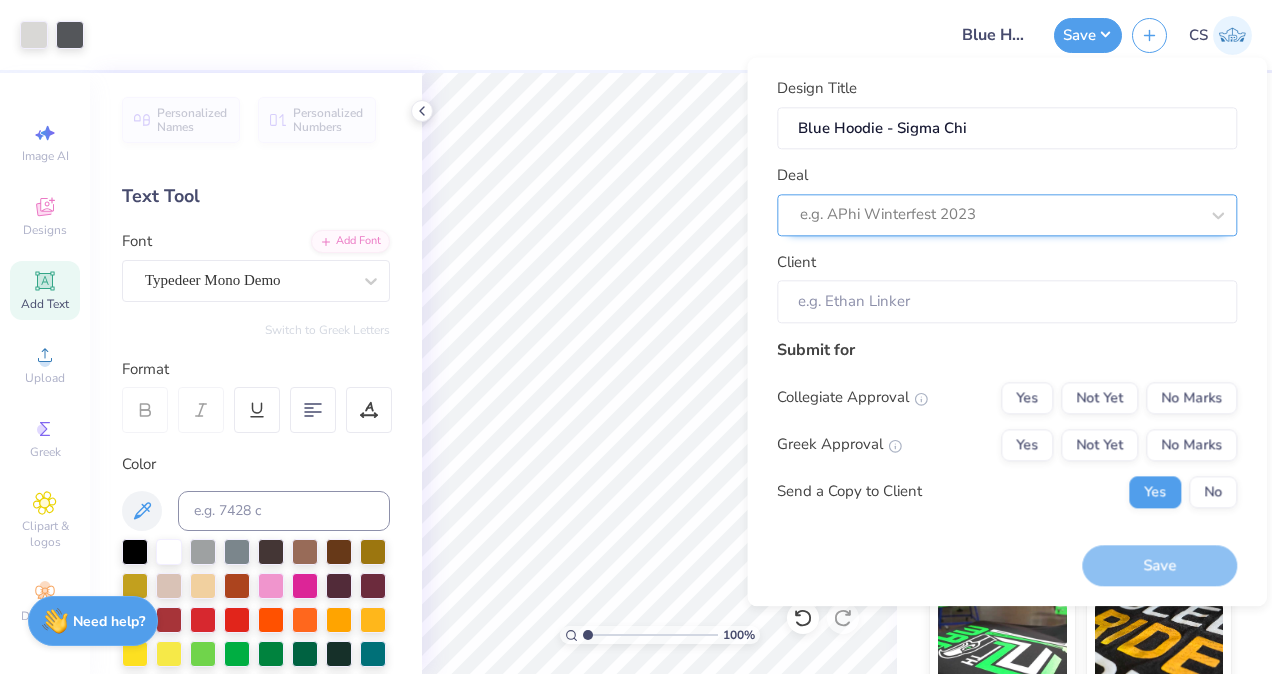 click at bounding box center (999, 215) 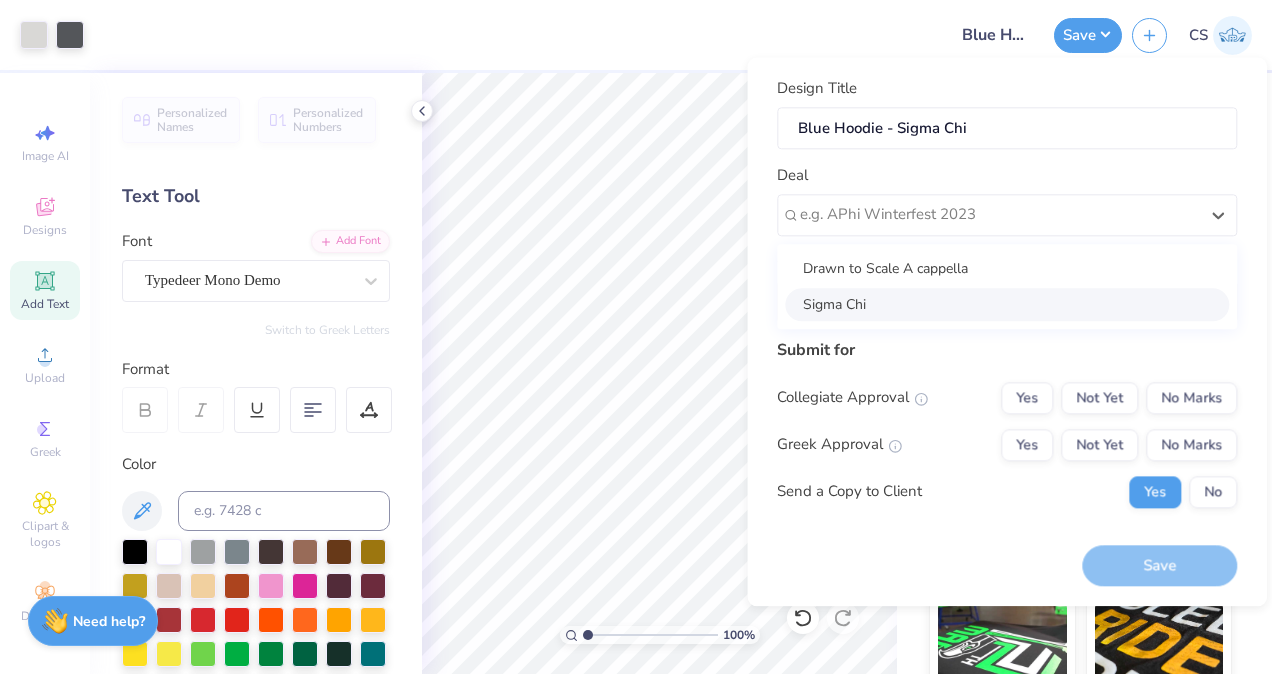 click on "Sigma Chi" at bounding box center (1007, 304) 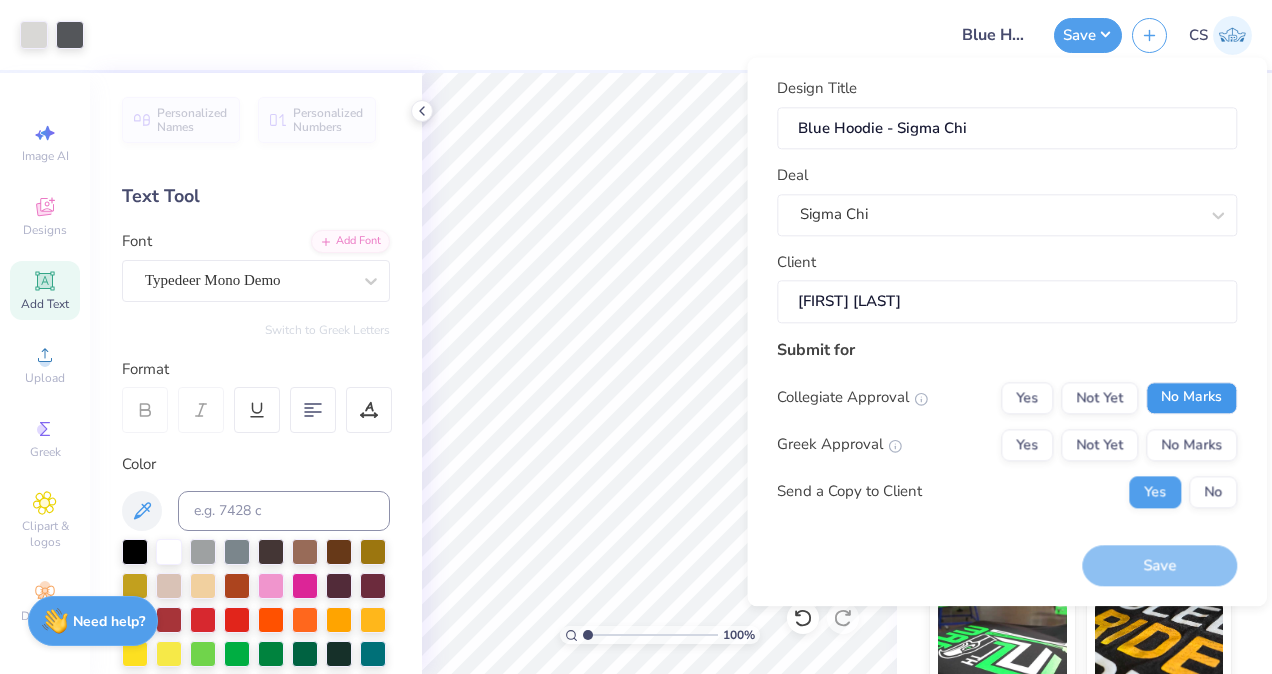 click on "No Marks" at bounding box center (1191, 398) 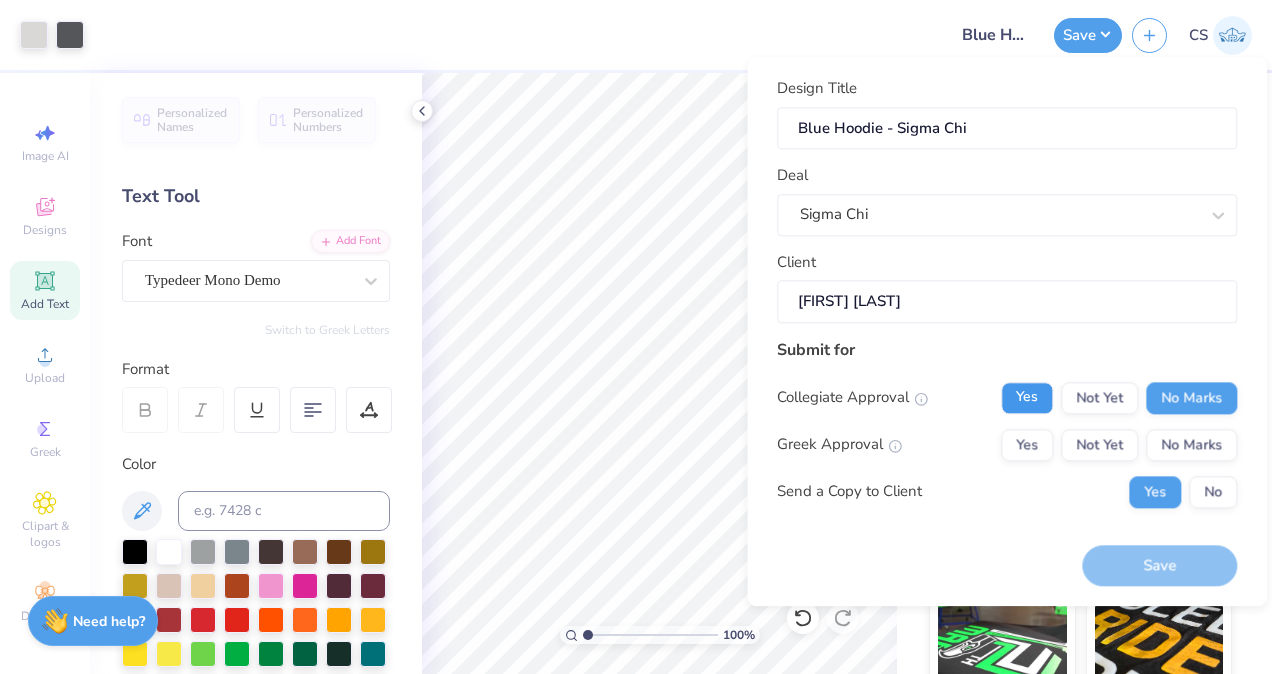 click on "Yes" at bounding box center [1027, 398] 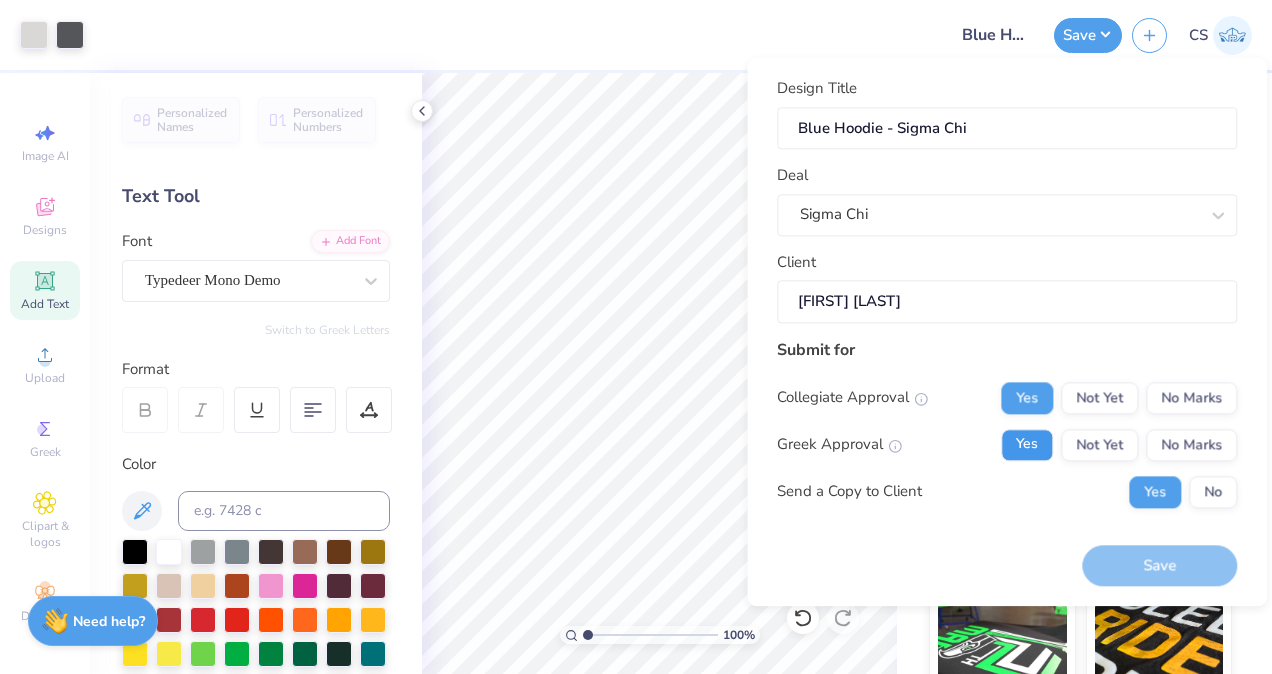 click on "Yes" at bounding box center [1027, 445] 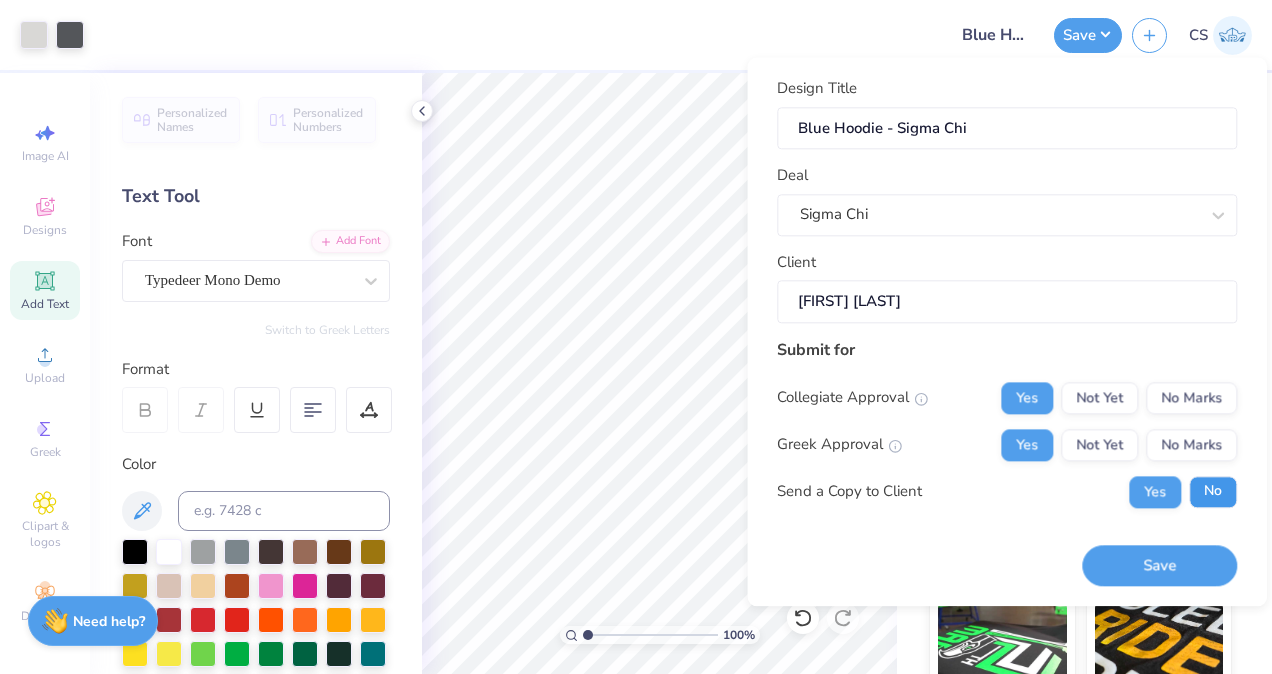 click on "No" at bounding box center (1213, 492) 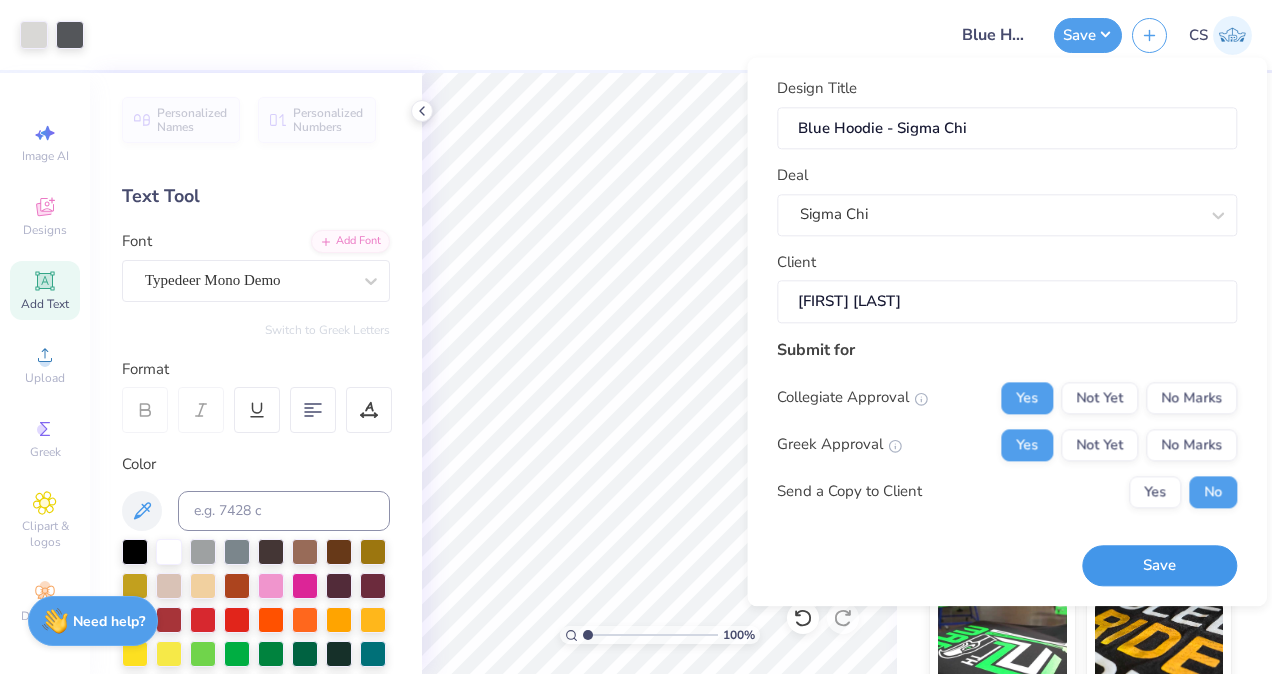 click on "Save" at bounding box center [1159, 565] 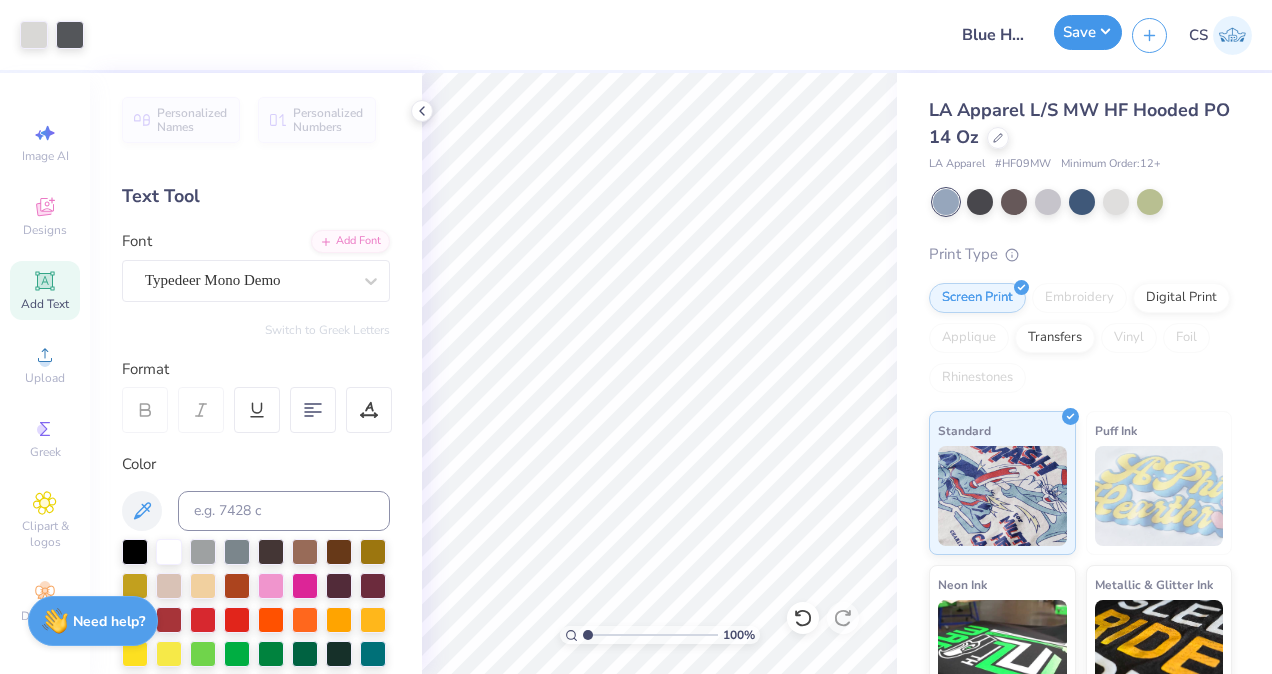 click on "Save" at bounding box center [1088, 32] 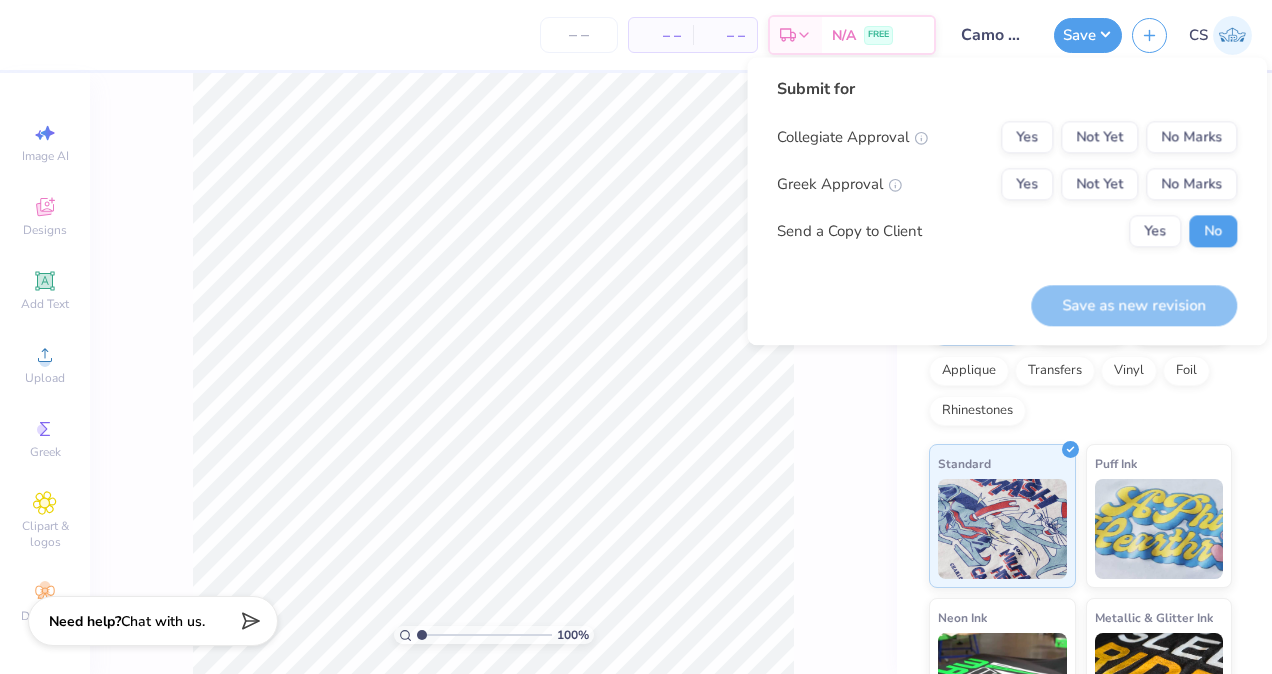 scroll, scrollTop: 0, scrollLeft: 0, axis: both 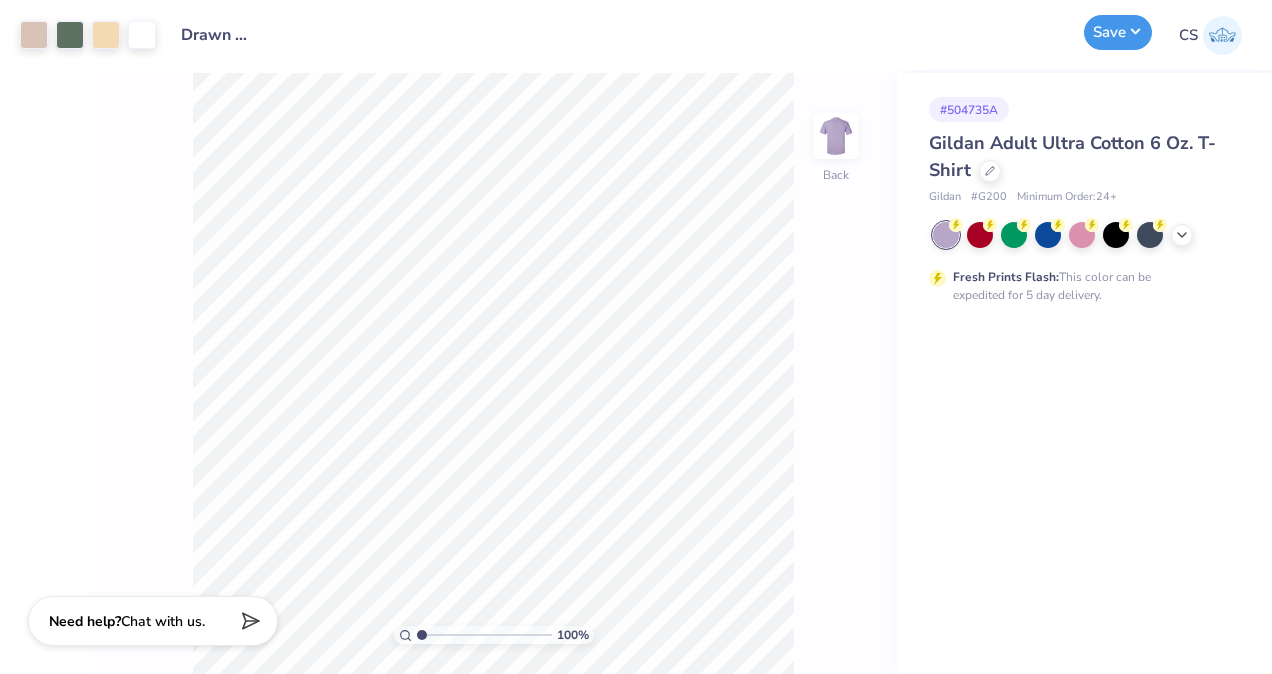 click on "Save" at bounding box center [1118, 32] 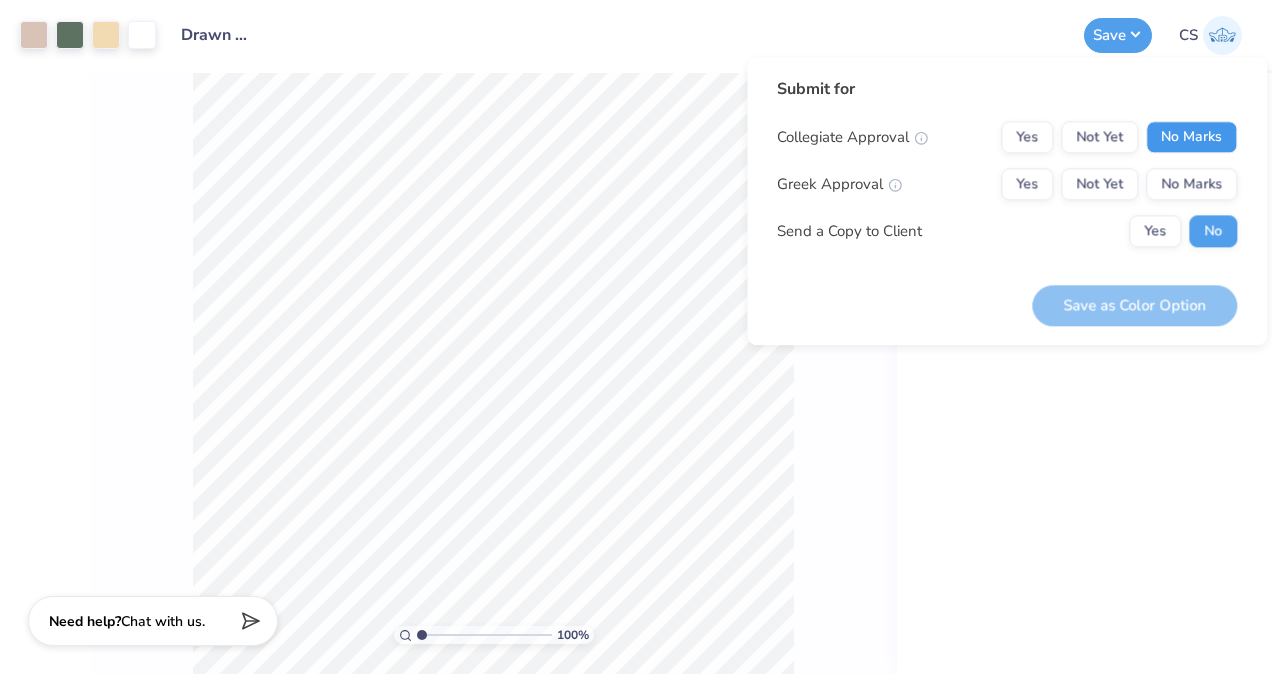 click on "No Marks" at bounding box center [1191, 137] 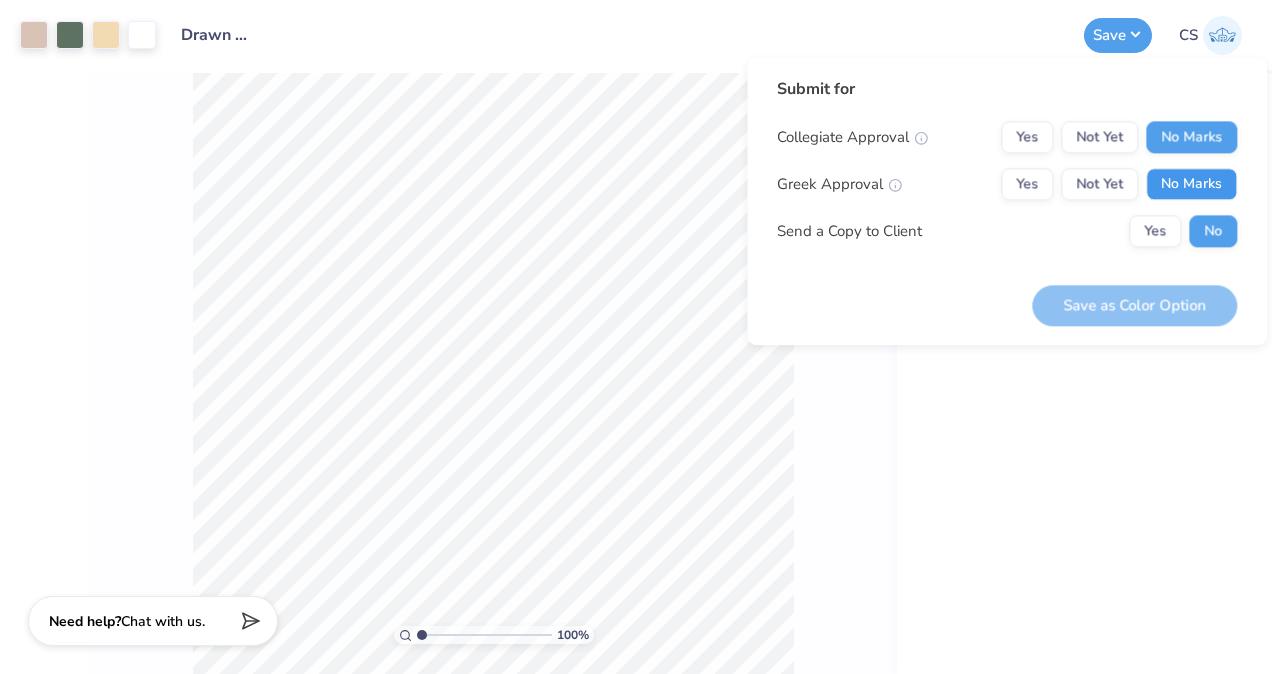 click on "No Marks" at bounding box center [1191, 184] 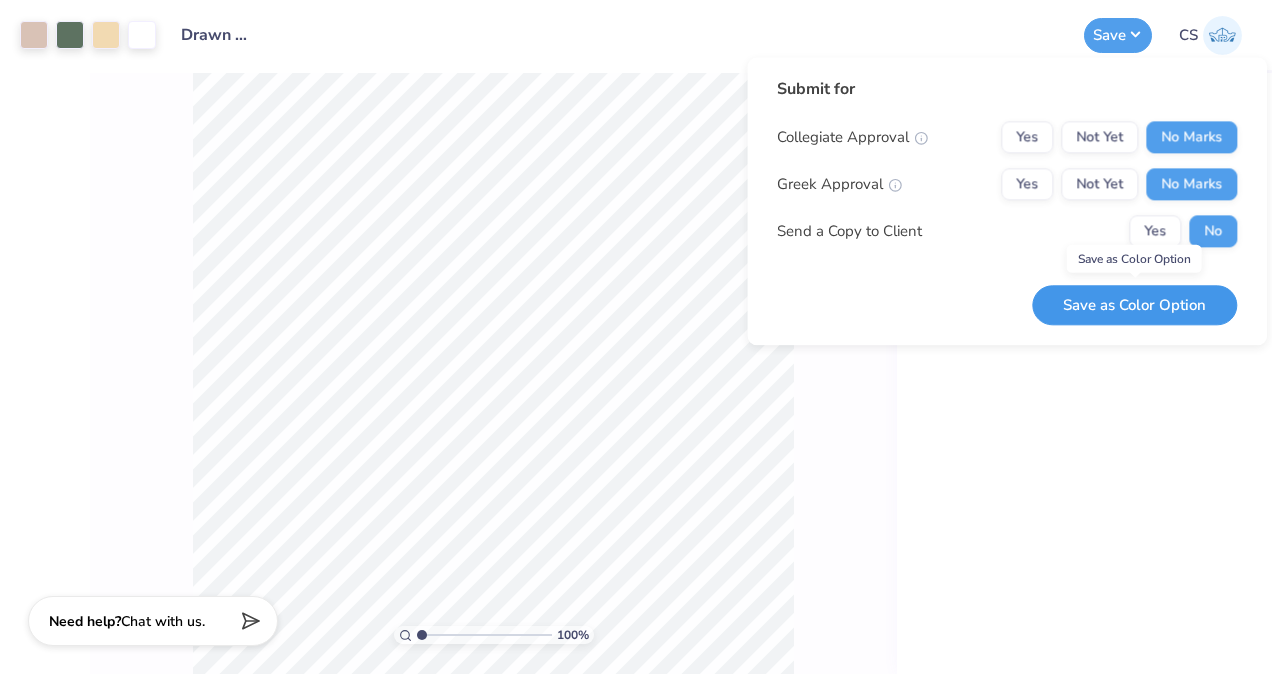 click on "Save as Color Option" at bounding box center [1134, 305] 